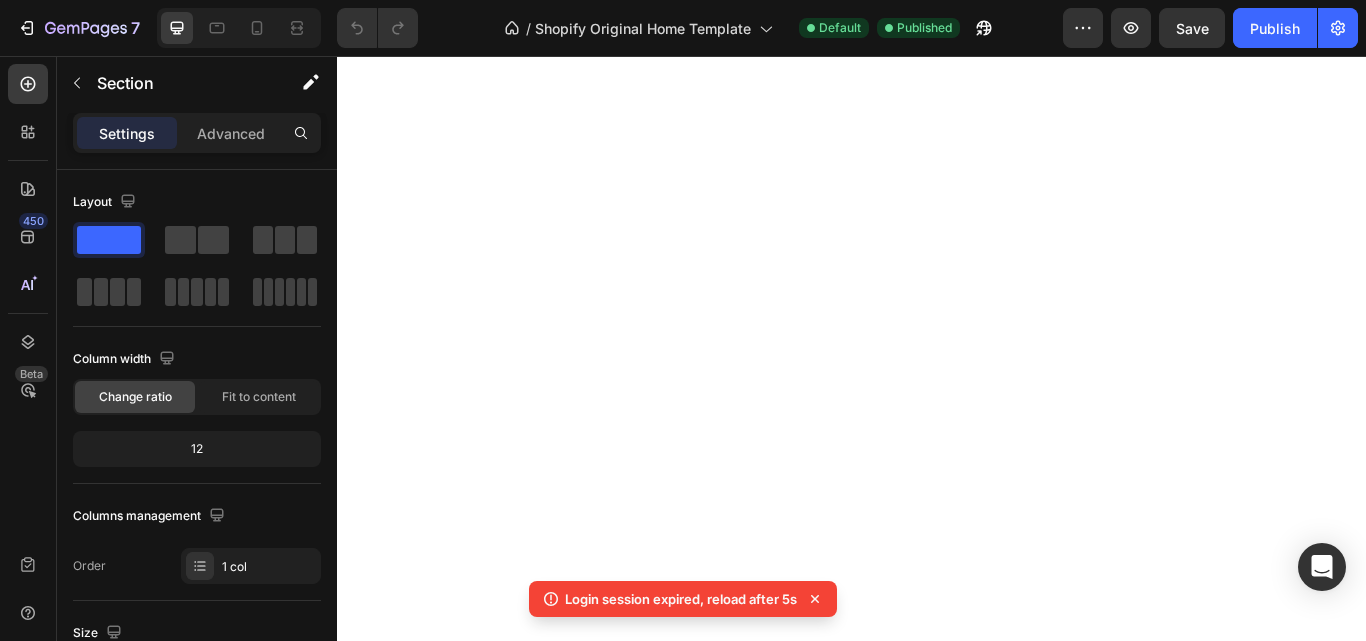 scroll, scrollTop: 0, scrollLeft: 0, axis: both 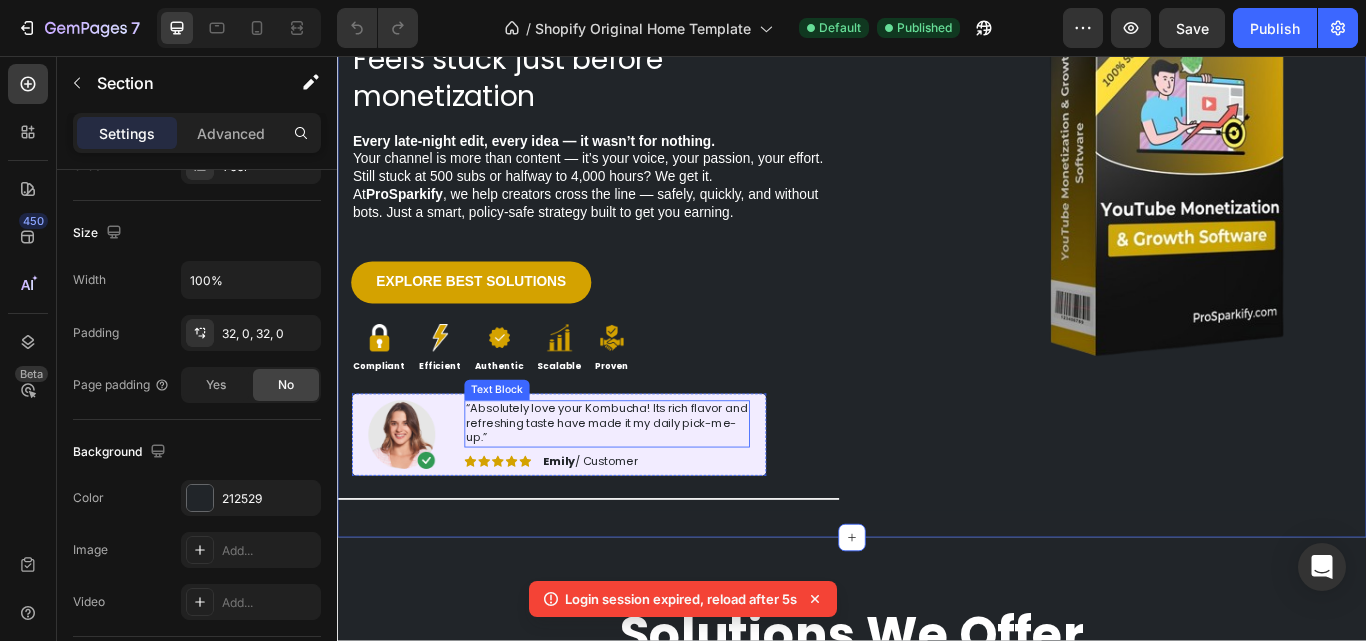 click on "“Absolutely love your Kombucha! Its rich flavor and refreshing taste have made it my daily pick-me-up.”" at bounding box center [651, 485] 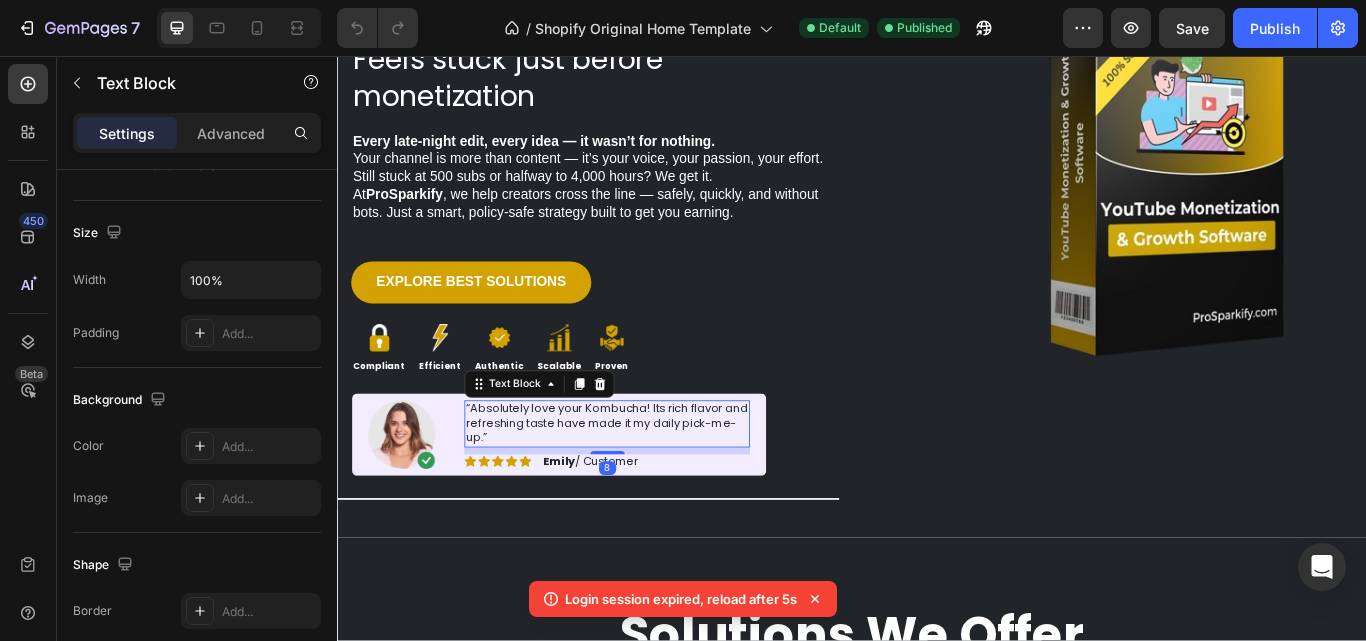 scroll, scrollTop: 0, scrollLeft: 0, axis: both 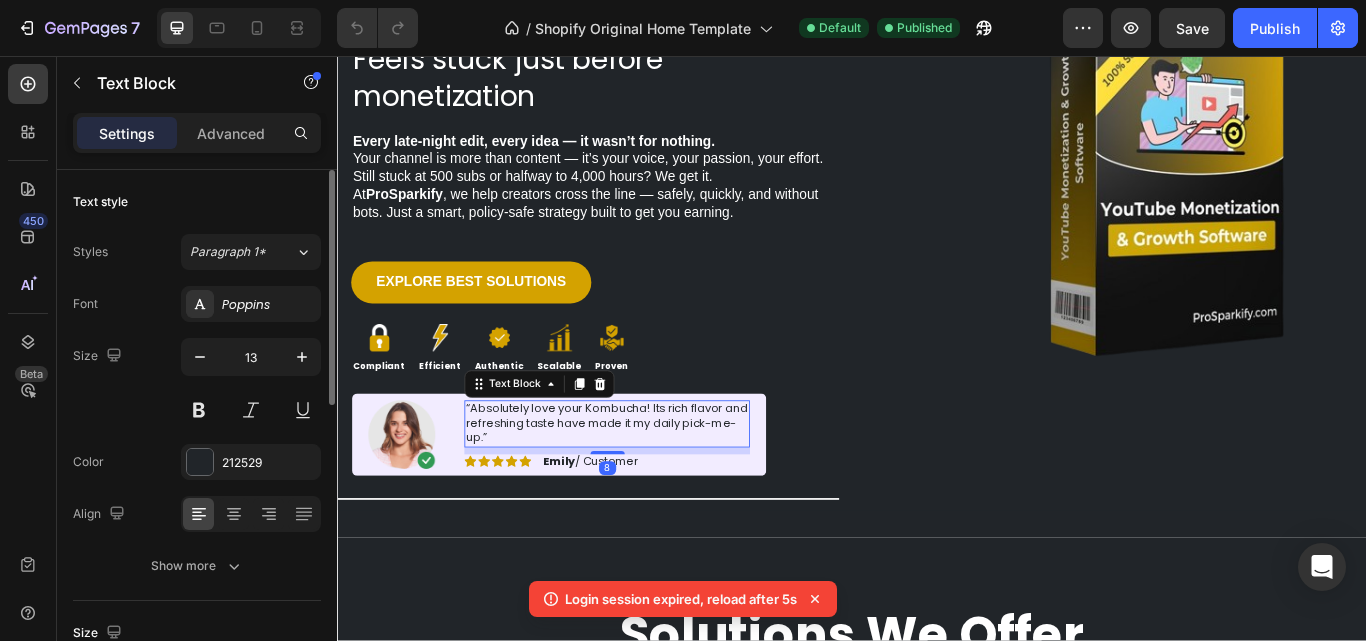 click on "“Absolutely love your Kombucha! Its rich flavor and refreshing taste have made it my daily pick-me-up.”" at bounding box center (651, 485) 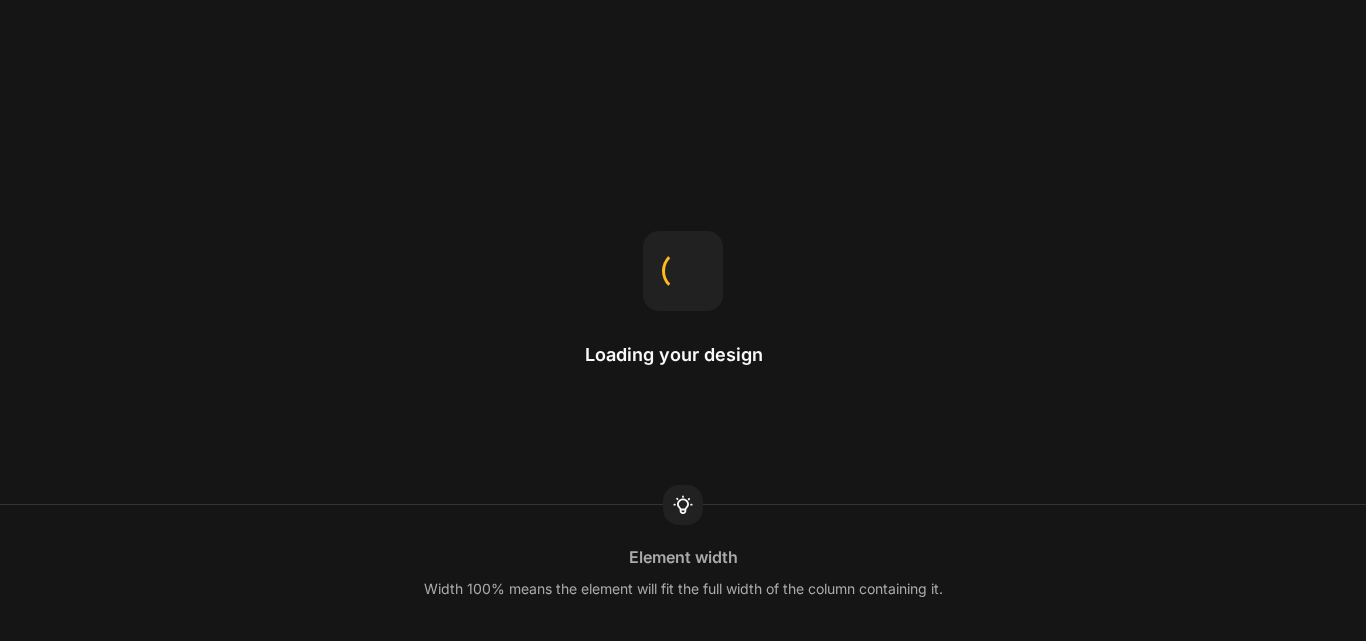 scroll, scrollTop: 0, scrollLeft: 0, axis: both 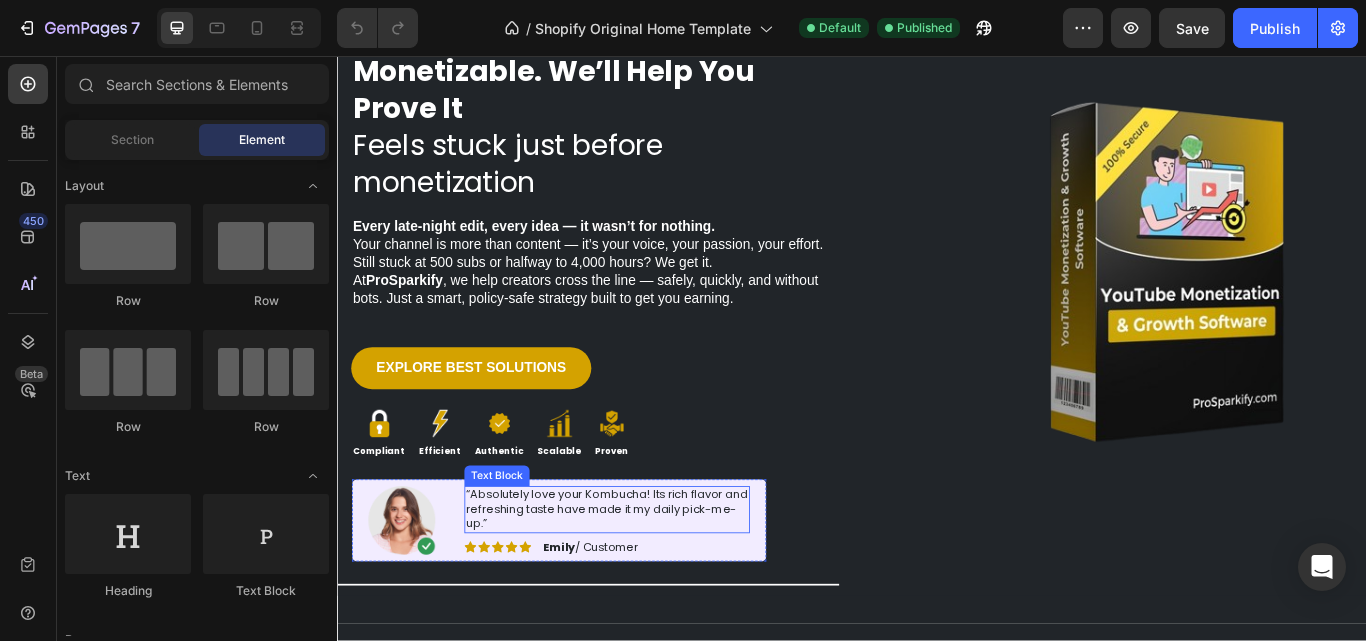 click on "“Absolutely love your Kombucha! Its rich flavor and refreshing taste have made it my daily pick-me-up.”" at bounding box center [651, 585] 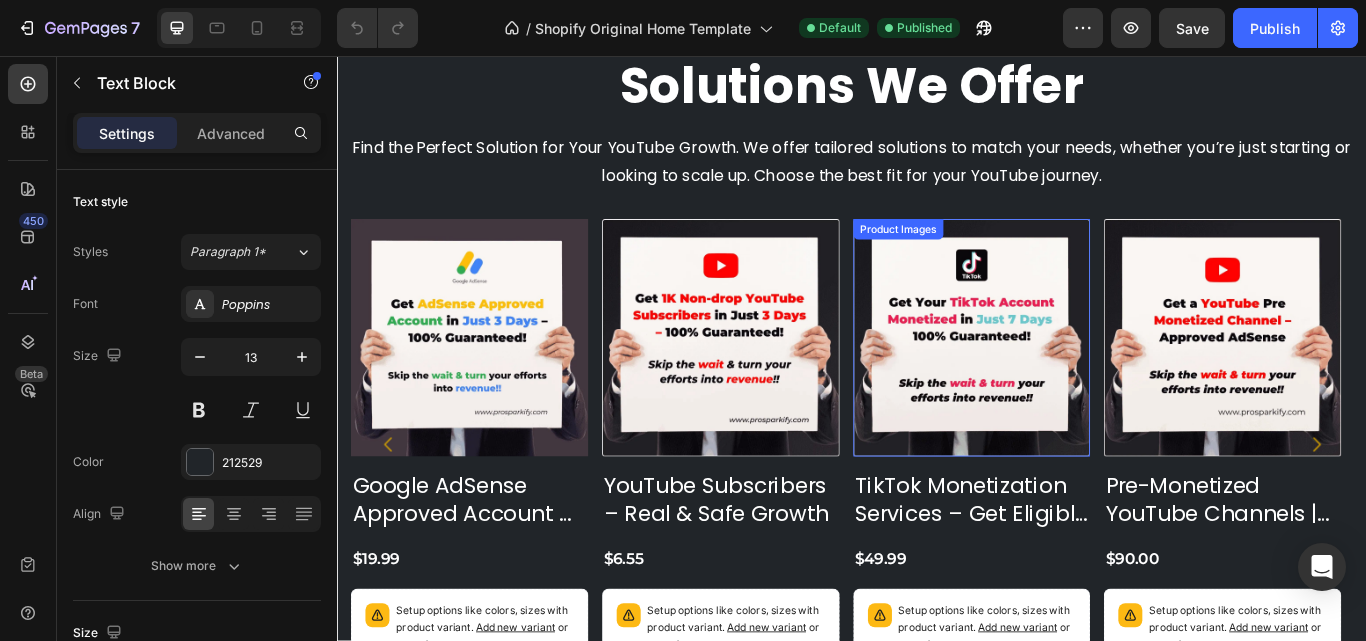 scroll, scrollTop: 900, scrollLeft: 0, axis: vertical 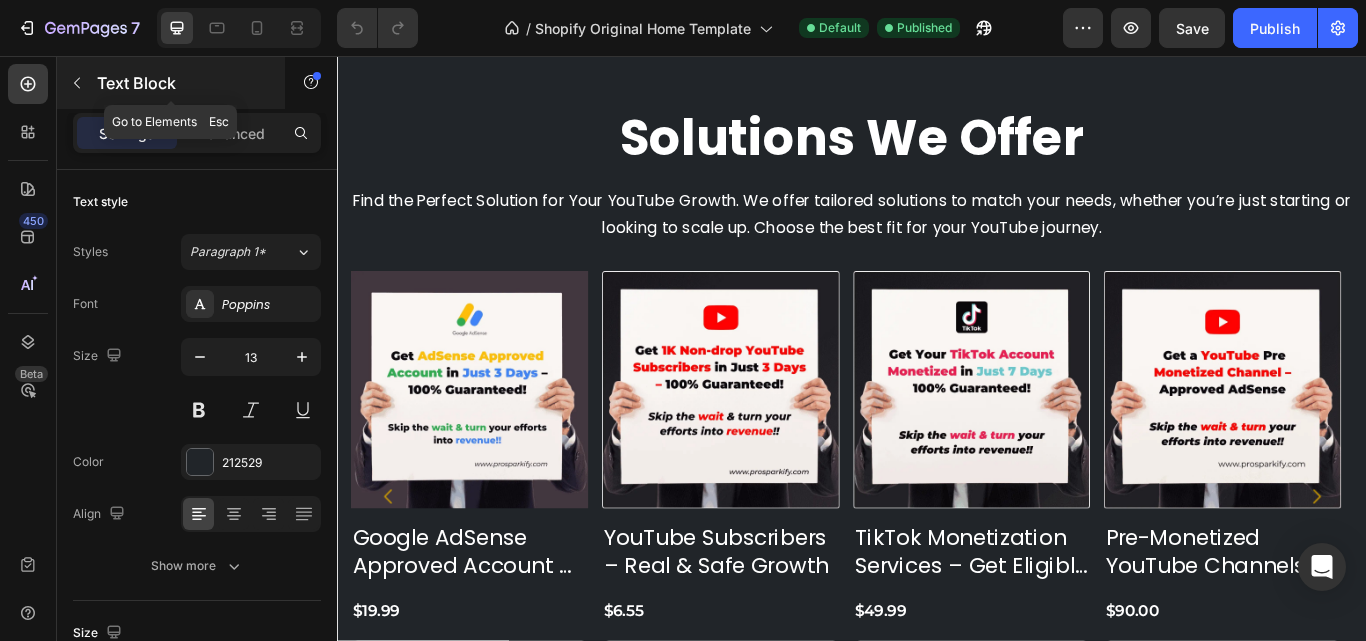 click 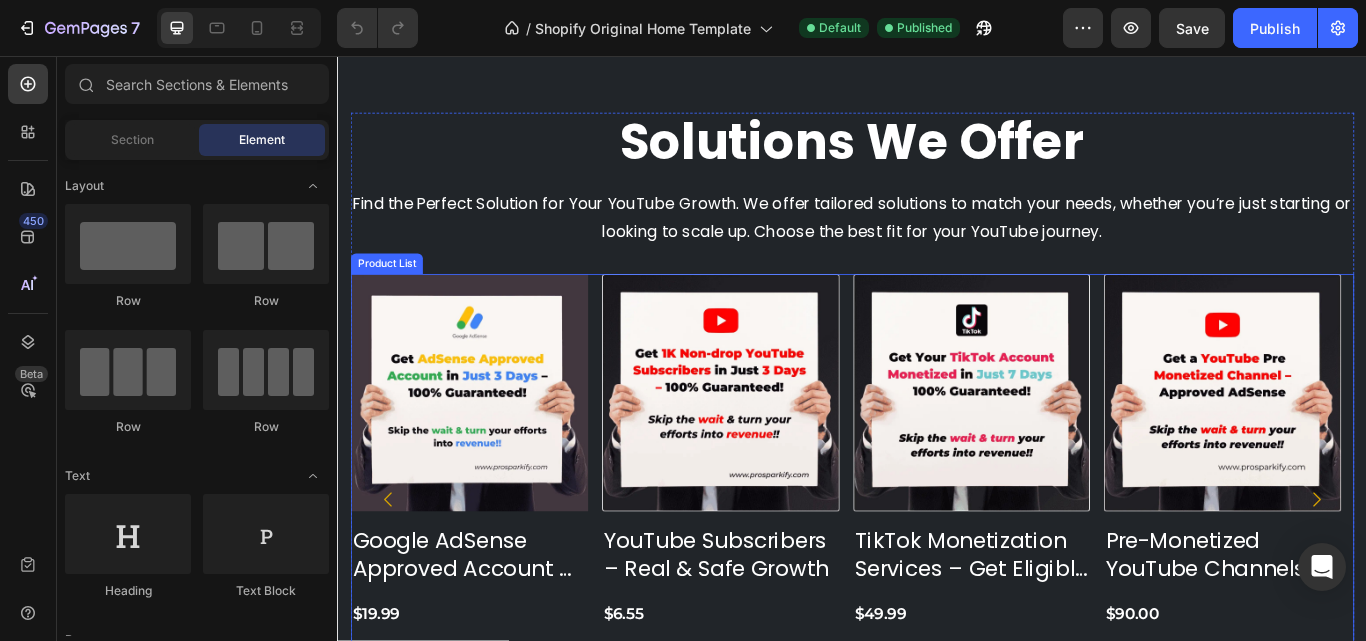 scroll, scrollTop: 900, scrollLeft: 0, axis: vertical 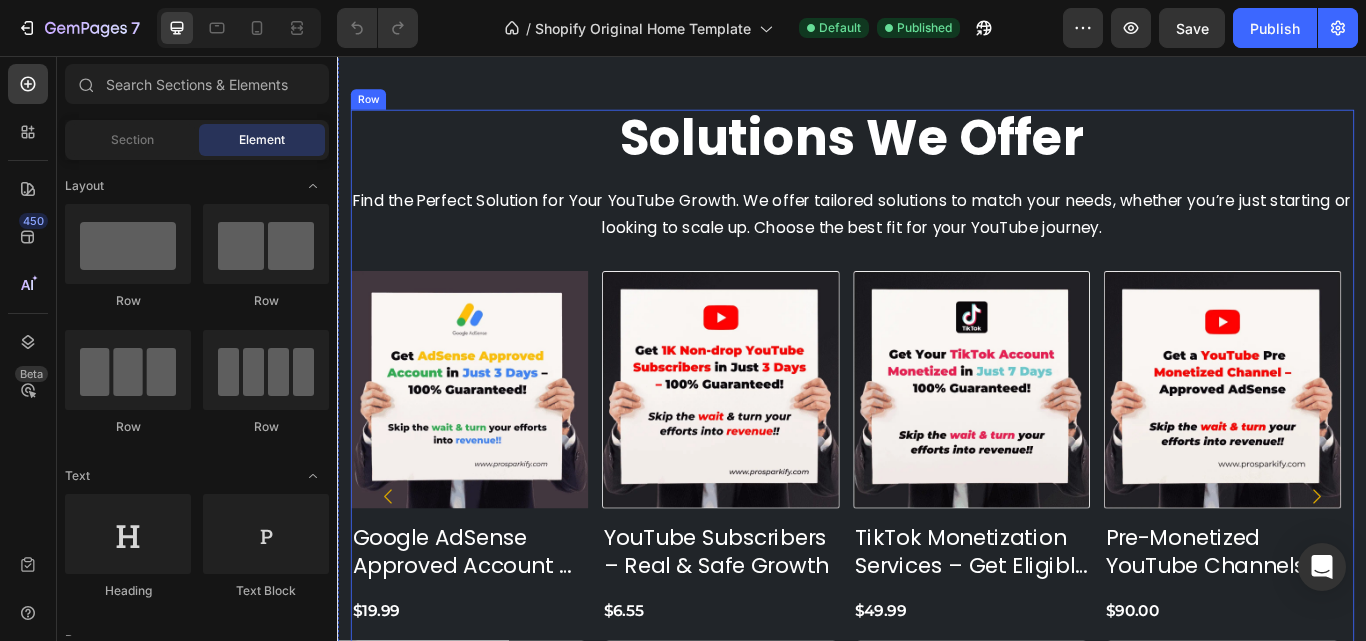 click on "Solutions We Offer Heading Find the Perfect Solution for Your YouTube Growth. We offer tailored solutions to match your needs, whether you’re just starting or looking to scale up. Choose the best fit for your YouTube journey. Text Block
Product Images Google AdSense Approved Account – Start Earning Instantly Product Title $[PRICE] Product Price Product Price Setup options like colors, sizes with product variant.       Add new variant   or   sync data Product Variants & Swatches Row Product List Product Images YouTube Subscribers – Real & Safe Growth Product Title $[PRICE] Product Price Product Price Setup options like colors, sizes with product variant.       Add new variant   or   sync data Product Variants & Swatches Row Product List Product Images TikTok Monetization Services – Get Eligible & Start Earning Faster Product Title $[PRICE] Product Price Product Price Setup options like colors, sizes with product variant.       Add new variant   or   sync data Product Variants & Swatches Row" at bounding box center [937, 476] 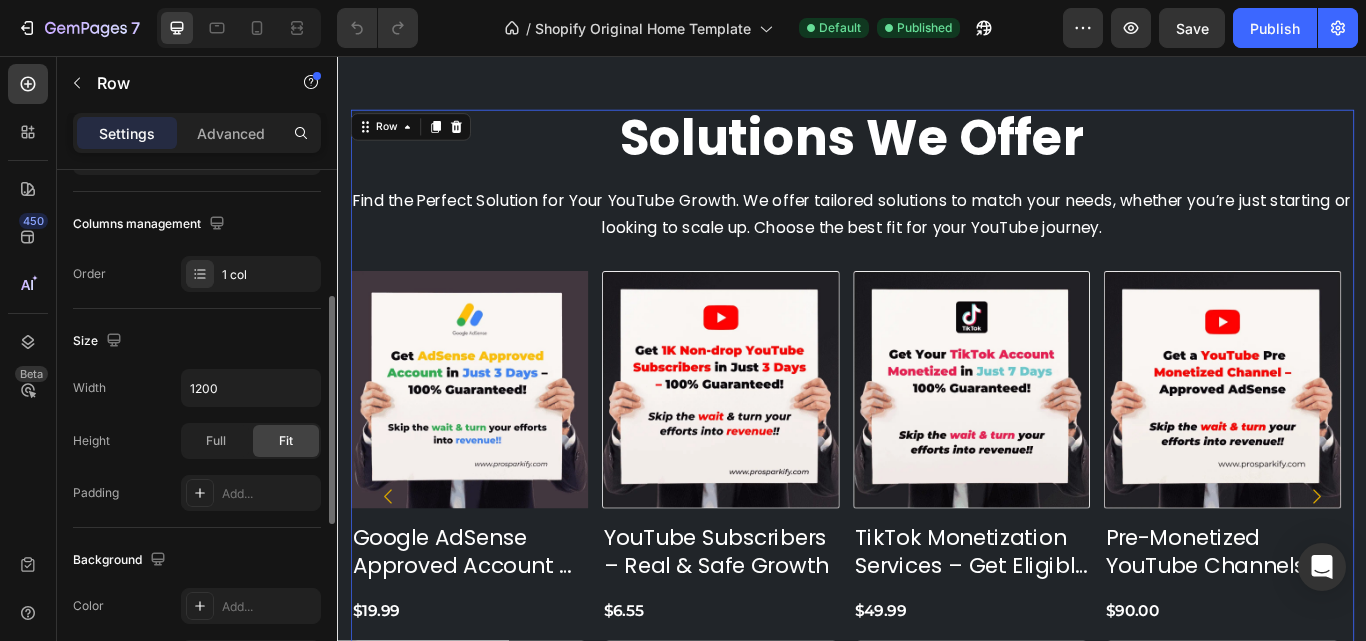 scroll, scrollTop: 0, scrollLeft: 0, axis: both 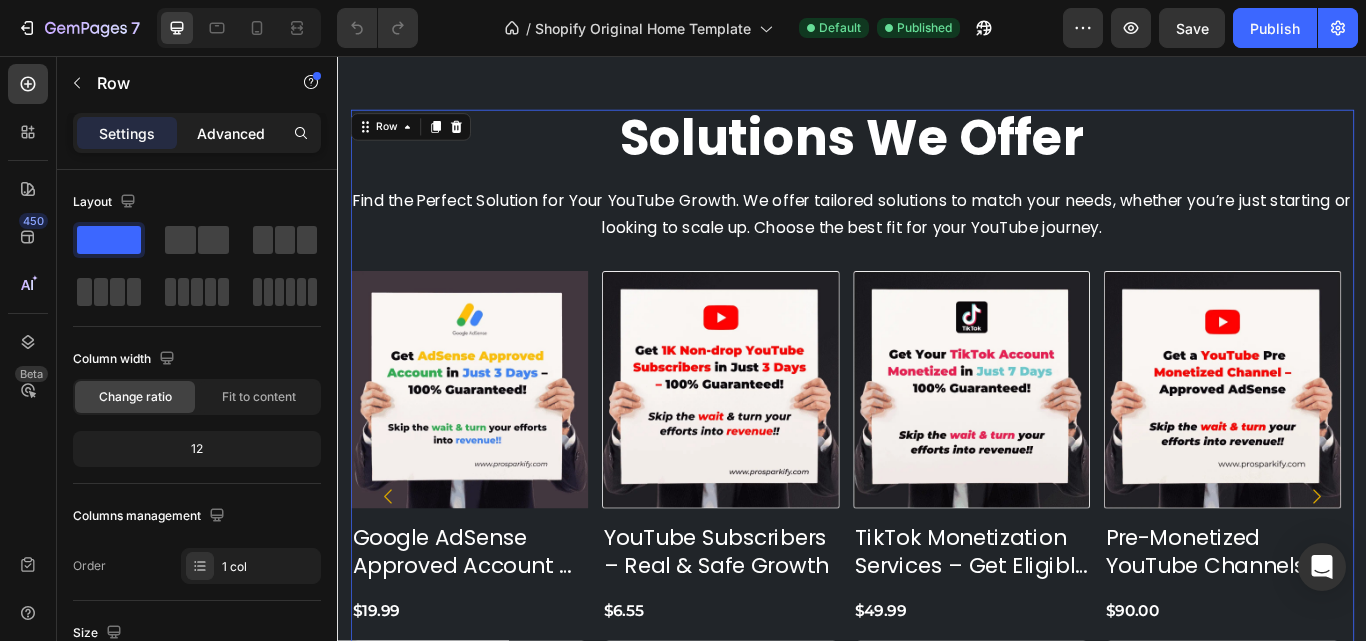 click on "Advanced" at bounding box center (231, 133) 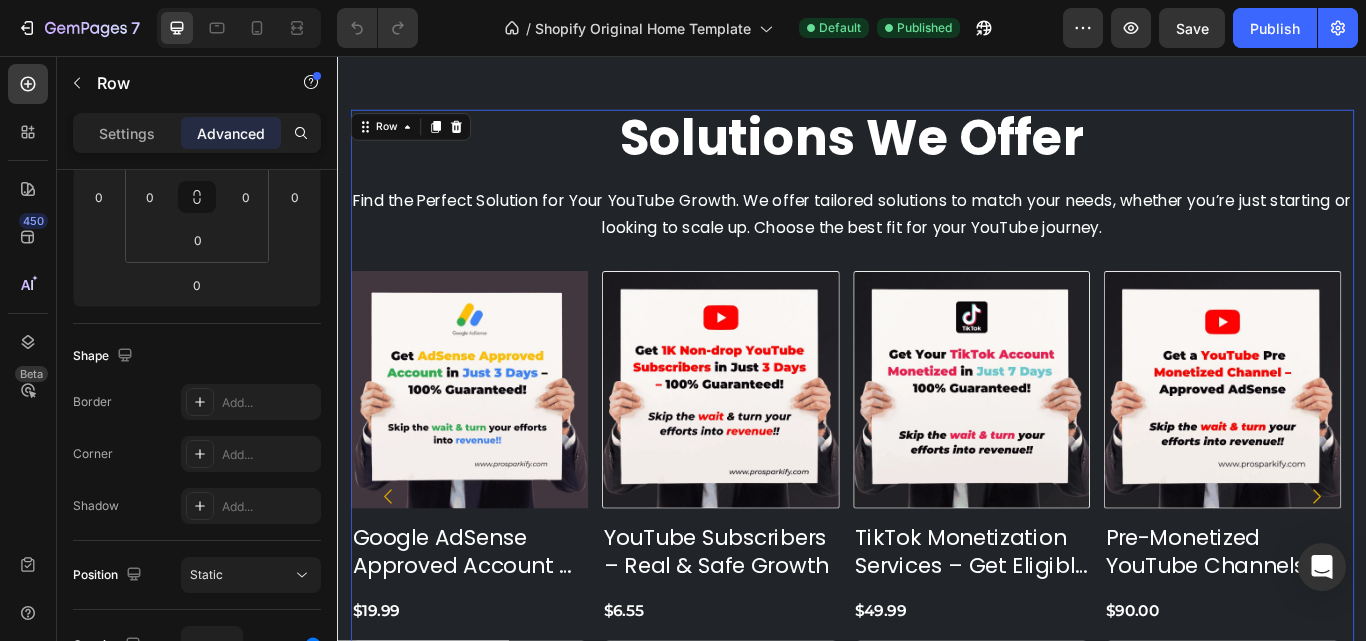 scroll, scrollTop: 0, scrollLeft: 0, axis: both 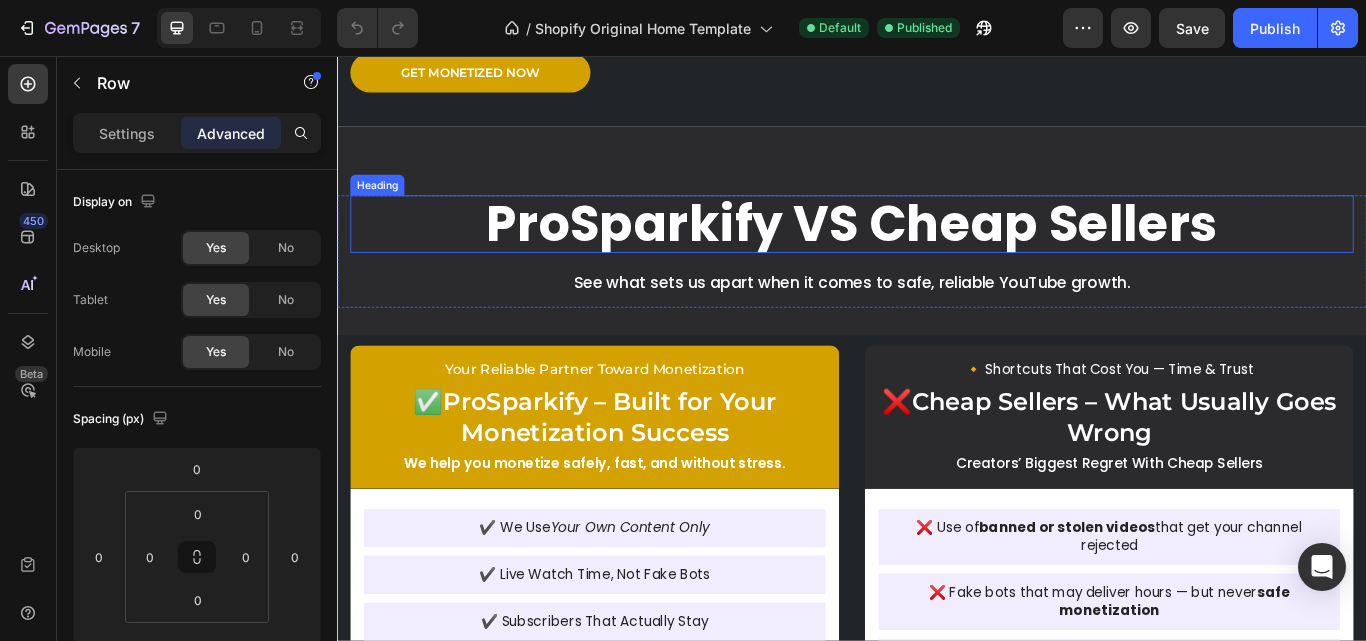 click on "ProSparkify VS Cheap Sellers" at bounding box center [937, 252] 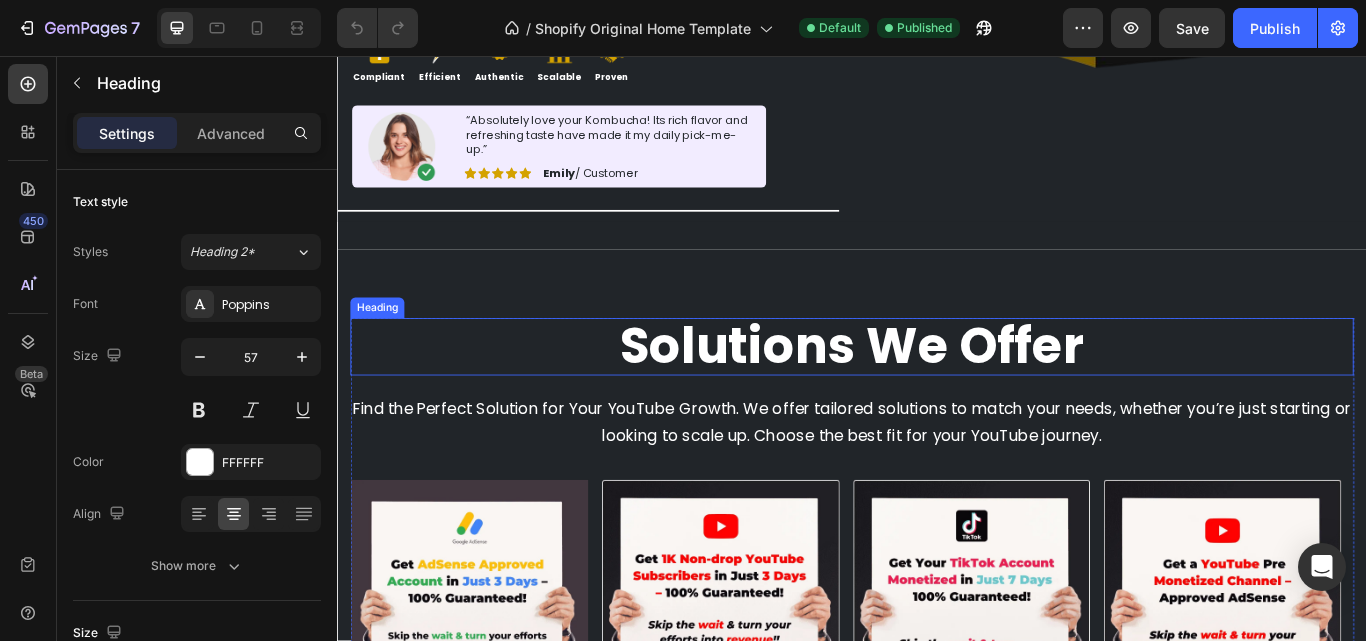 scroll, scrollTop: 632, scrollLeft: 0, axis: vertical 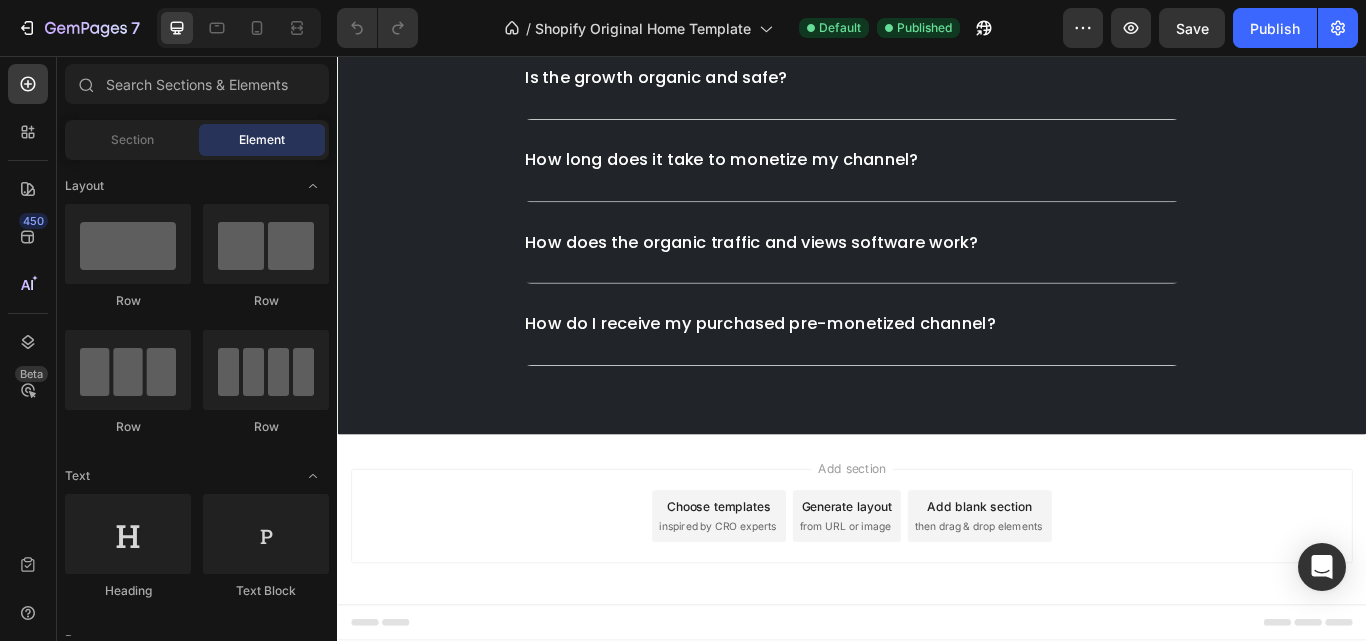click on "Choose templates" at bounding box center [782, 581] 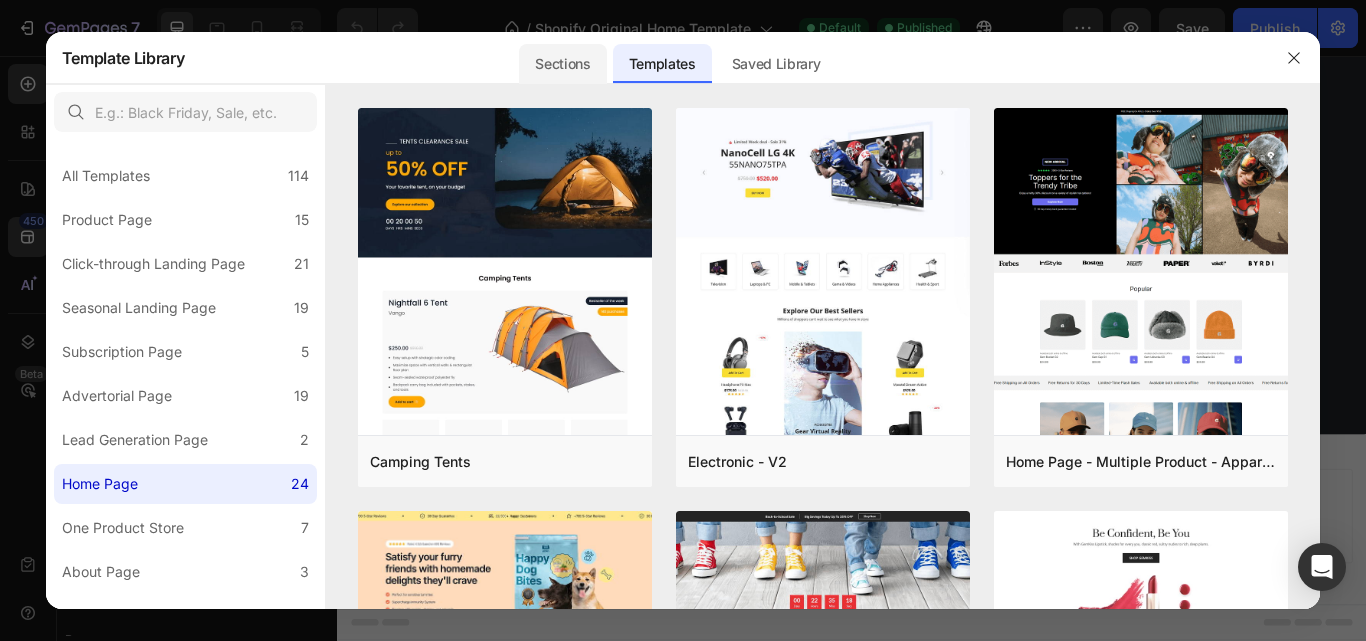 click on "Sections" 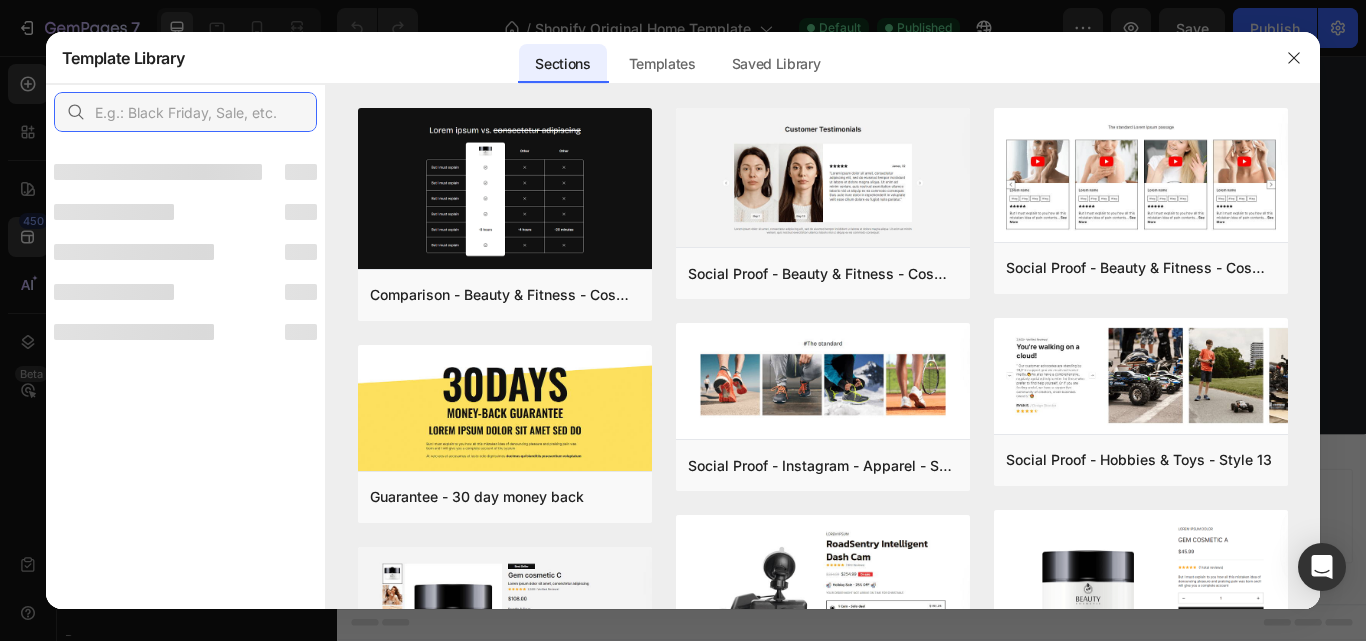 click at bounding box center (185, 112) 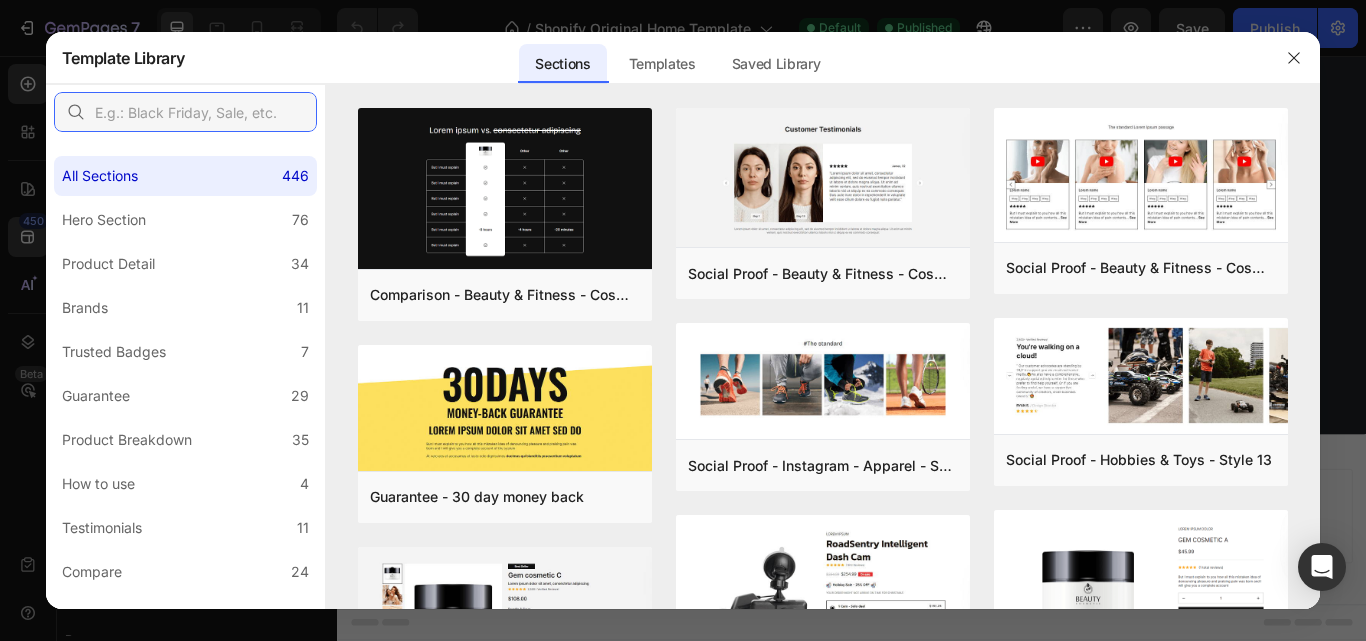 type on "g" 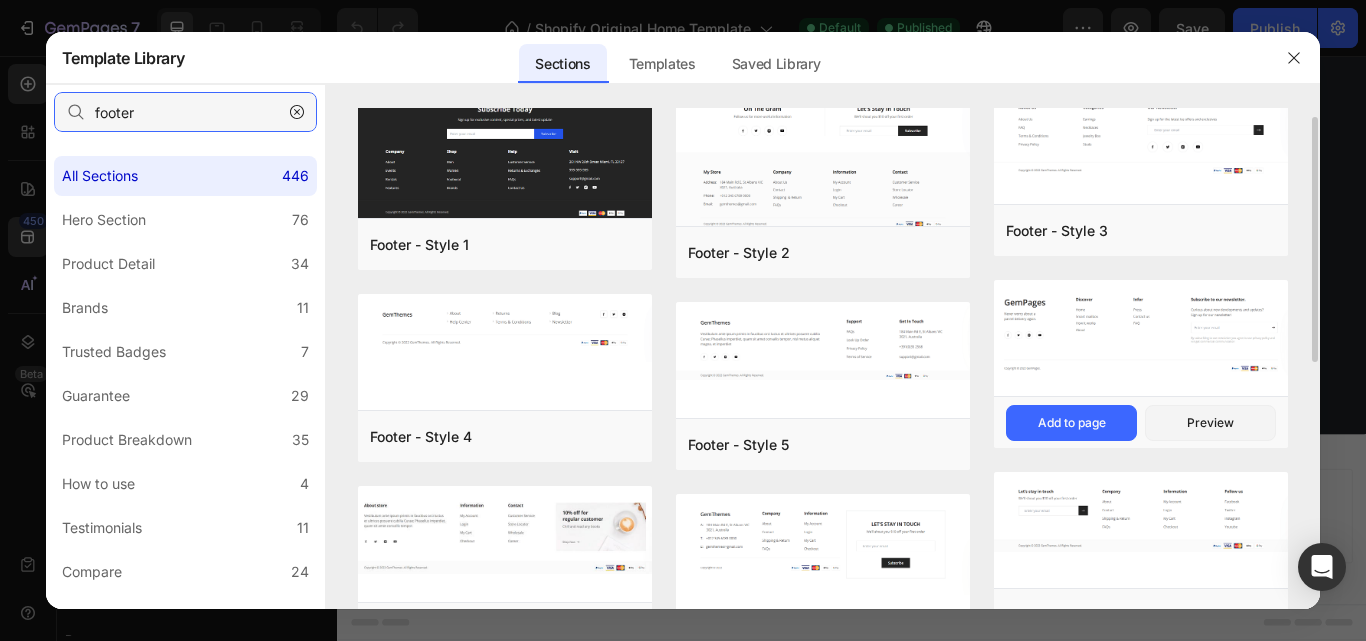 scroll, scrollTop: 0, scrollLeft: 0, axis: both 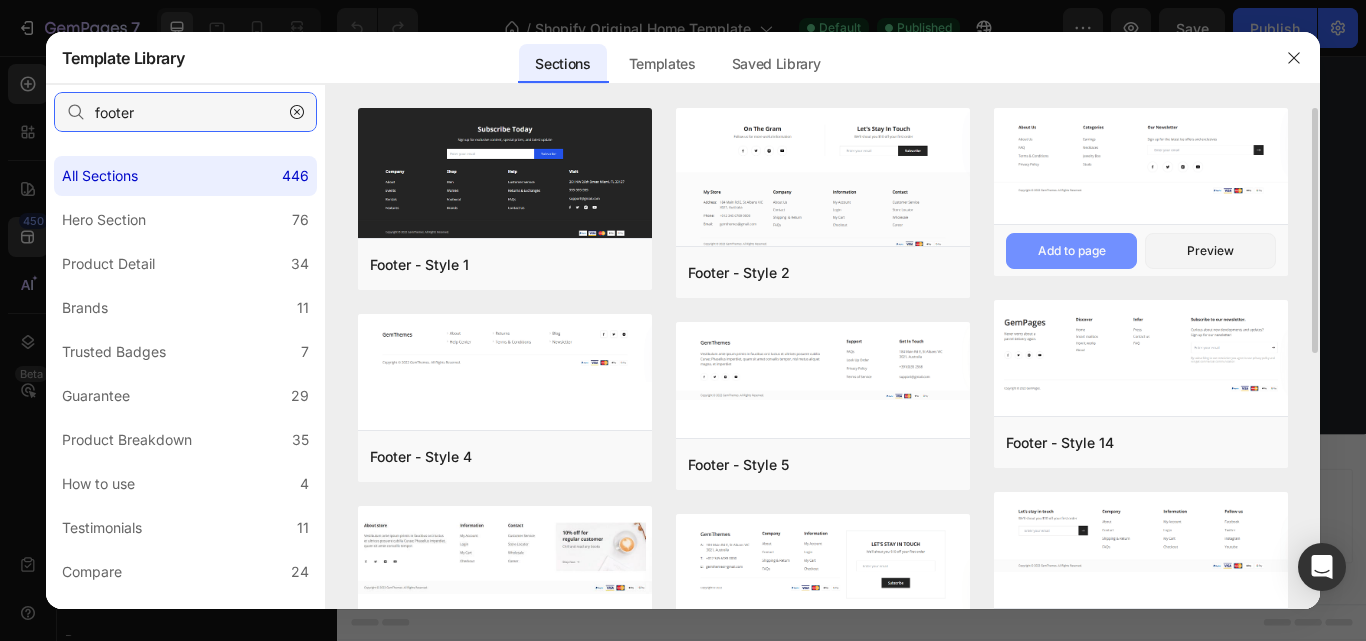 type on "footer" 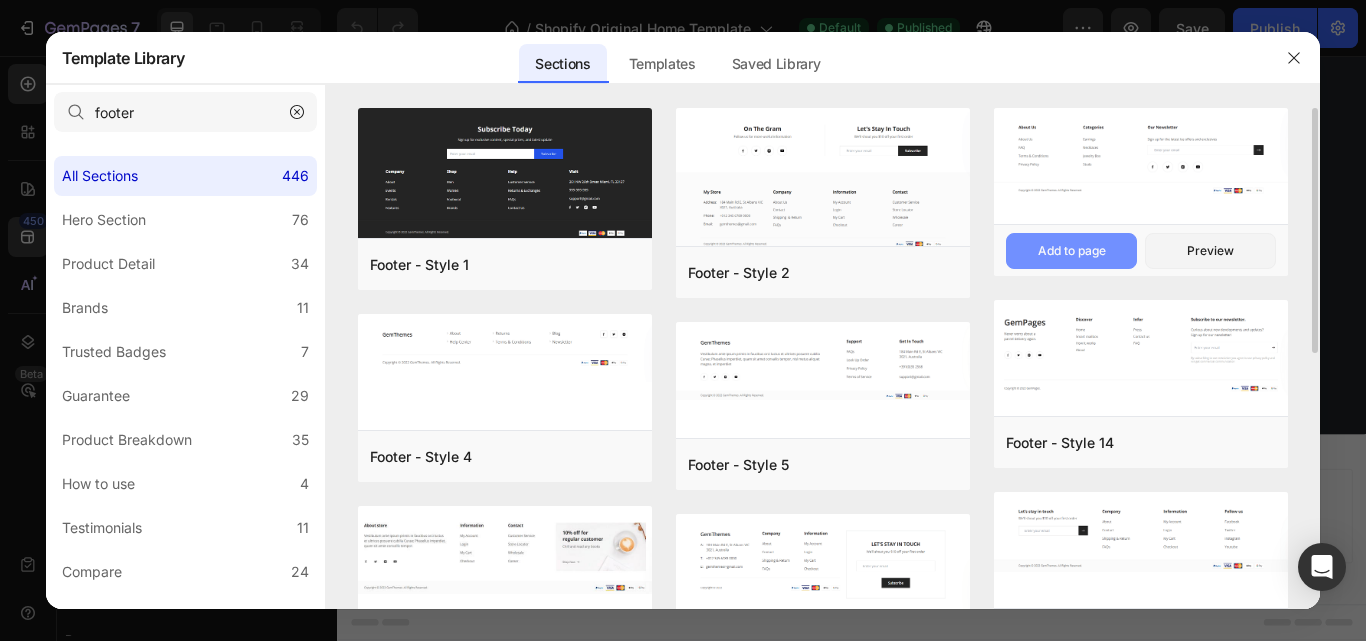 click on "Add to page" at bounding box center (1072, 251) 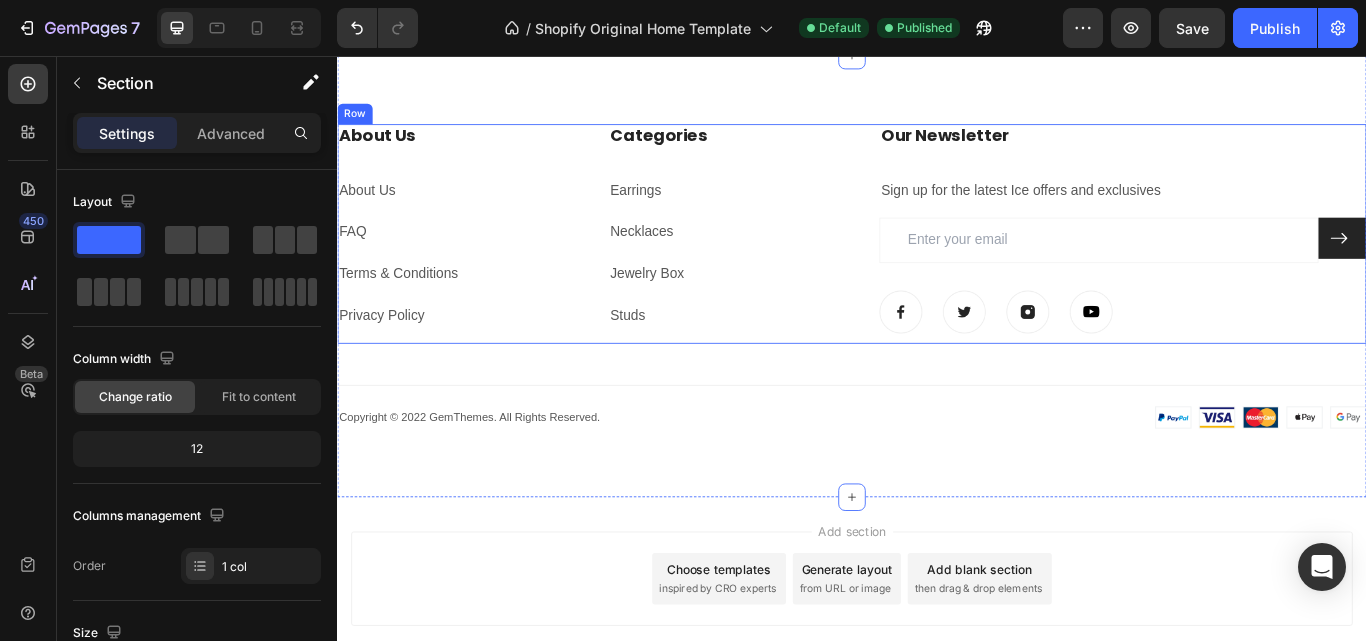 scroll, scrollTop: 5957, scrollLeft: 0, axis: vertical 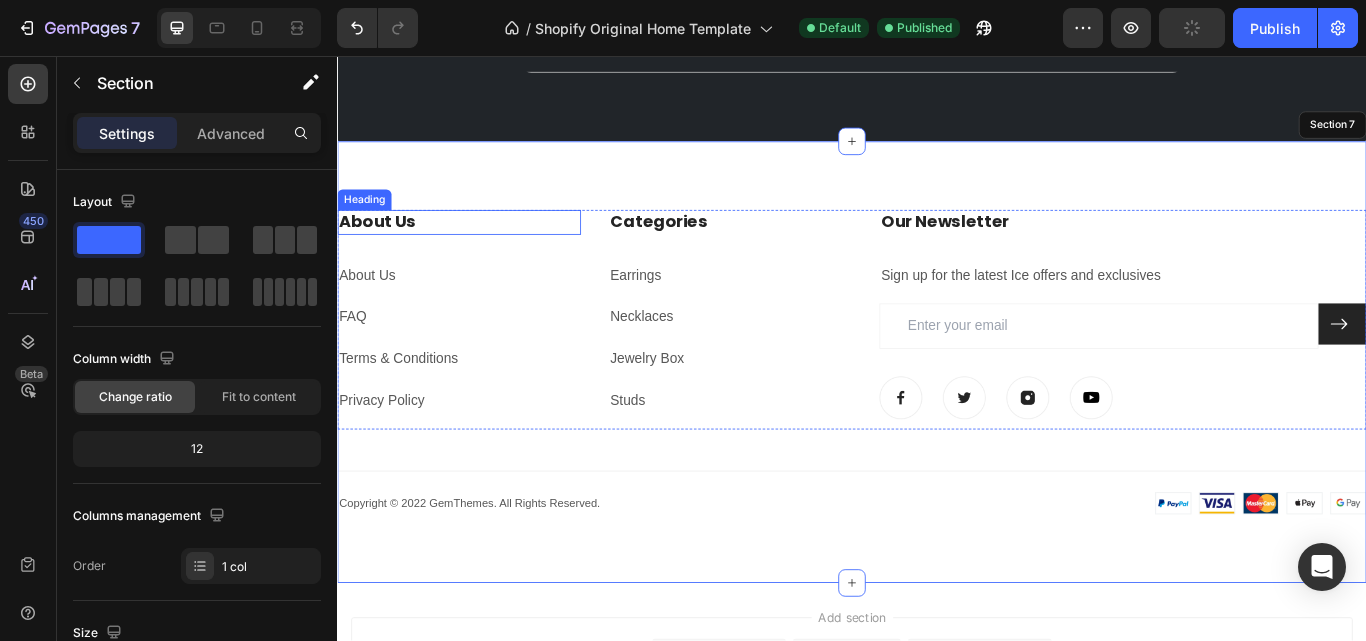 click on "About Us" at bounding box center [479, 250] 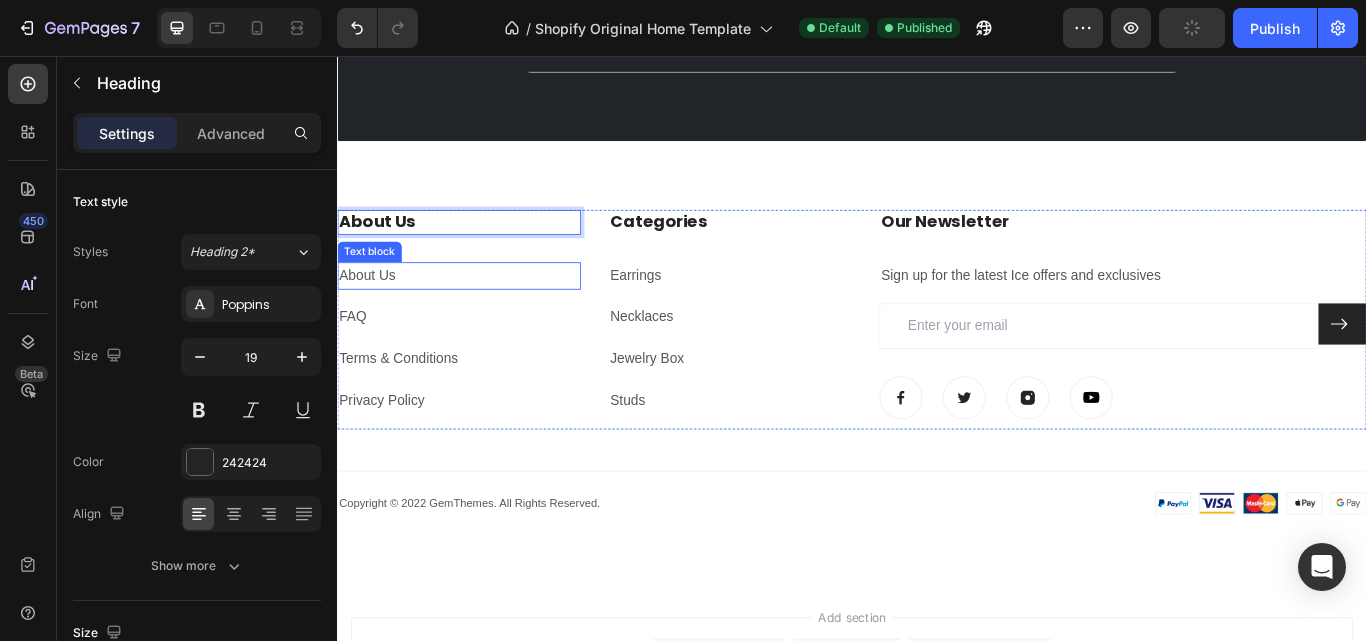 click on "About Us" at bounding box center (372, 312) 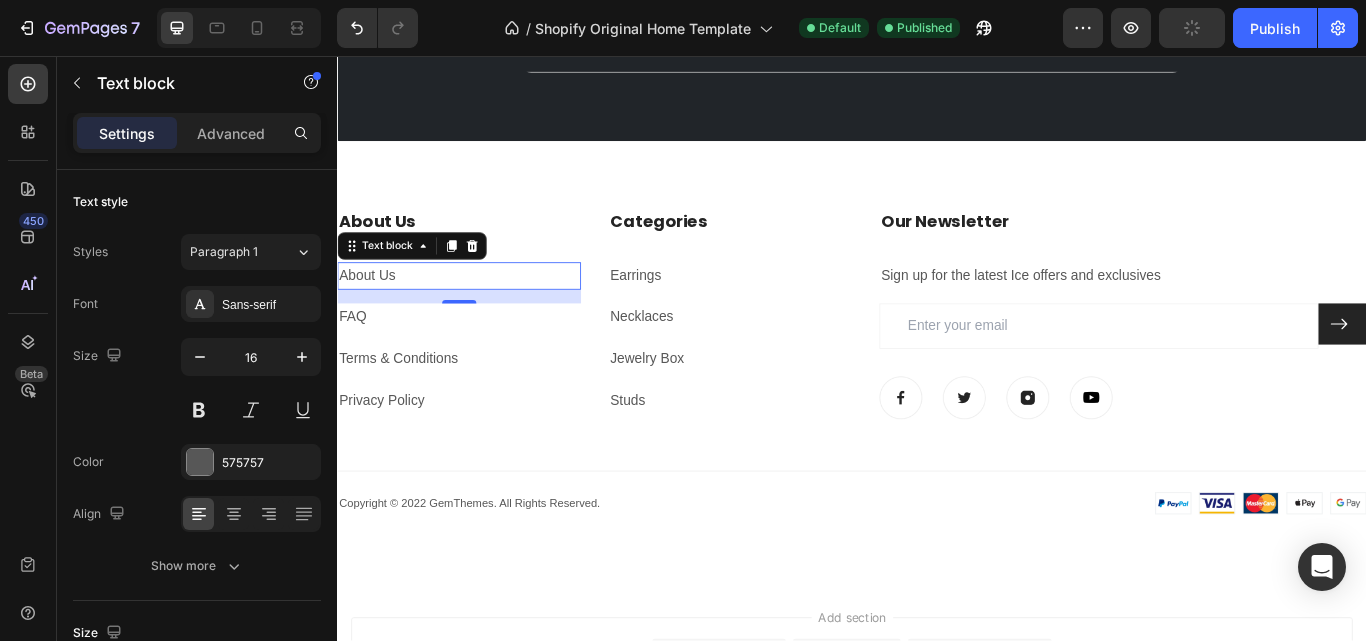 click on "About Us" at bounding box center (479, 313) 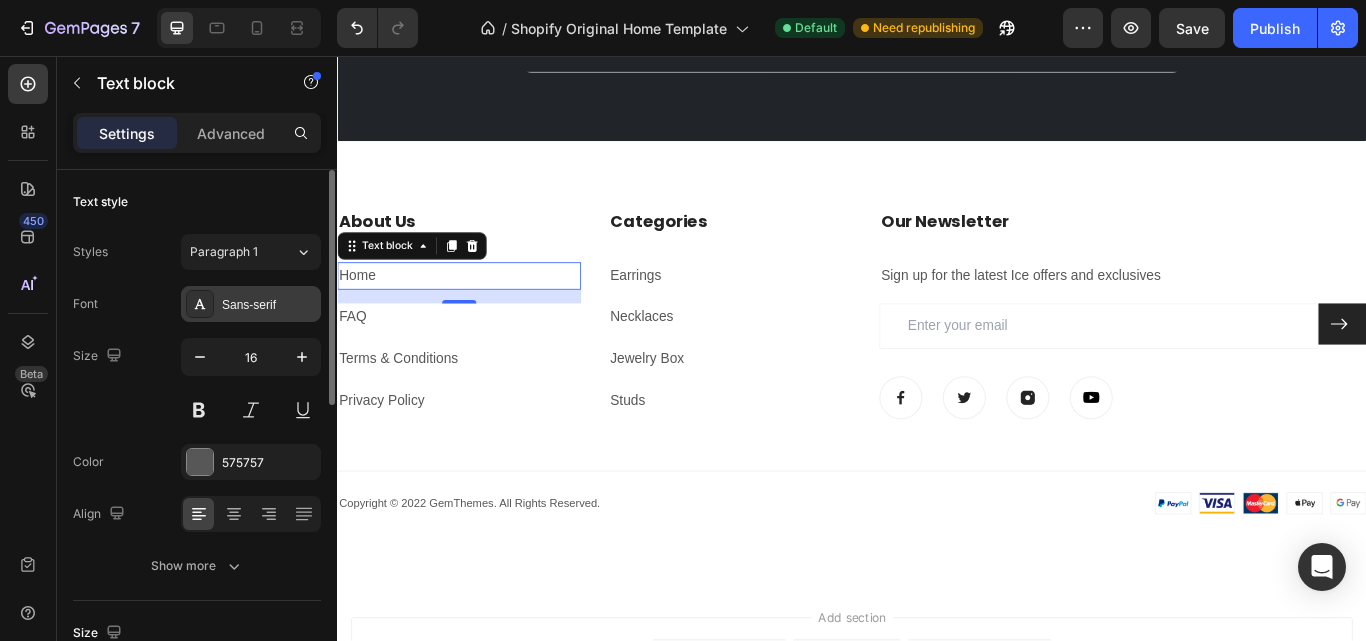 click on "Sans-serif" at bounding box center (269, 305) 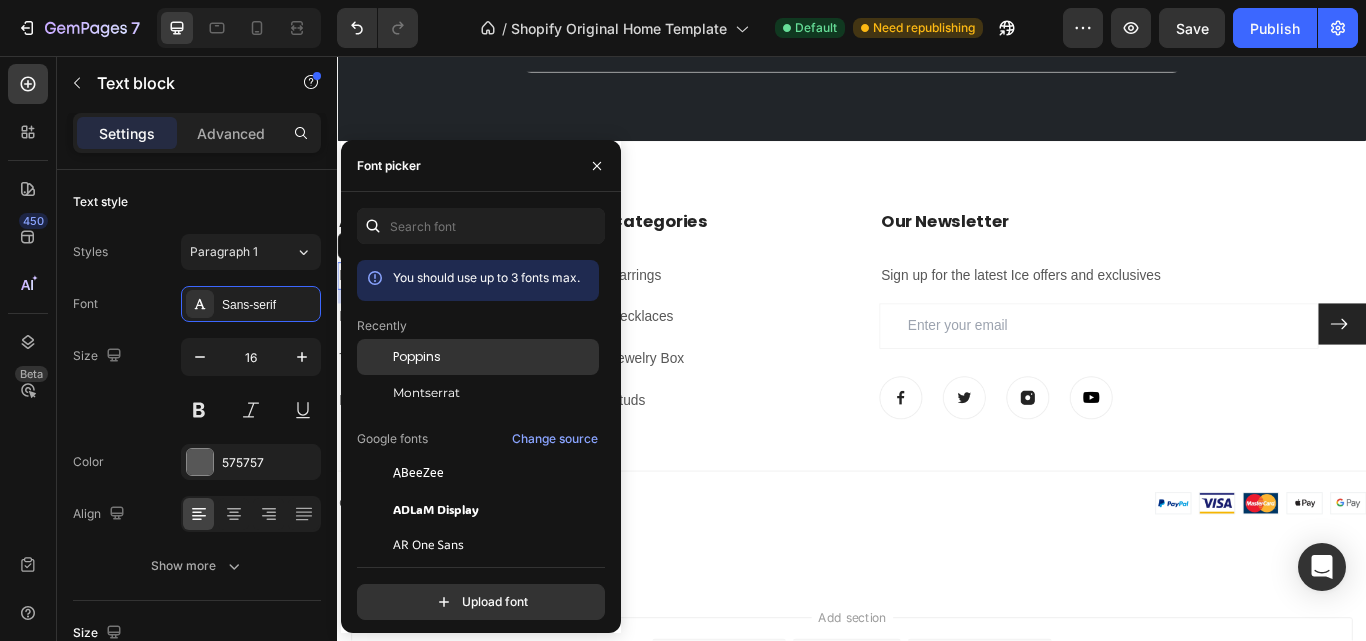 click on "Poppins" at bounding box center (417, 357) 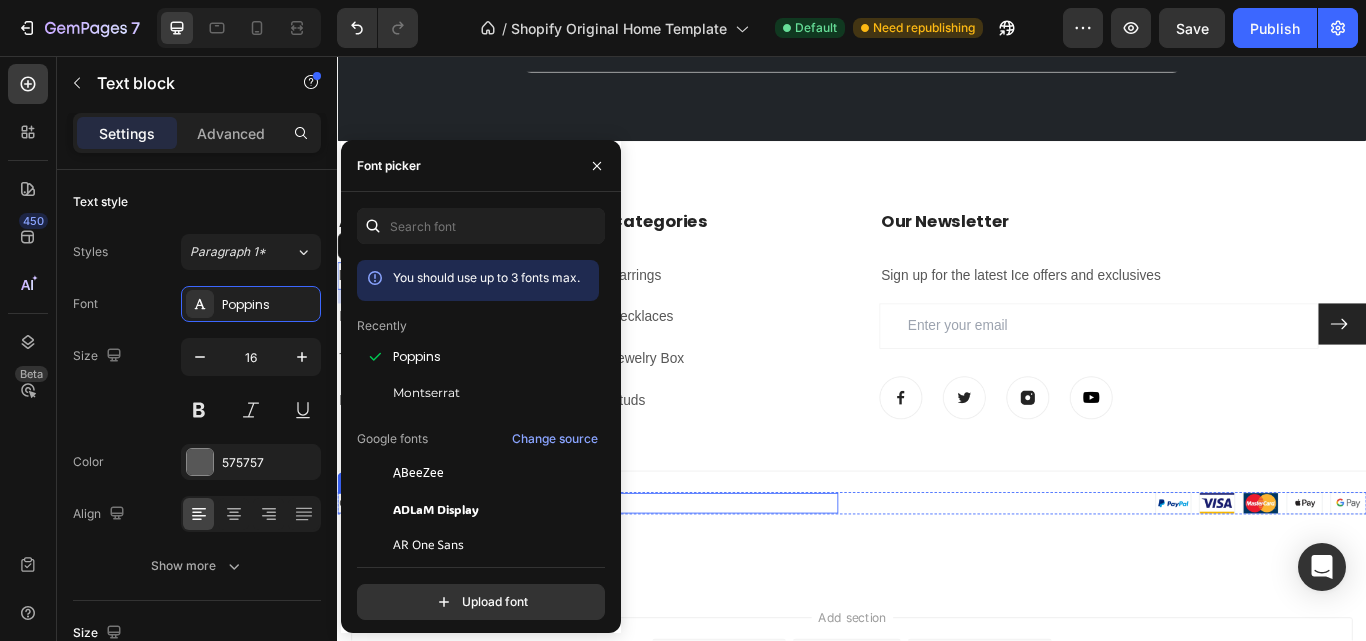 click on "Copyright © 2022 GemThemes. All Rights Reserved." at bounding box center (629, 578) 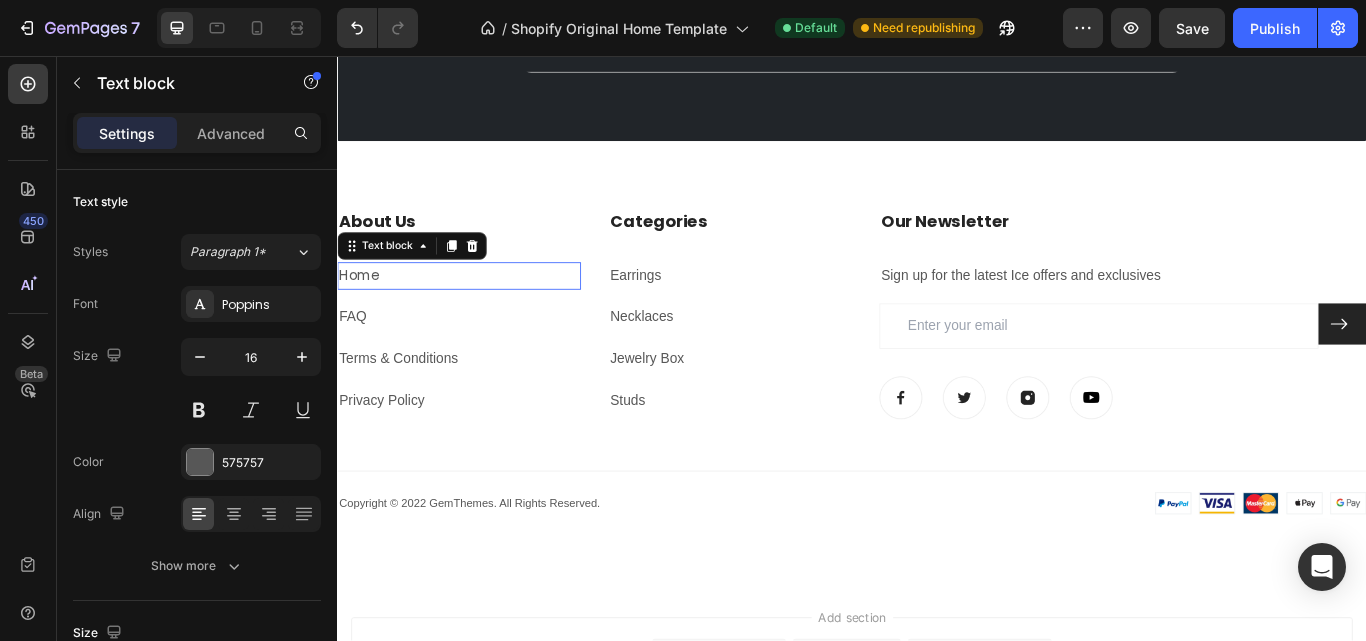 click on "Home" at bounding box center (479, 313) 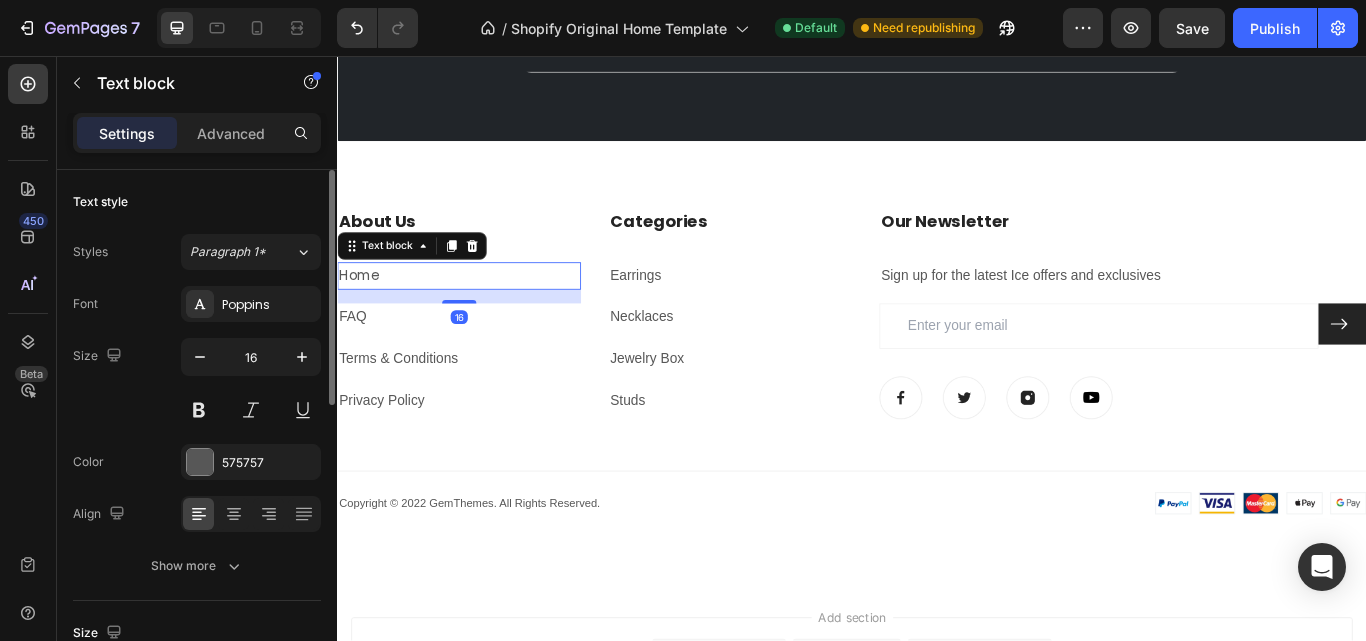 scroll, scrollTop: 200, scrollLeft: 0, axis: vertical 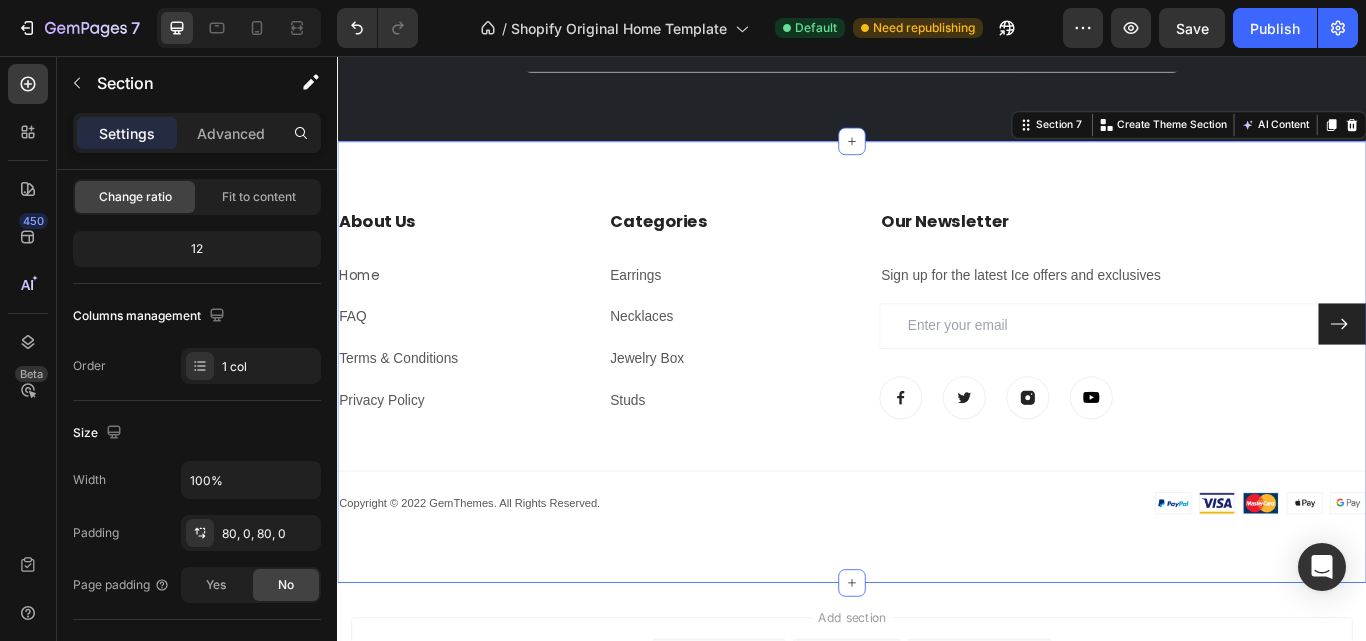 click on "About Us  Heading Home Text block FAQ Text block Terms & Conditions Text block Privacy Policy Text block Categories Heading Earrings Text block Necklaces Text block Jewelry Box Text block Studs Text block Our Newsletter Heading Sign up for the latest Ice offers and exclusives Text block Email Field
Submit Button Row Newsletter Image Image Image Image Row Row                Title Line Image Copyright © [YEAR] GemThemes. All Rights Reserved. Text block Row Copyright © [YEAR] GemThemes. All Rights Reserved. Text block Image Row Section 7   You can create reusable sections Create Theme Section AI Content Write with GemAI What would you like to describe here? Tone and Voice Persuasive Product Getting products... Show more Generate" at bounding box center [937, 413] 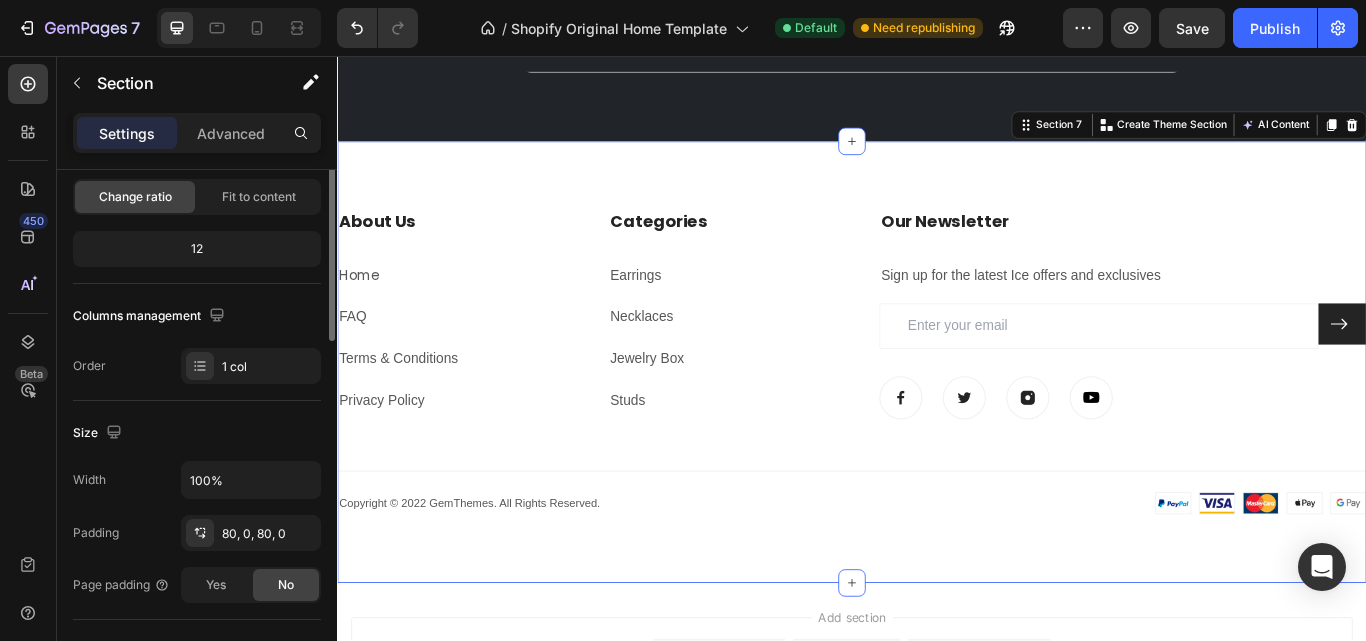 scroll, scrollTop: 300, scrollLeft: 0, axis: vertical 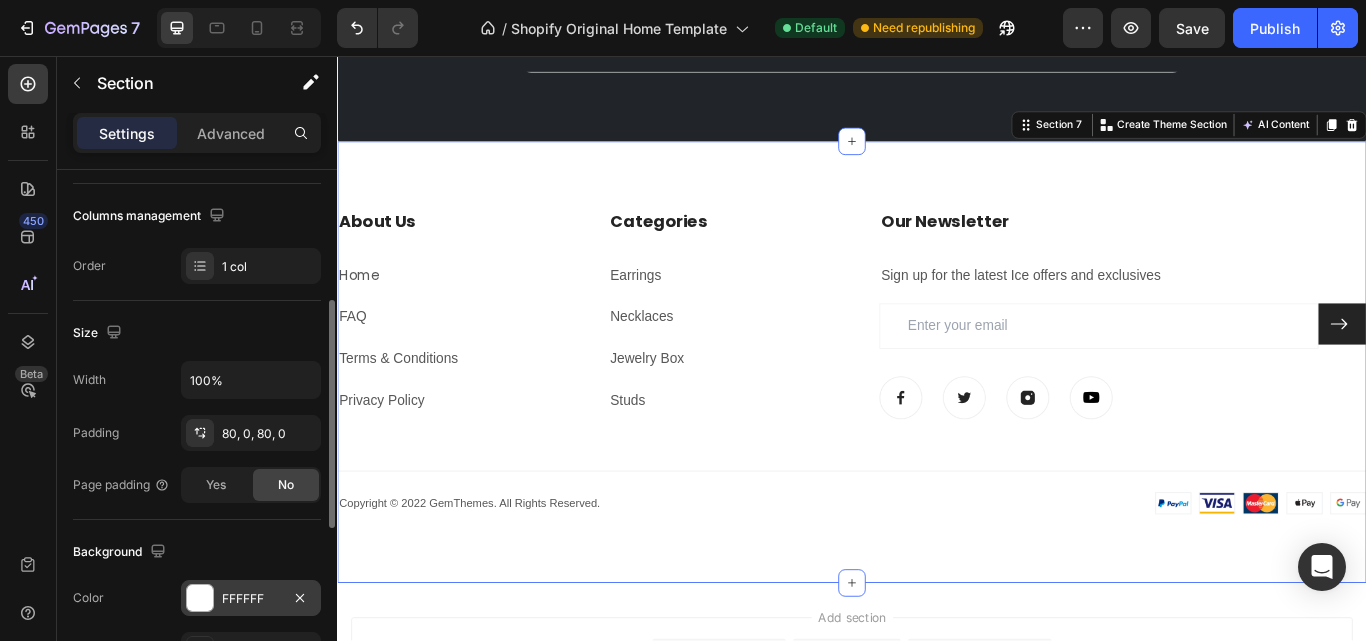 click on "FFFFFF" at bounding box center [251, 598] 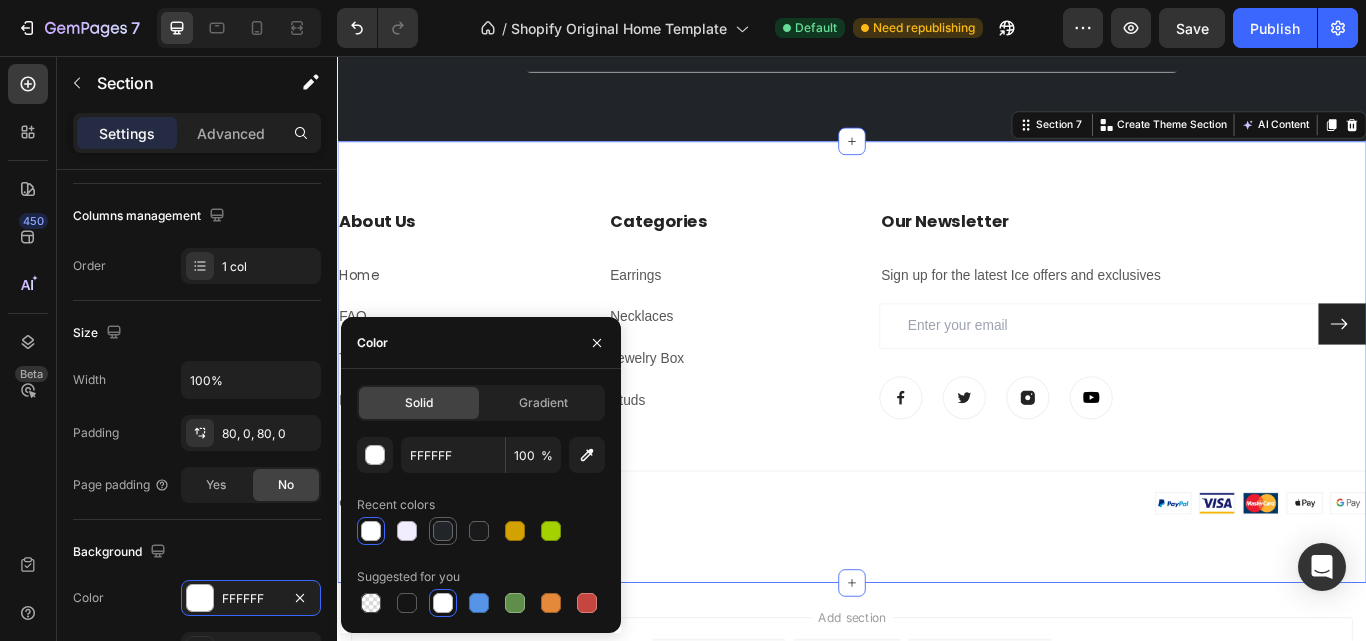 click at bounding box center (443, 531) 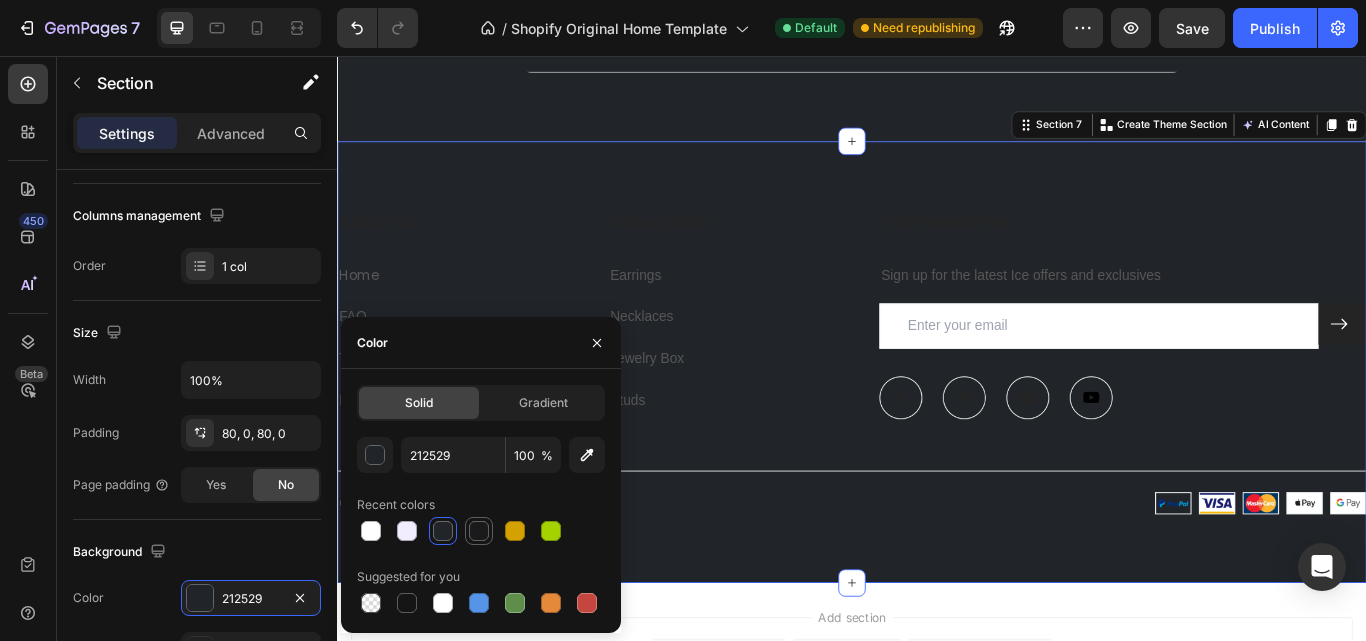 click at bounding box center [479, 531] 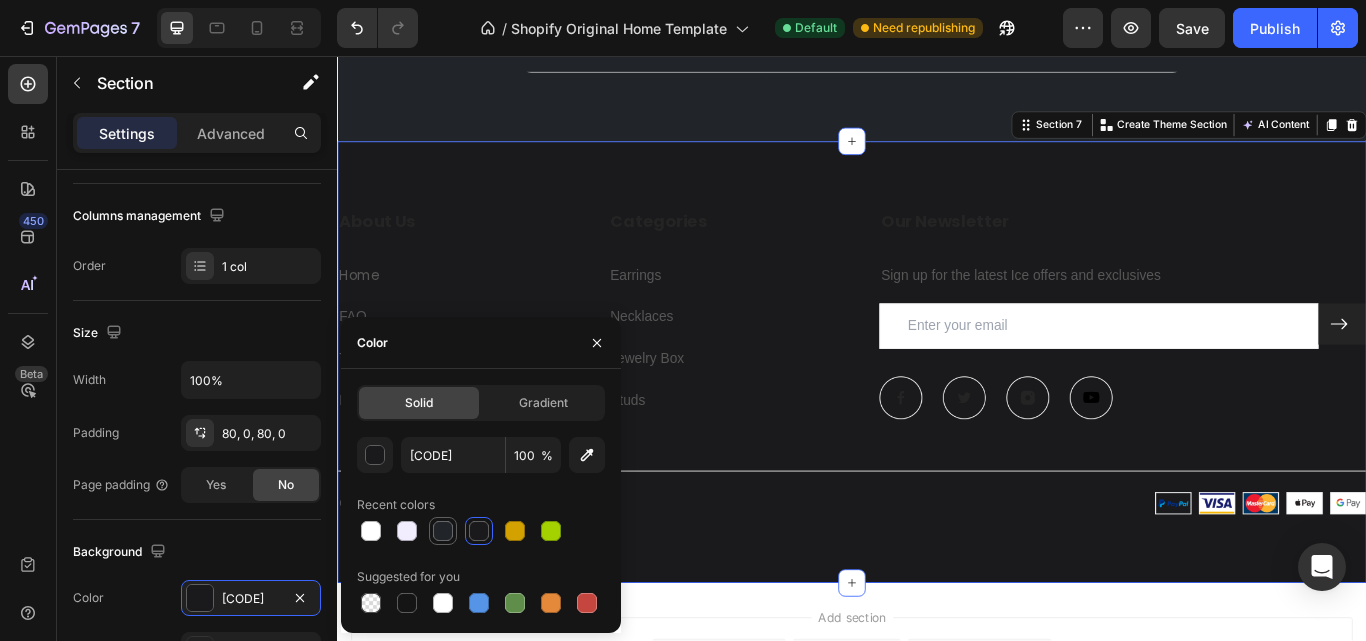 click at bounding box center [443, 531] 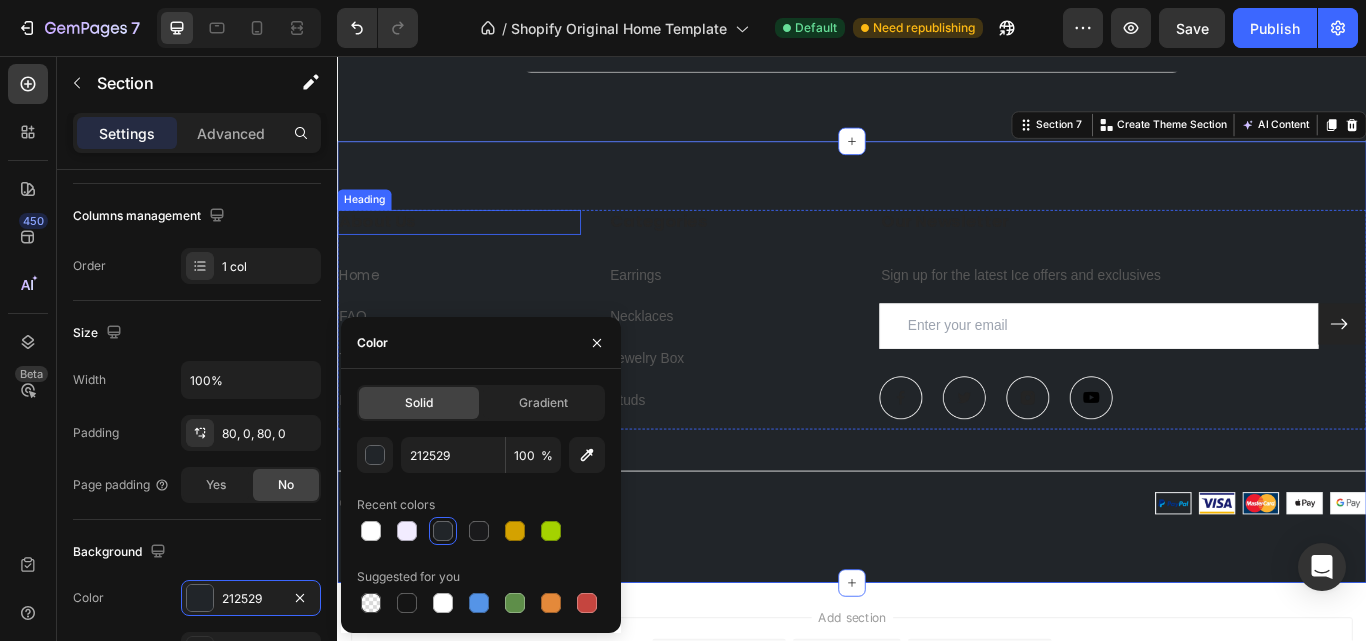 click on "About Us" at bounding box center (479, 250) 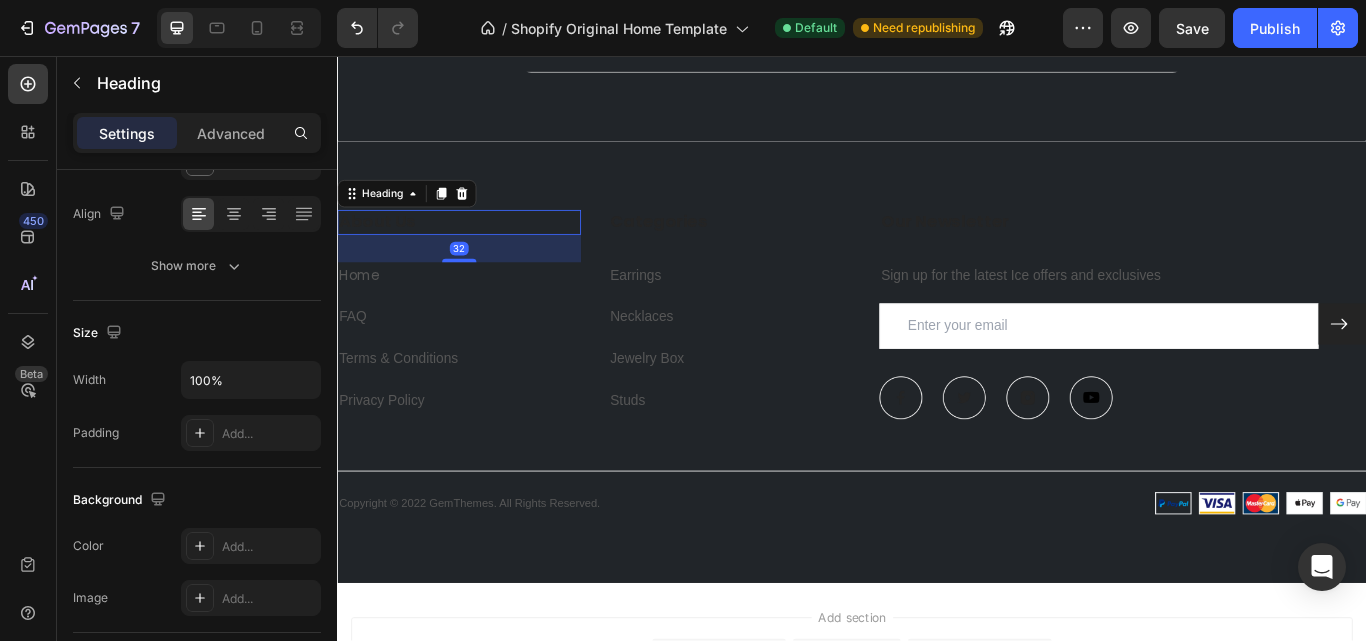 scroll, scrollTop: 0, scrollLeft: 0, axis: both 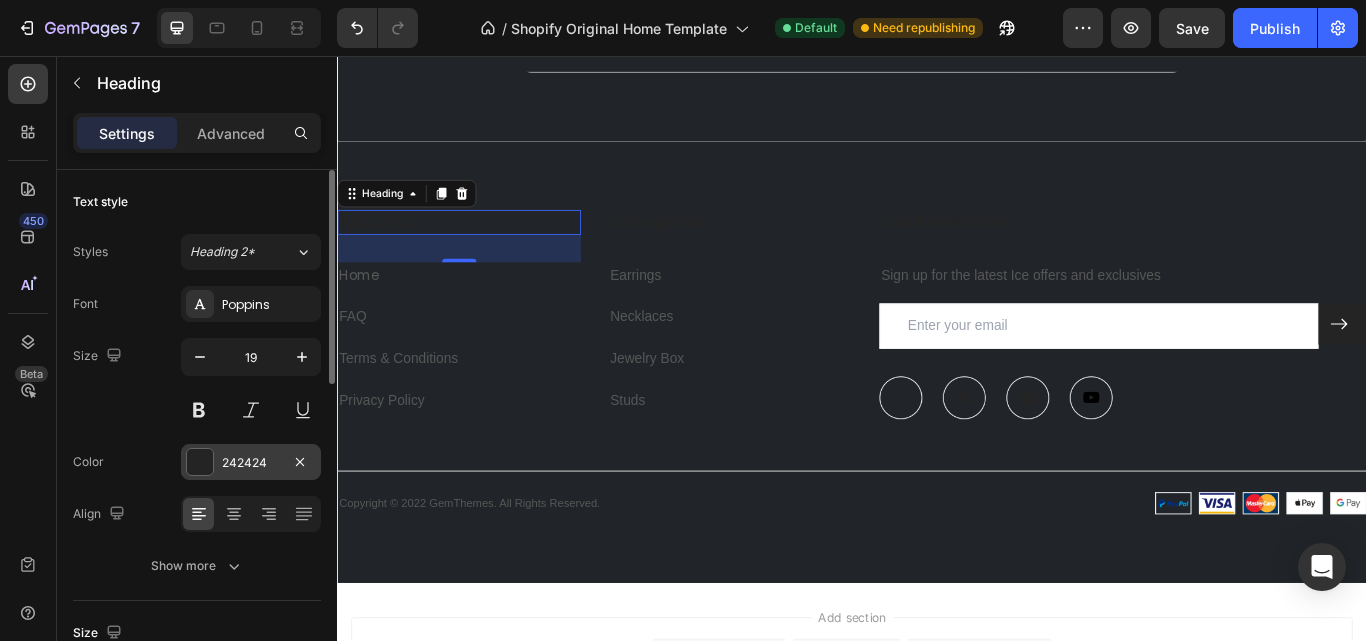 click at bounding box center (200, 462) 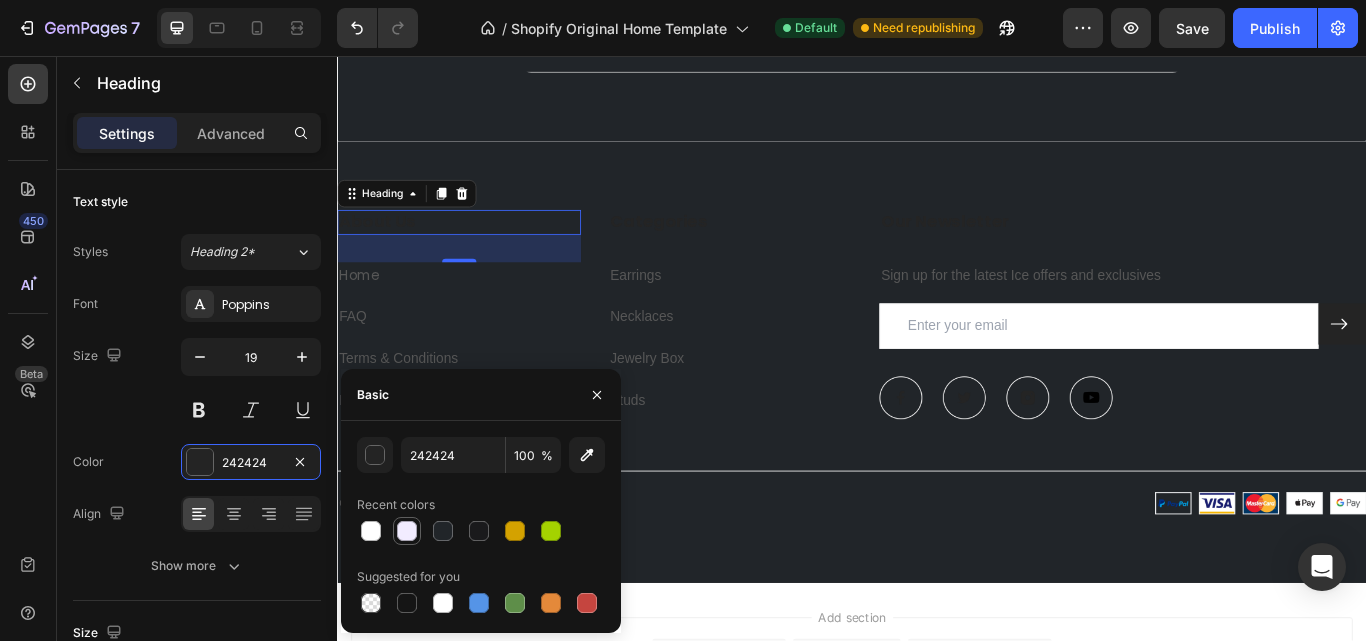click at bounding box center (407, 531) 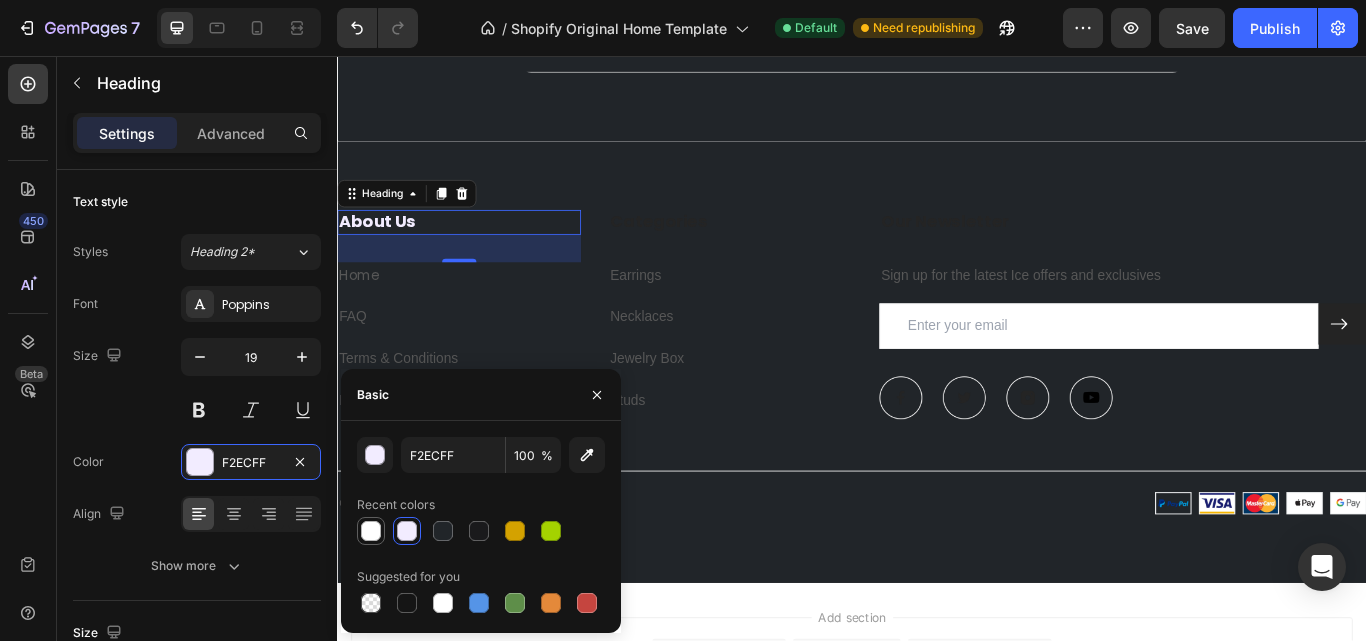 click at bounding box center [371, 531] 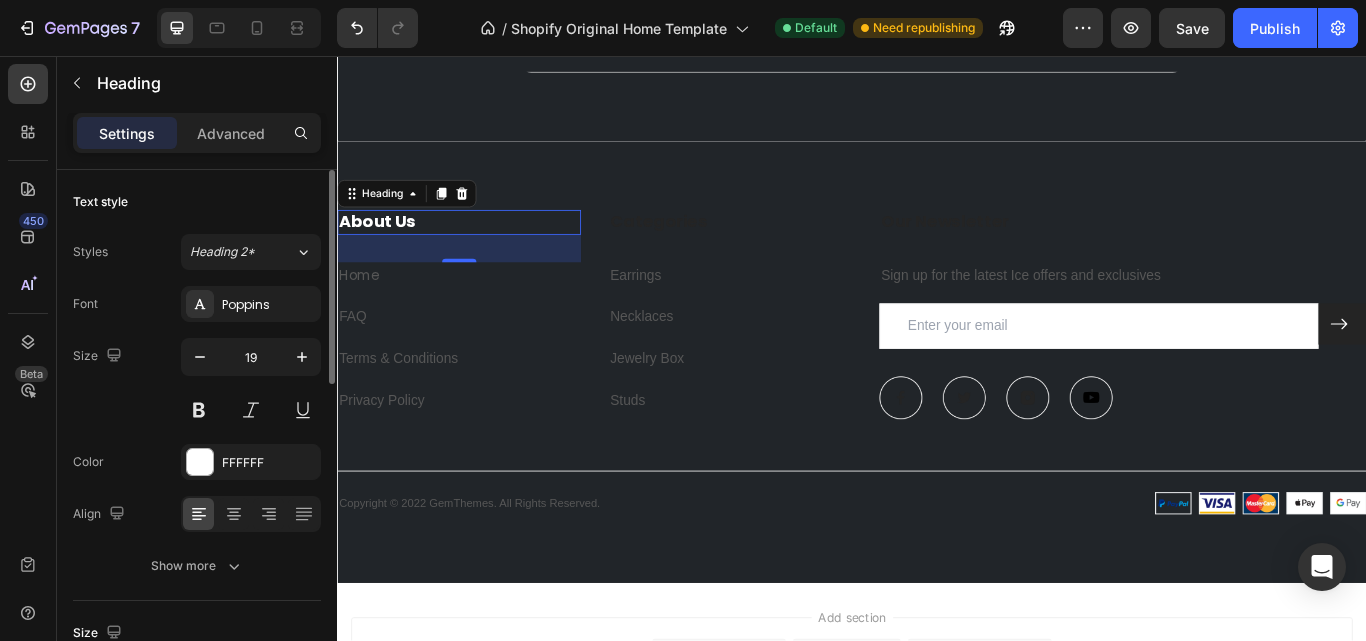 click on "Color FFFFFF" at bounding box center (197, 462) 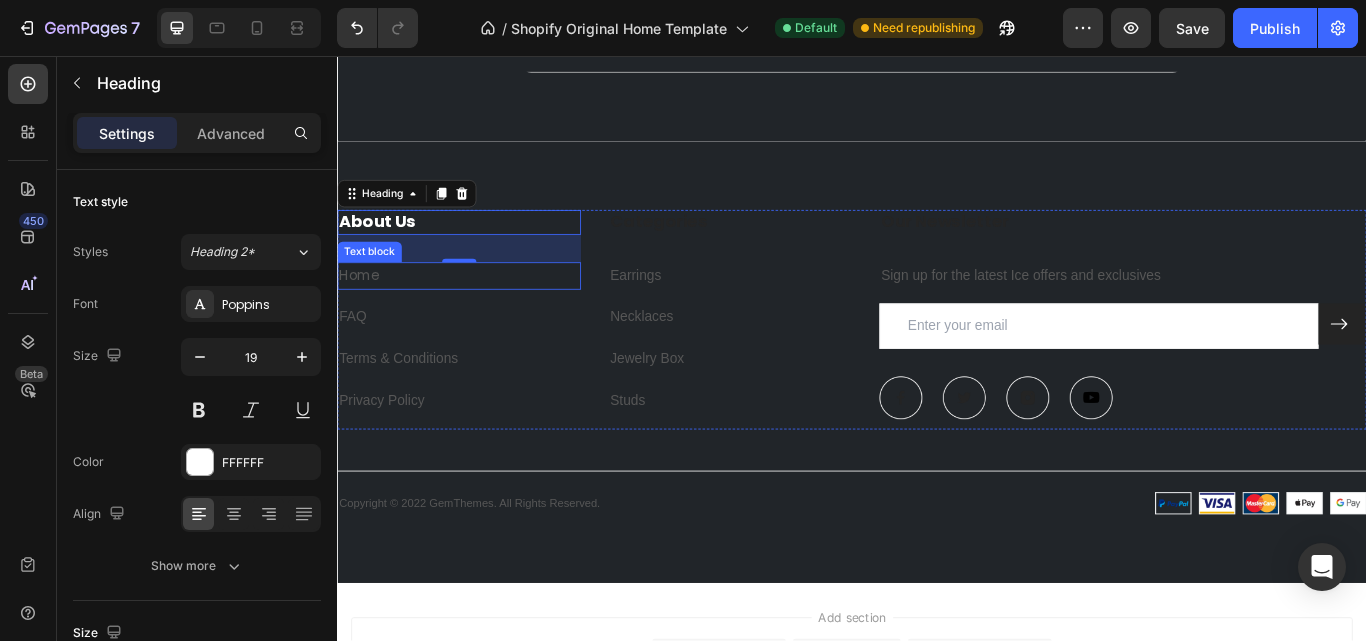click on "Home" at bounding box center (479, 313) 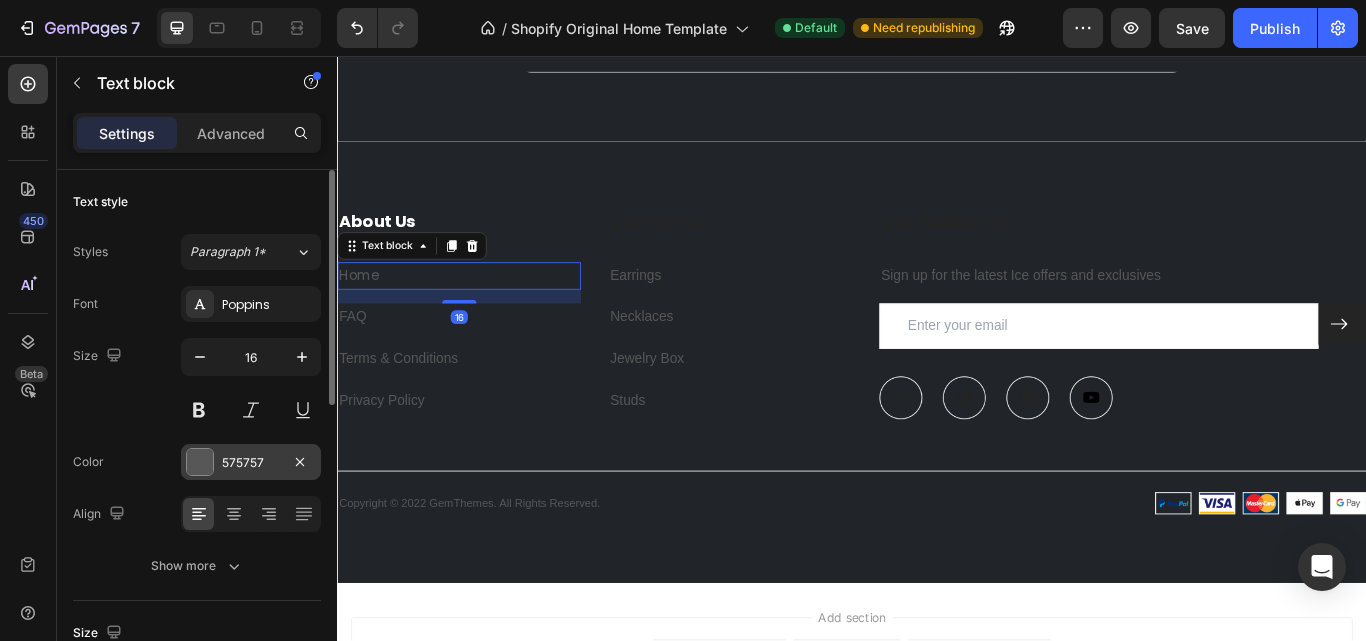 click at bounding box center [200, 462] 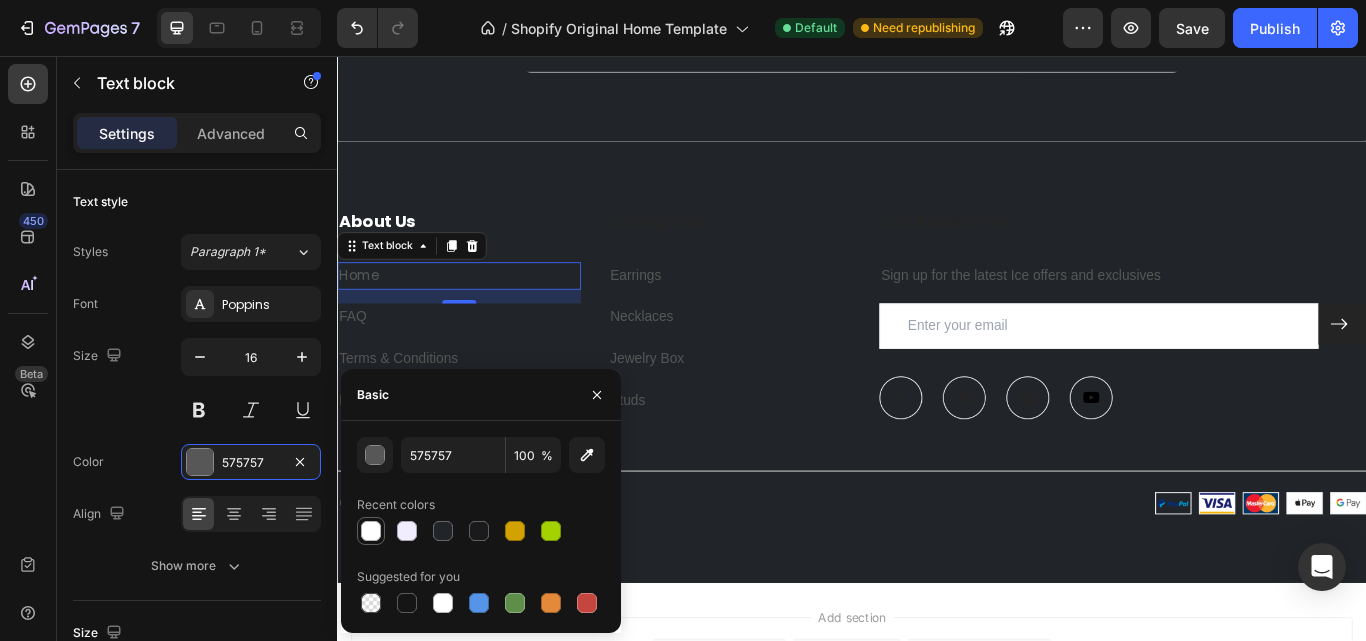 click at bounding box center [371, 531] 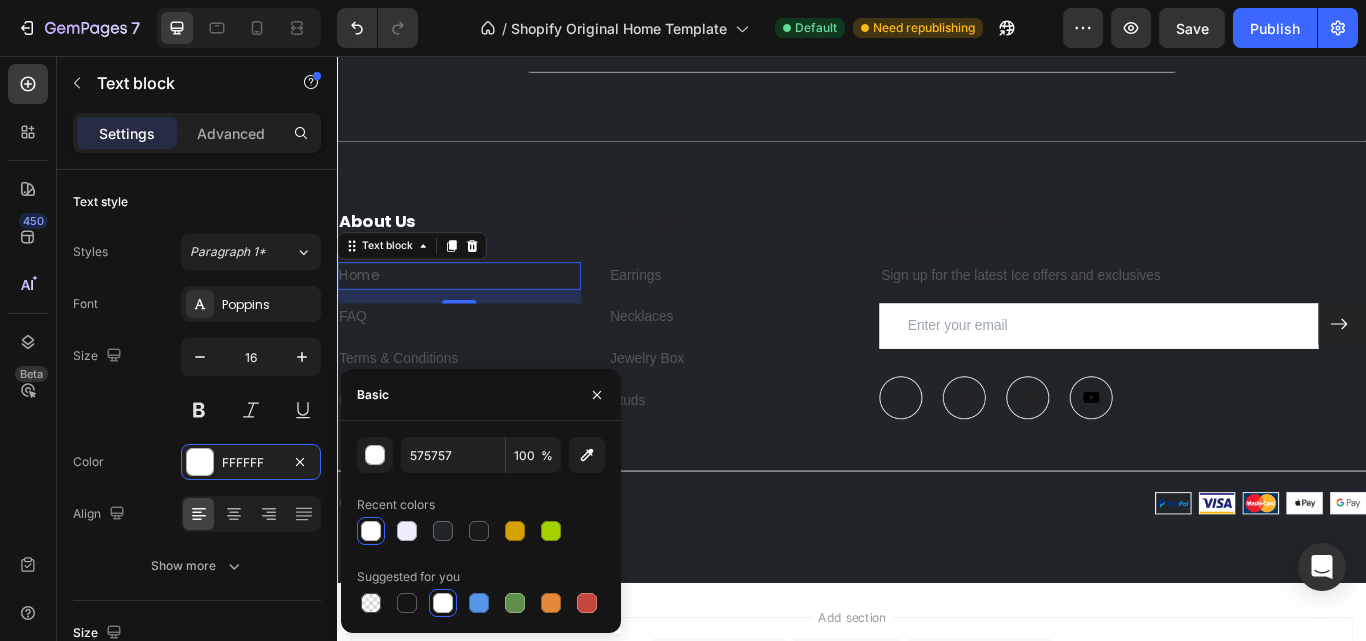 type on "FFFFFF" 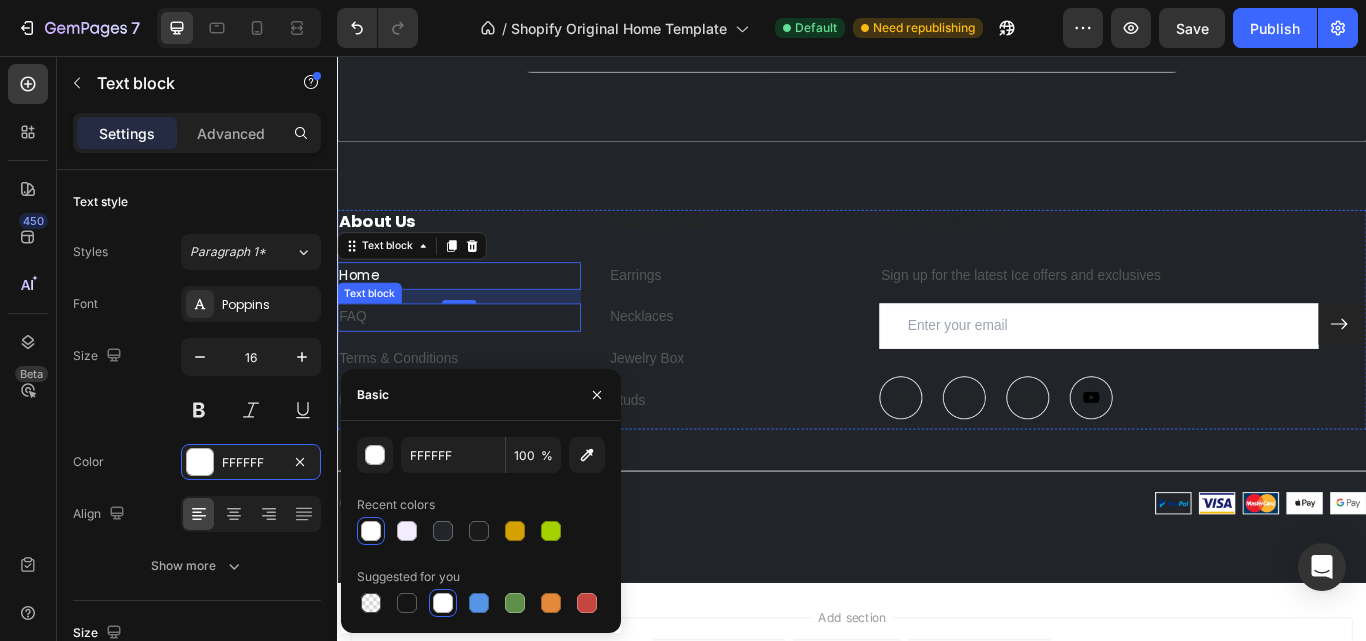 click on "FAQ" at bounding box center [479, 361] 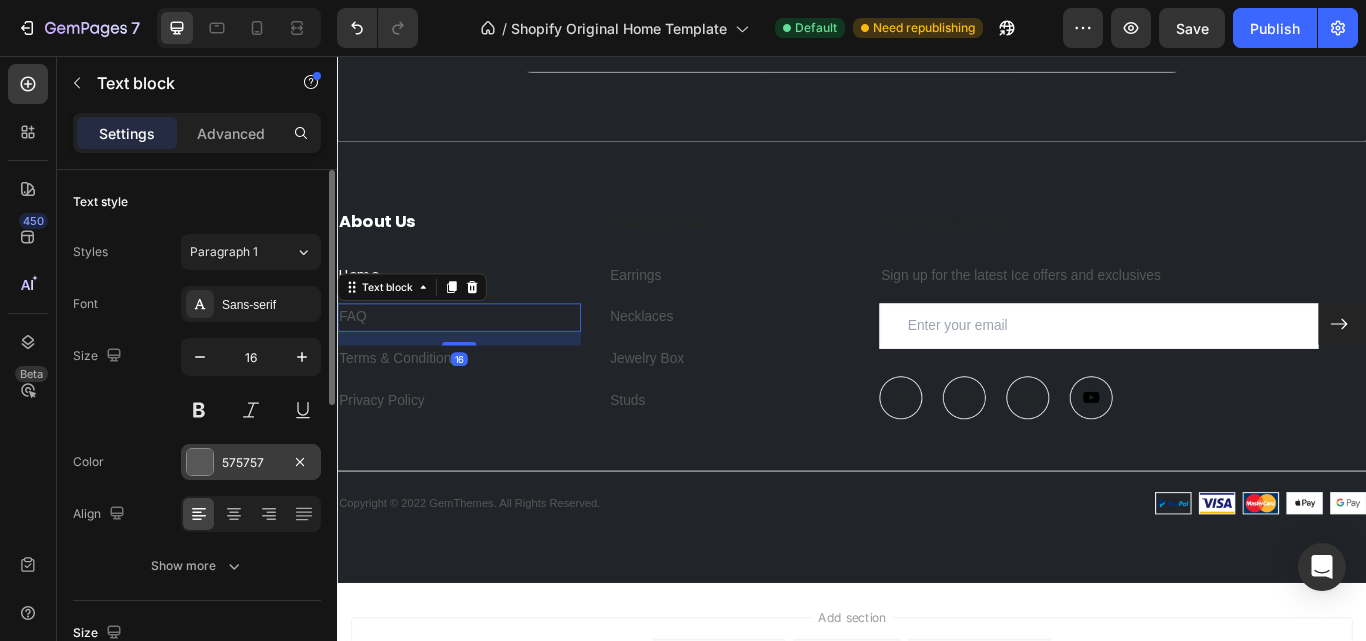 click at bounding box center [200, 462] 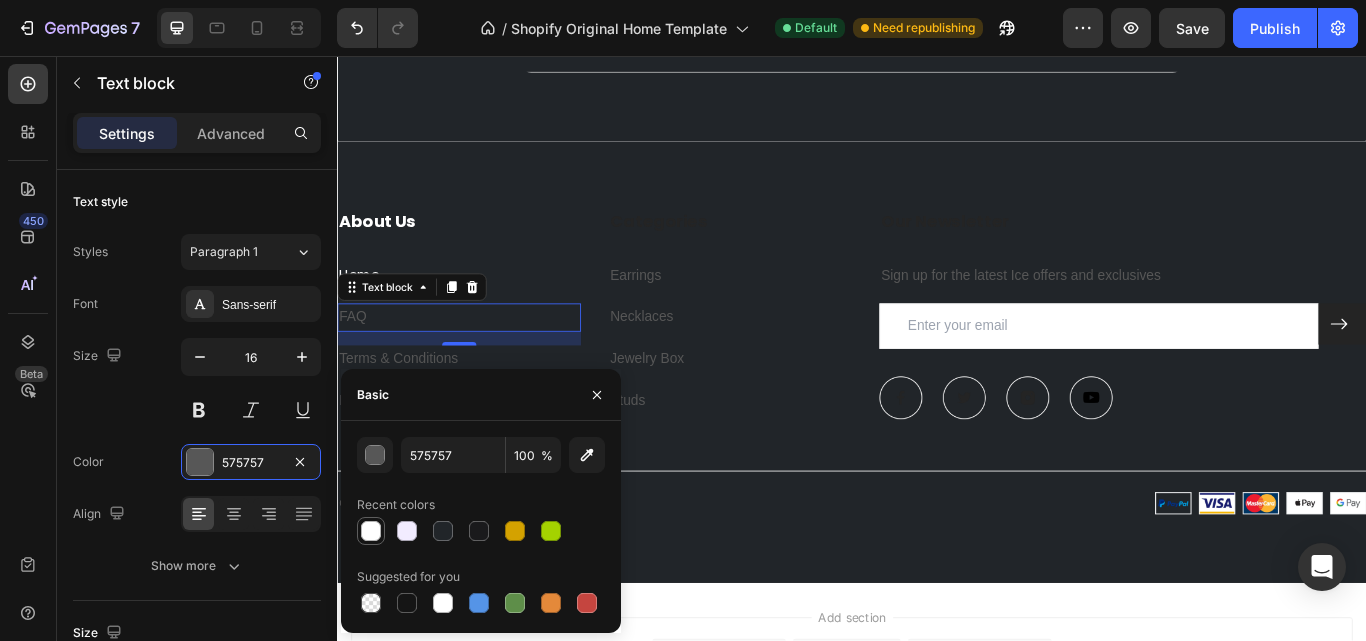 click at bounding box center [371, 531] 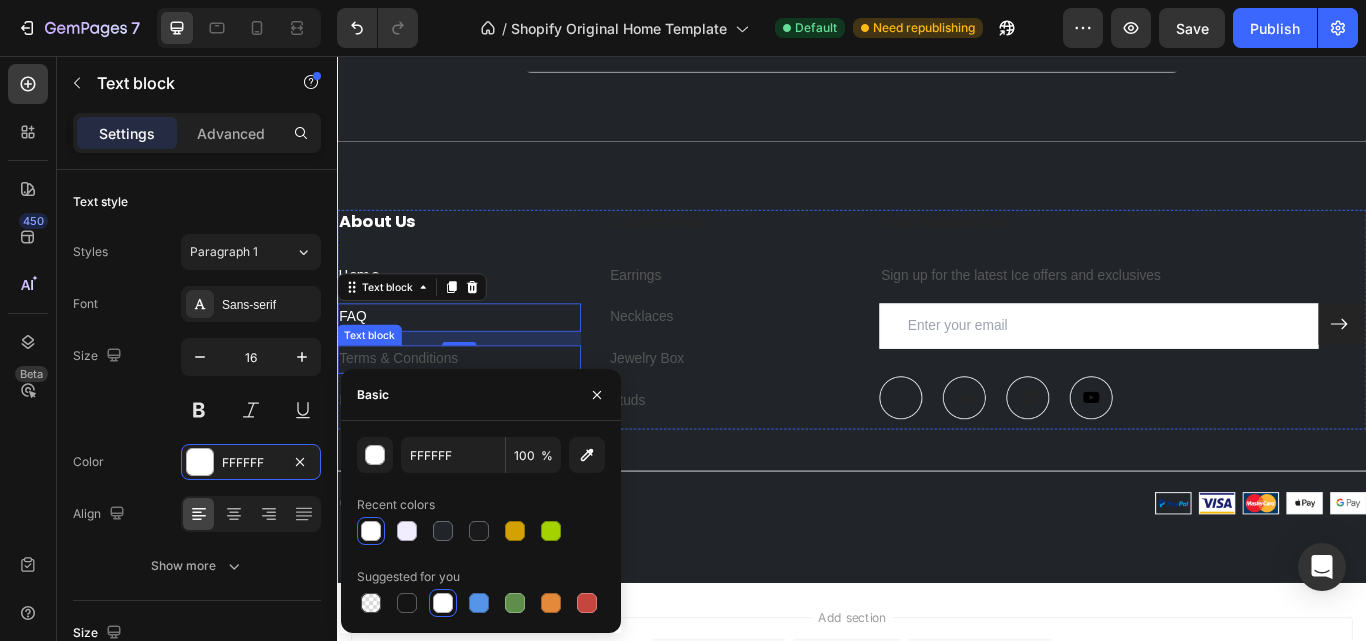 click on "Terms & Conditions" at bounding box center (408, 409) 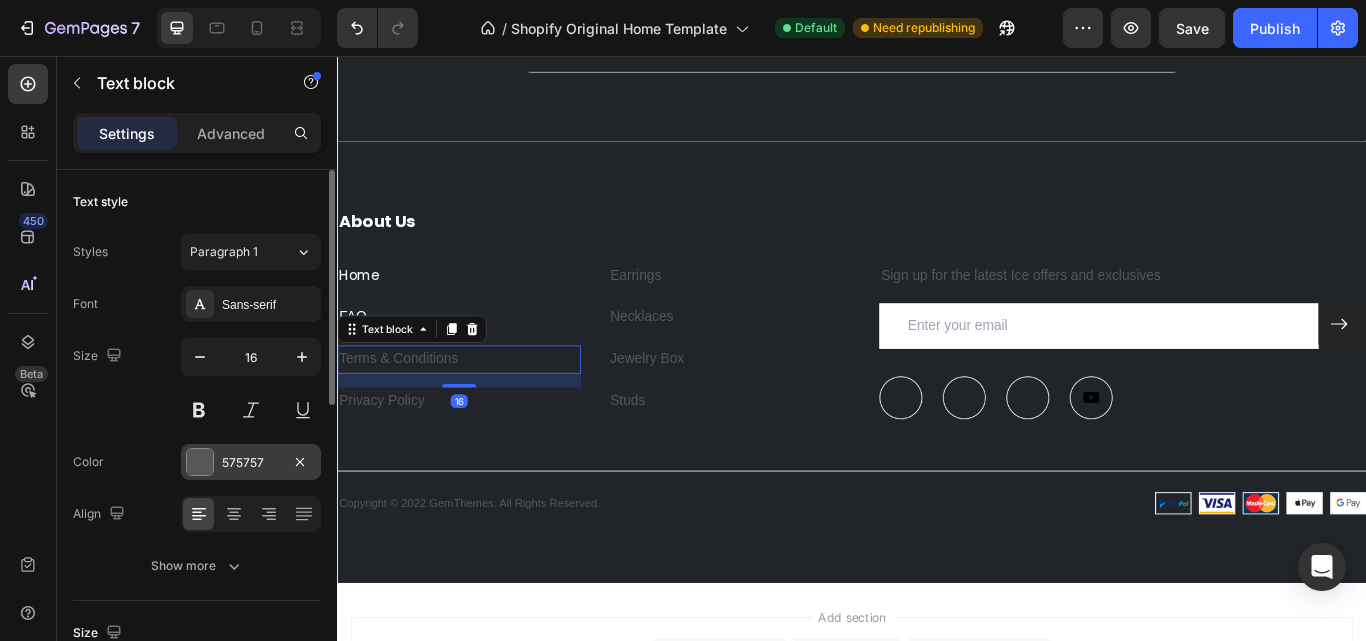 click at bounding box center [200, 462] 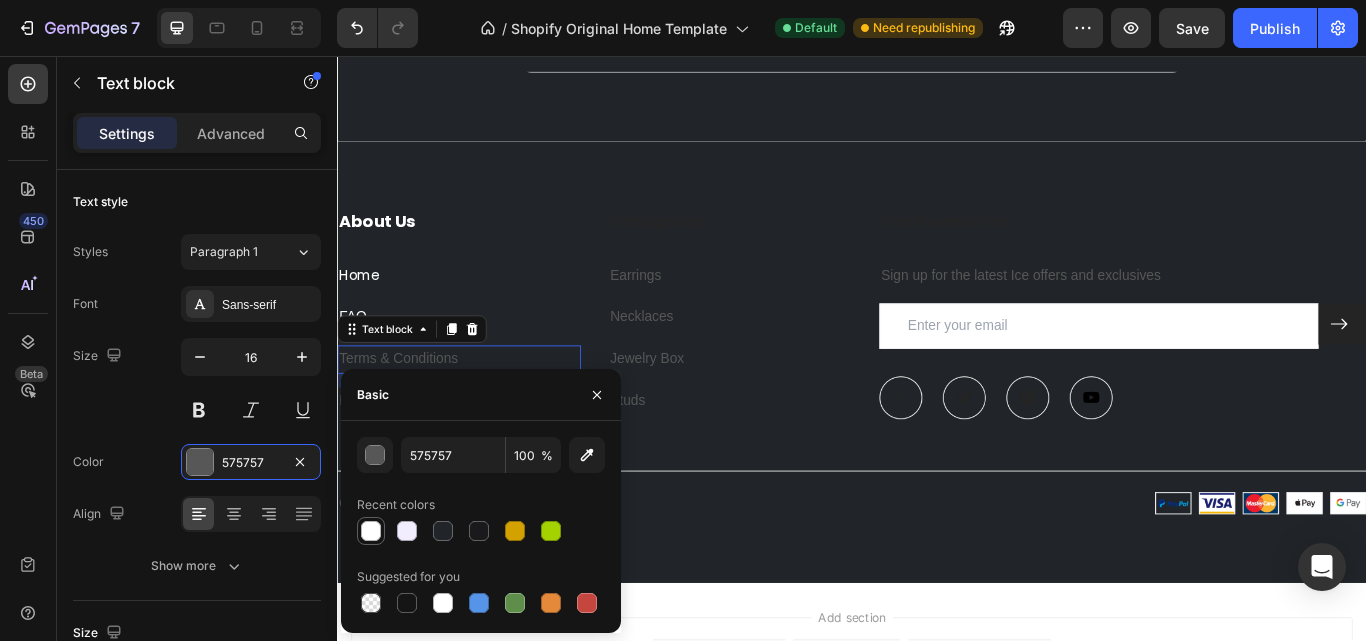 click at bounding box center (371, 531) 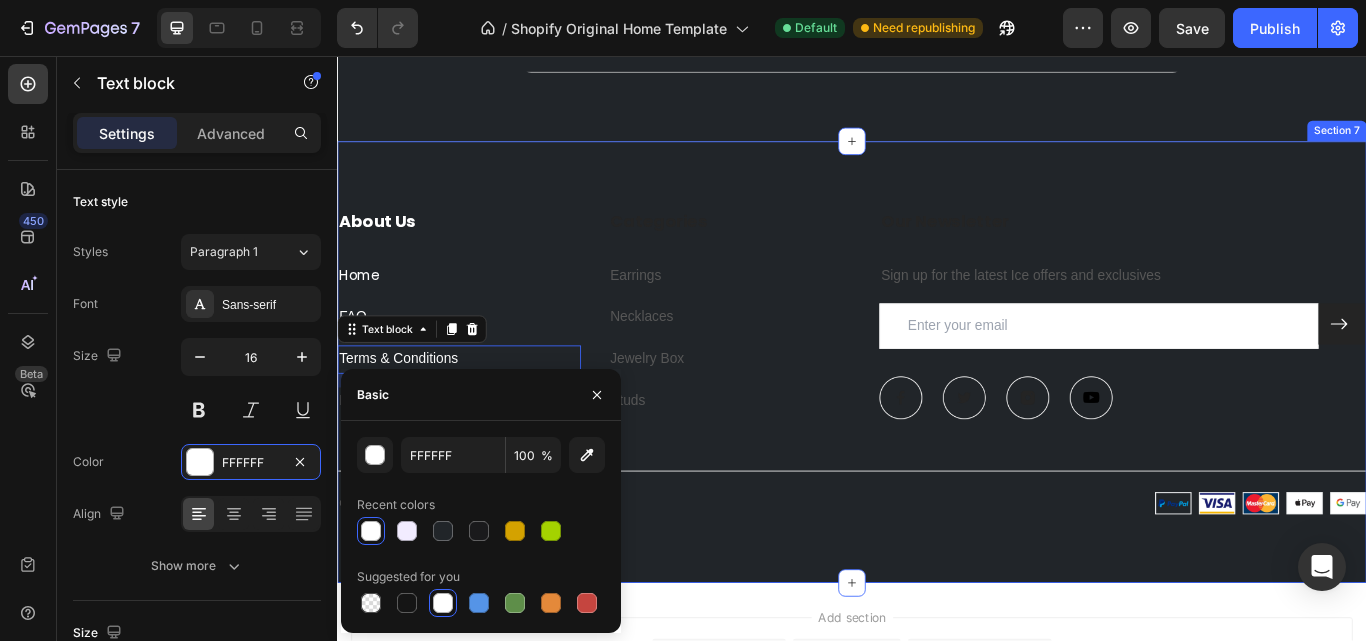 click on "About Us  Heading Home Text block FAQ Text block Terms & Conditions Text block   16 Privacy Policy Text block Categories Heading Earrings Text block Necklaces Text block Jewelry Box Text block Studs Text block Our Newsletter Heading Sign up for the latest Ice offers and exclusives Text block Email Field
Submit Button Row Newsletter Image Image Image Image Row Row                Title Line Image Copyright © [YEAR] GemThemes. All Rights Reserved. Text block Row Copyright © [YEAR] GemThemes. All Rights Reserved. Text block Image Row Section 7" at bounding box center [937, 413] 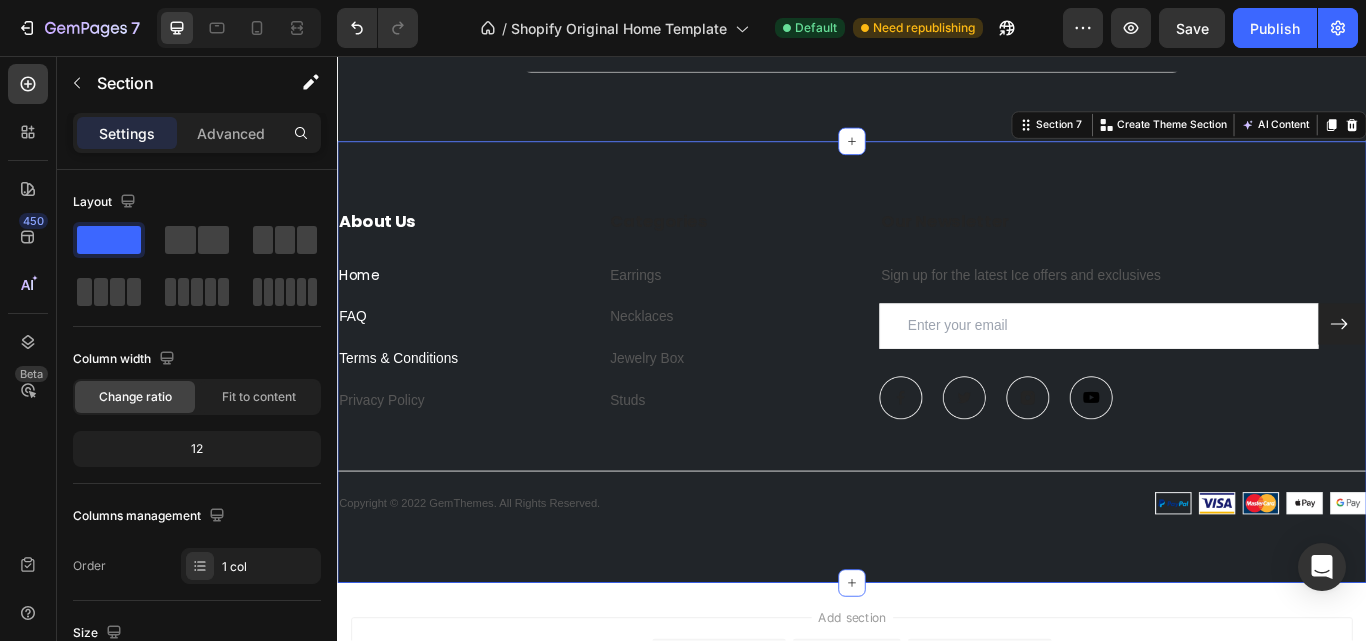 scroll, scrollTop: 6057, scrollLeft: 0, axis: vertical 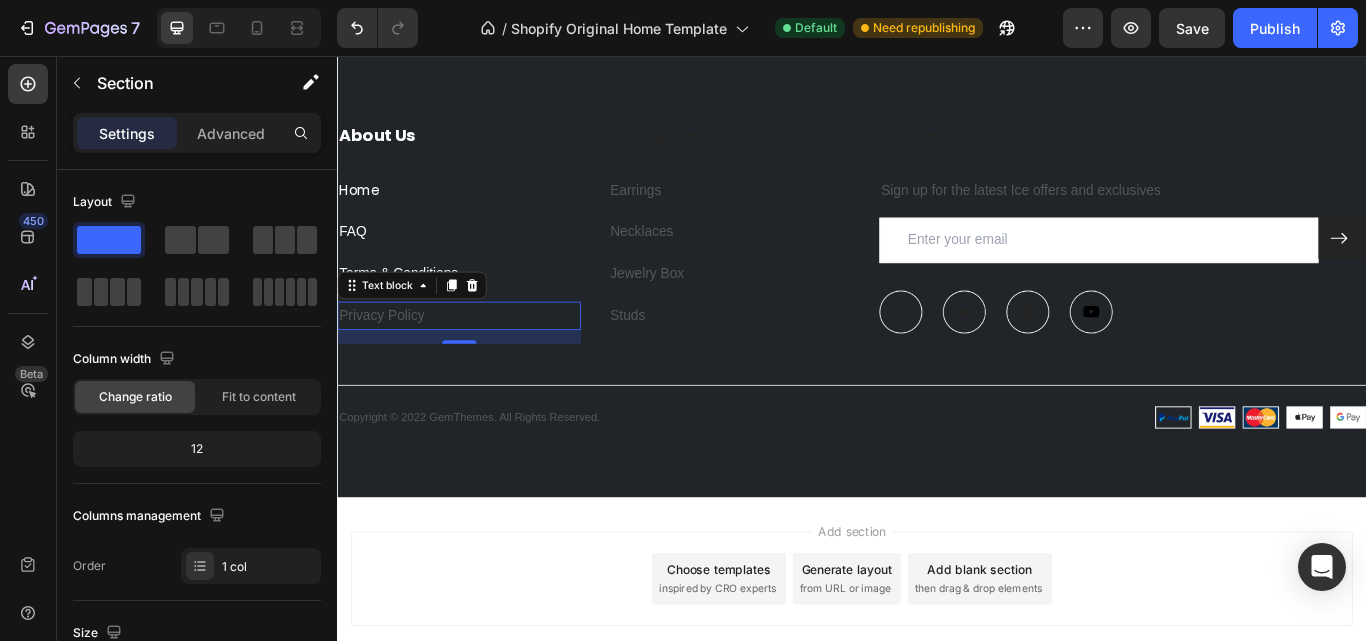 click on "Privacy Policy" at bounding box center [479, 359] 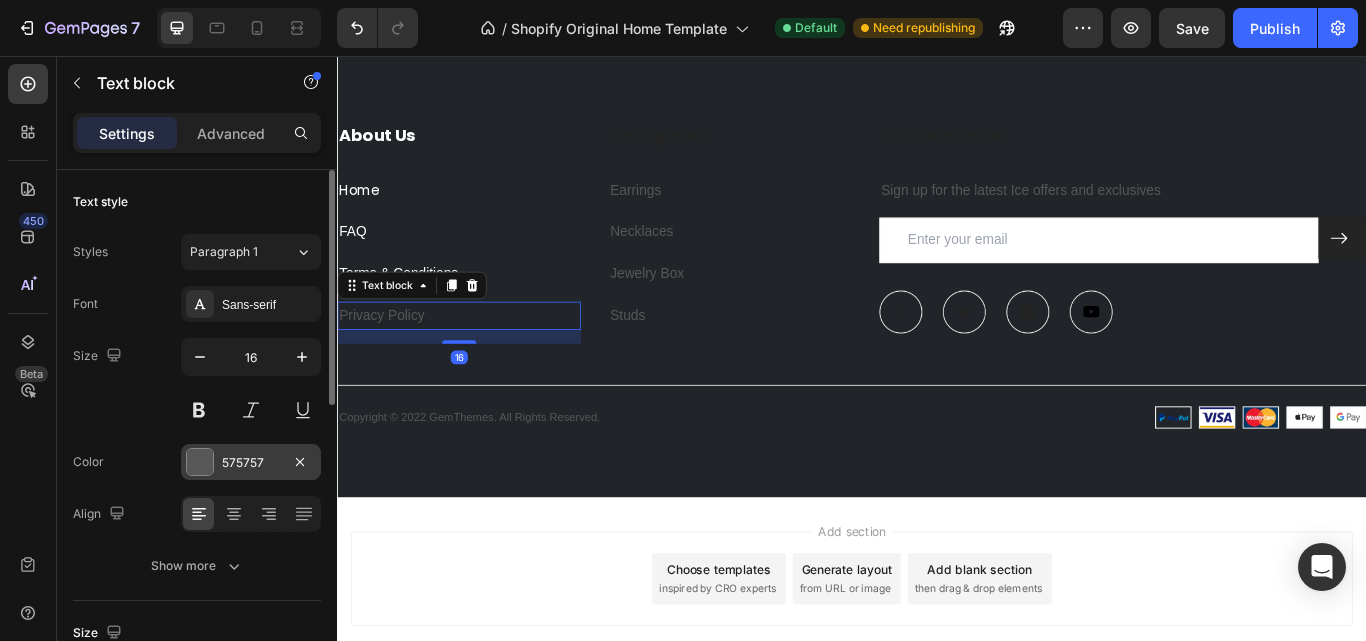 click at bounding box center [200, 462] 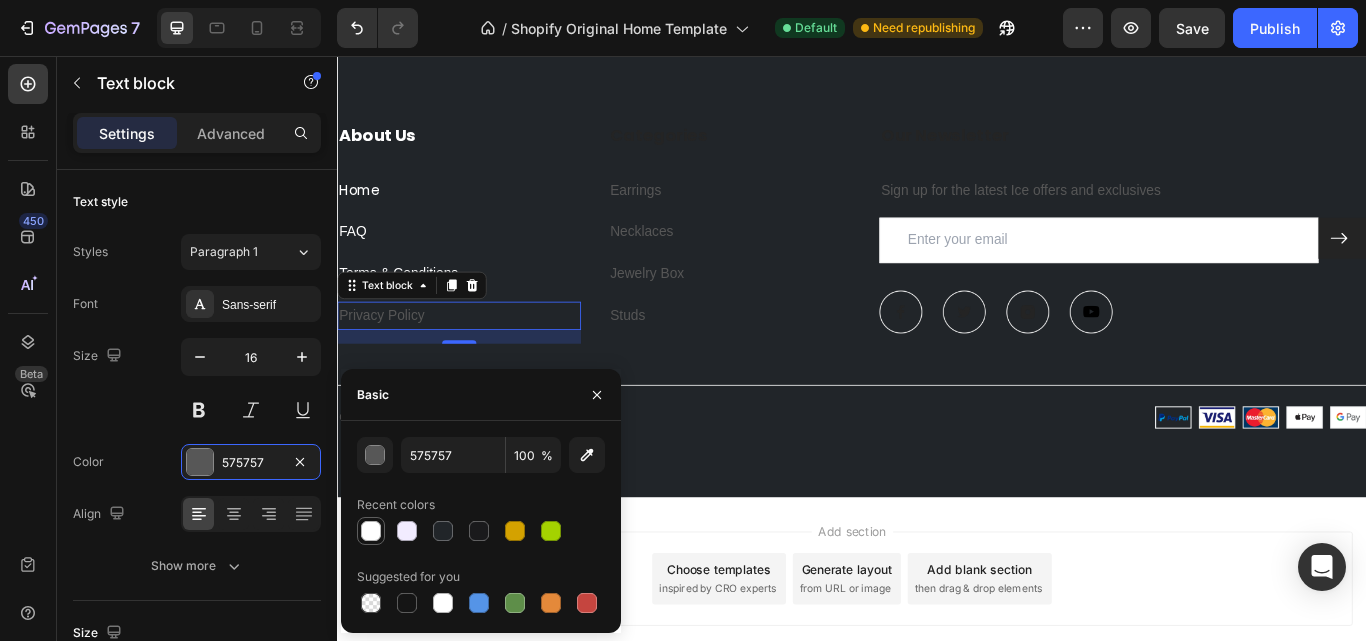 click at bounding box center (371, 531) 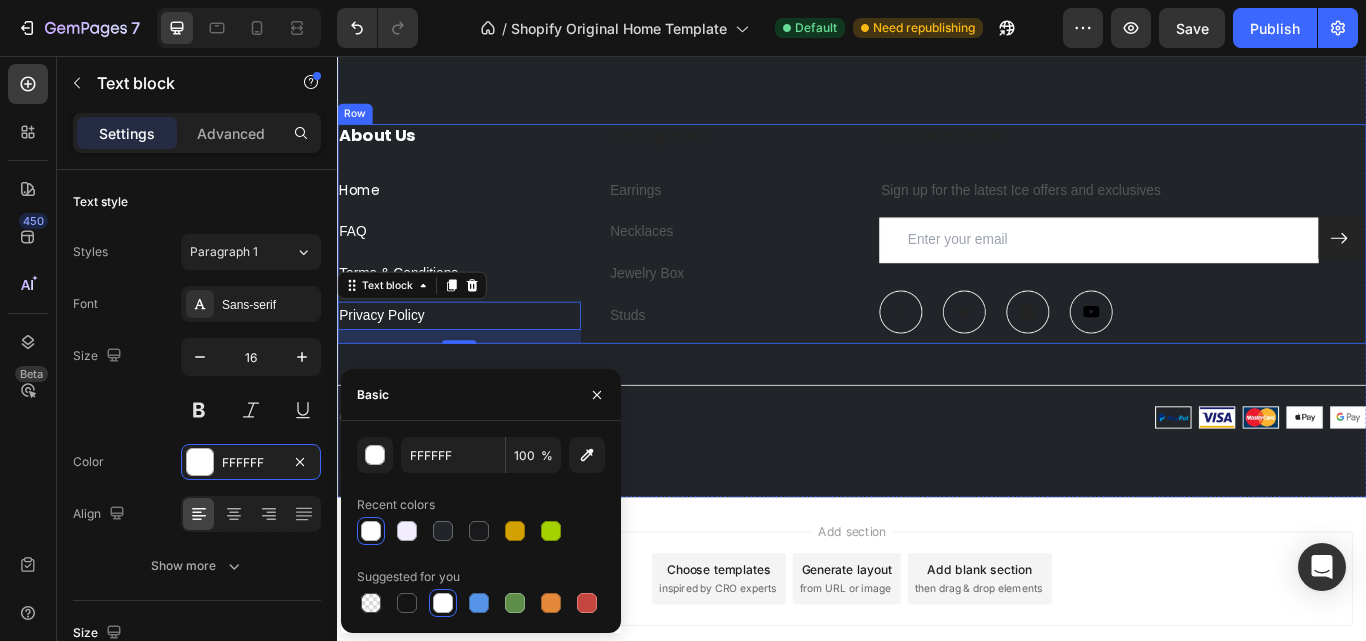 click on "About Us  Heading Home Text block FAQ Text block Terms & Conditions Text block Privacy Policy Text block   16 Categories Heading Earrings Text block Necklaces Text block Jewelry Box Text block Studs Text block Our Newsletter Heading Sign up for the latest Ice offers and exclusives Text block Email Field
Submit Button Row Newsletter Image Image Image Image Row Row" at bounding box center [937, 264] 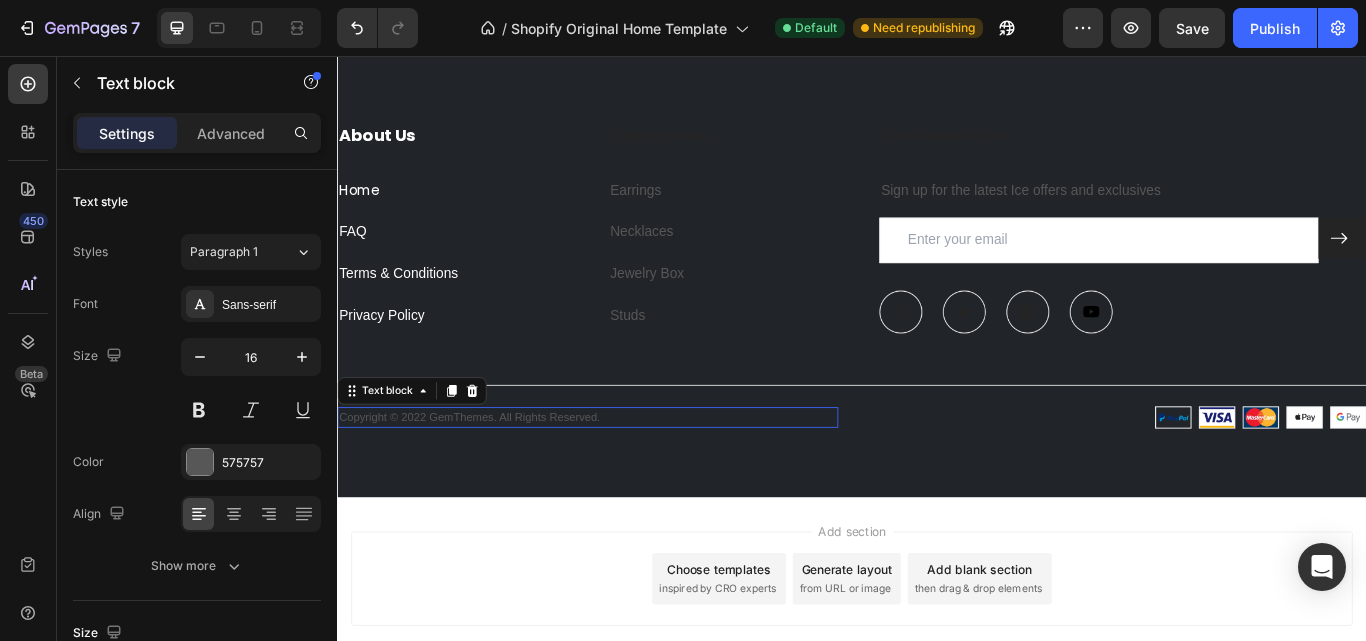 click on "Copyright © 2022 GemThemes. All Rights Reserved." at bounding box center (629, 478) 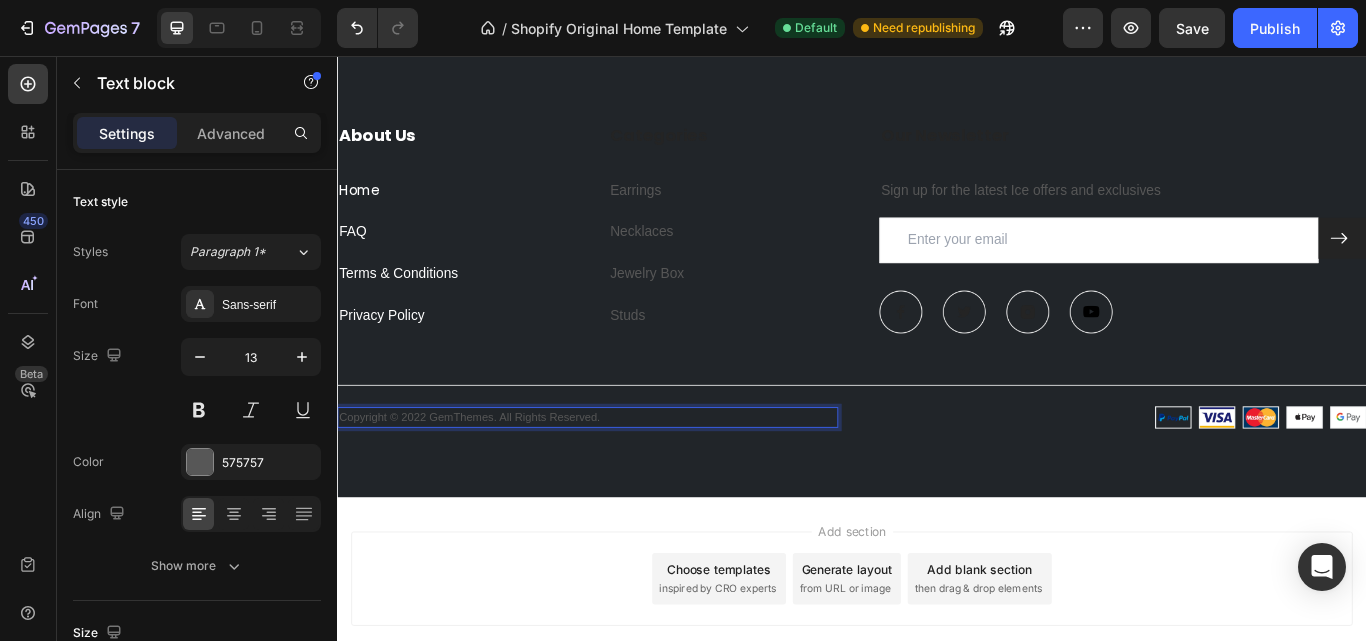 click on "Copyright © 2022 GemThemes. All Rights Reserved." at bounding box center (629, 478) 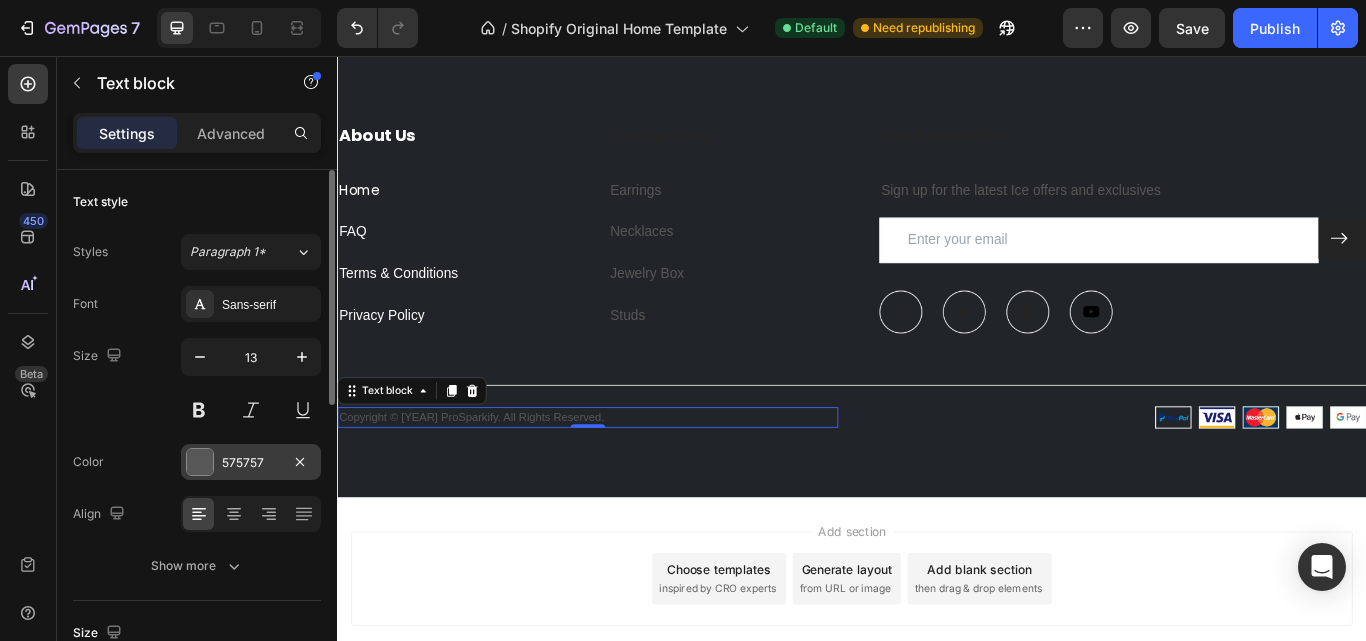 click at bounding box center [200, 462] 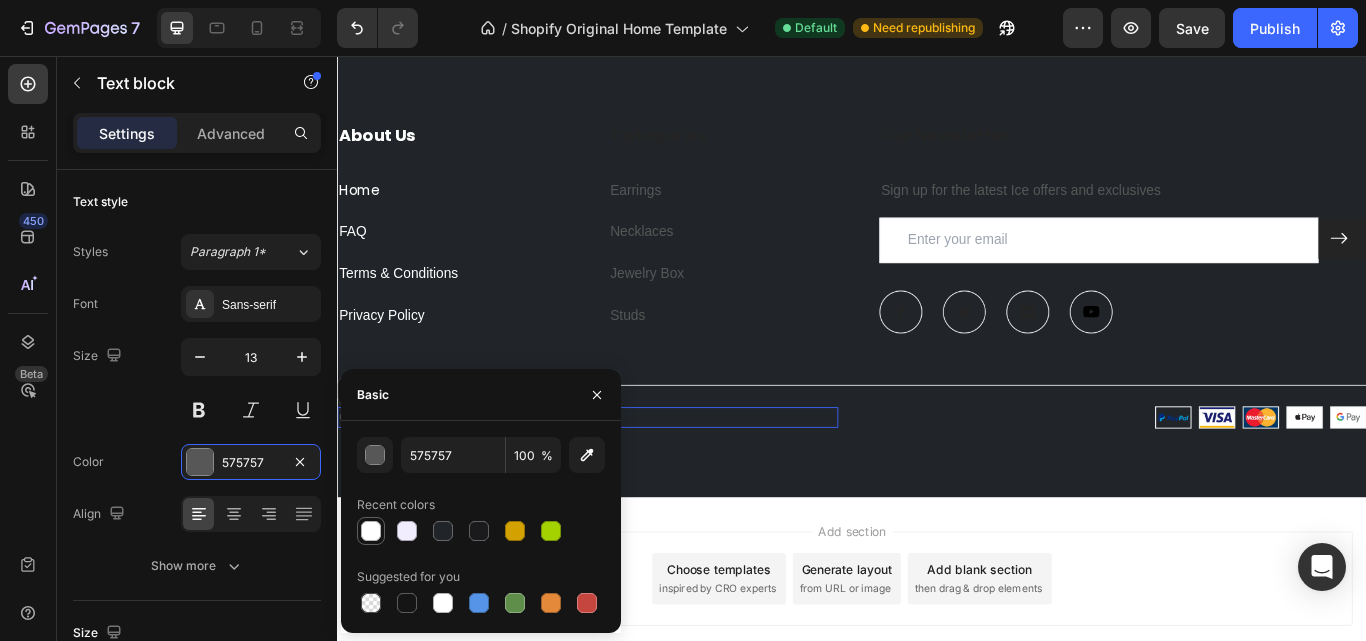 click at bounding box center [371, 531] 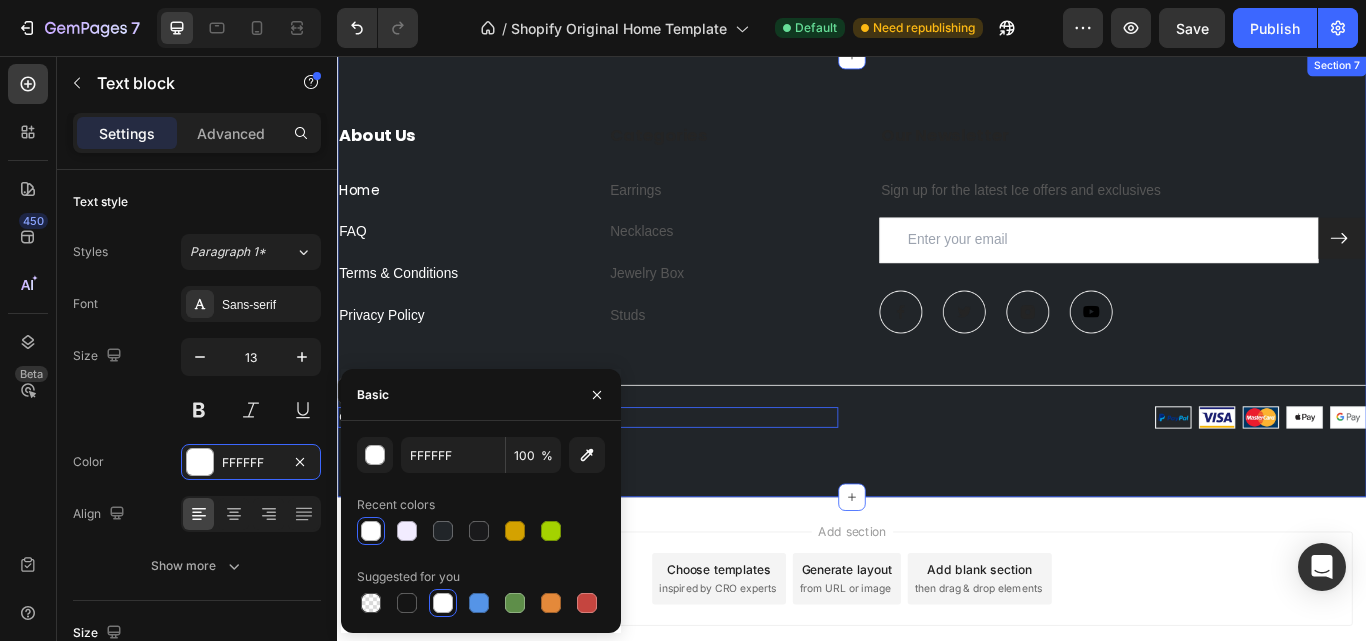 click on "About Us  Heading Home Text block FAQ Text block Terms & Conditions Text block Privacy Policy Text block Categories Heading Earrings Text block Necklaces Text block Jewelry Box Text block Studs Text block Our Newsletter Heading Sign up for the latest Ice offers and exclusives Text block Email Field
Submit Button Row Newsletter Image Image Image Image Row Row                Title Line Image Copyright © [YEAR] GemThemes. All Rights Reserved. Text block Row Copyright © [YEAR] ProSparkify. All Rights Reserved. Text block   0 Image Row Section 7" at bounding box center [937, 313] 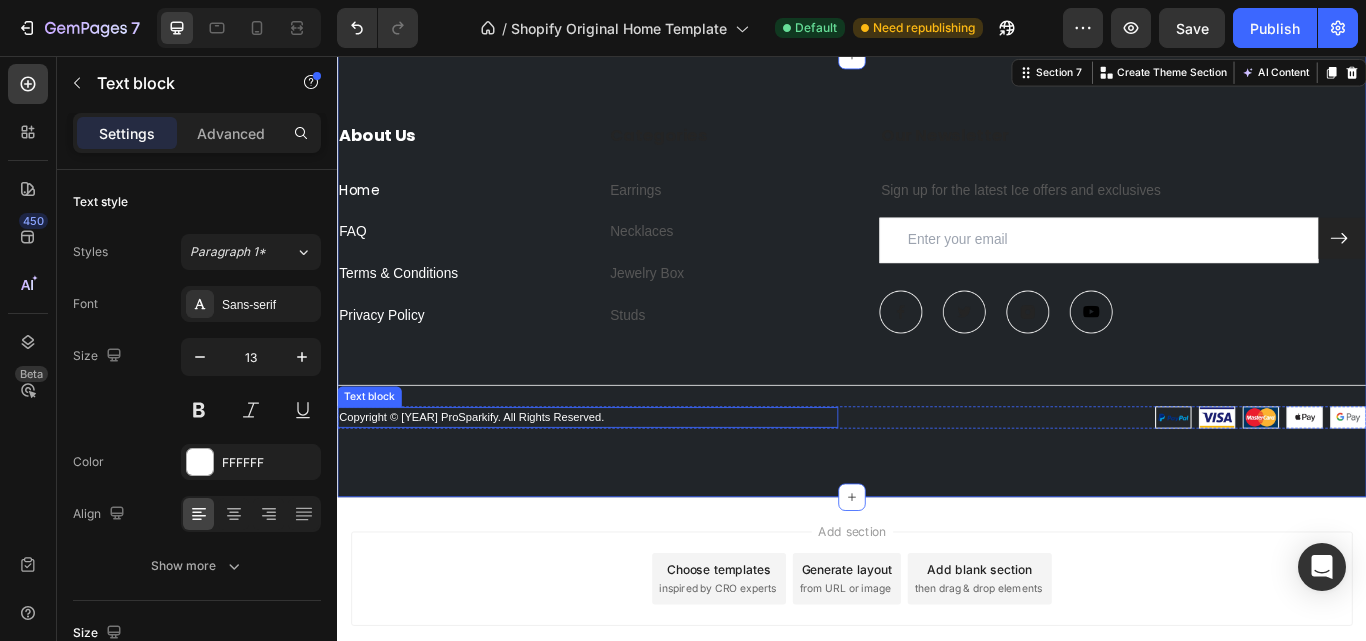 click on "Copyright © [YEAR] ProSparkify. All Rights Reserved." at bounding box center (629, 478) 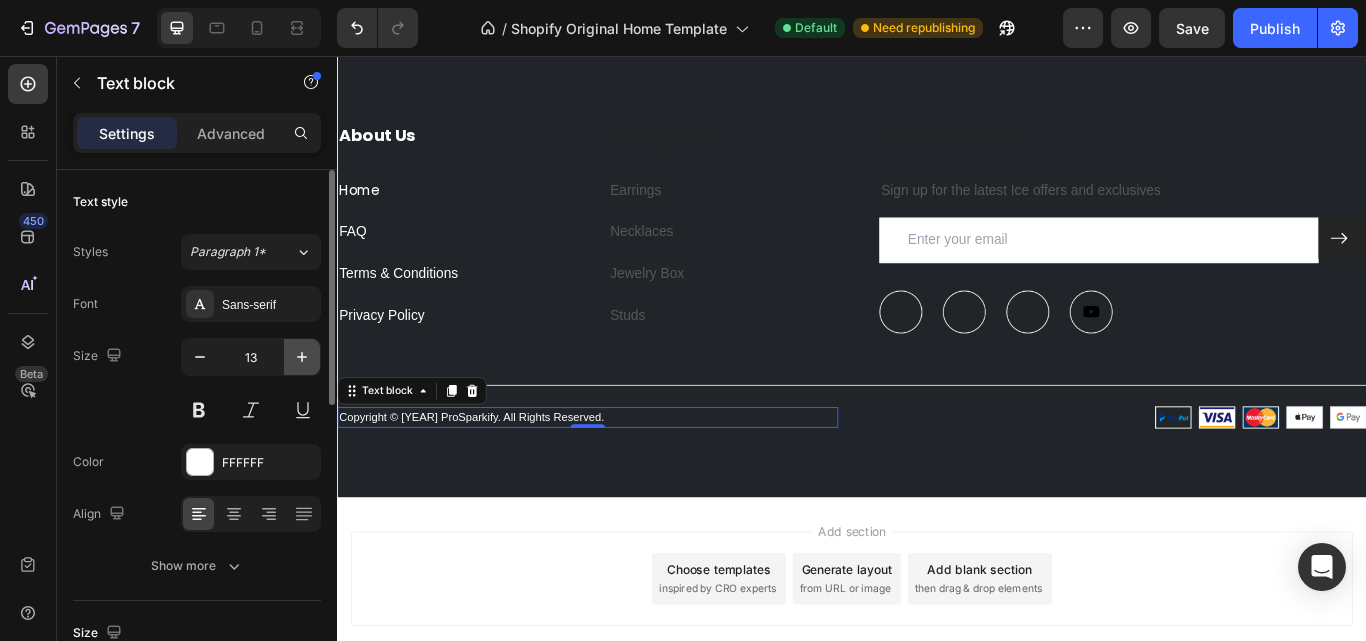 click 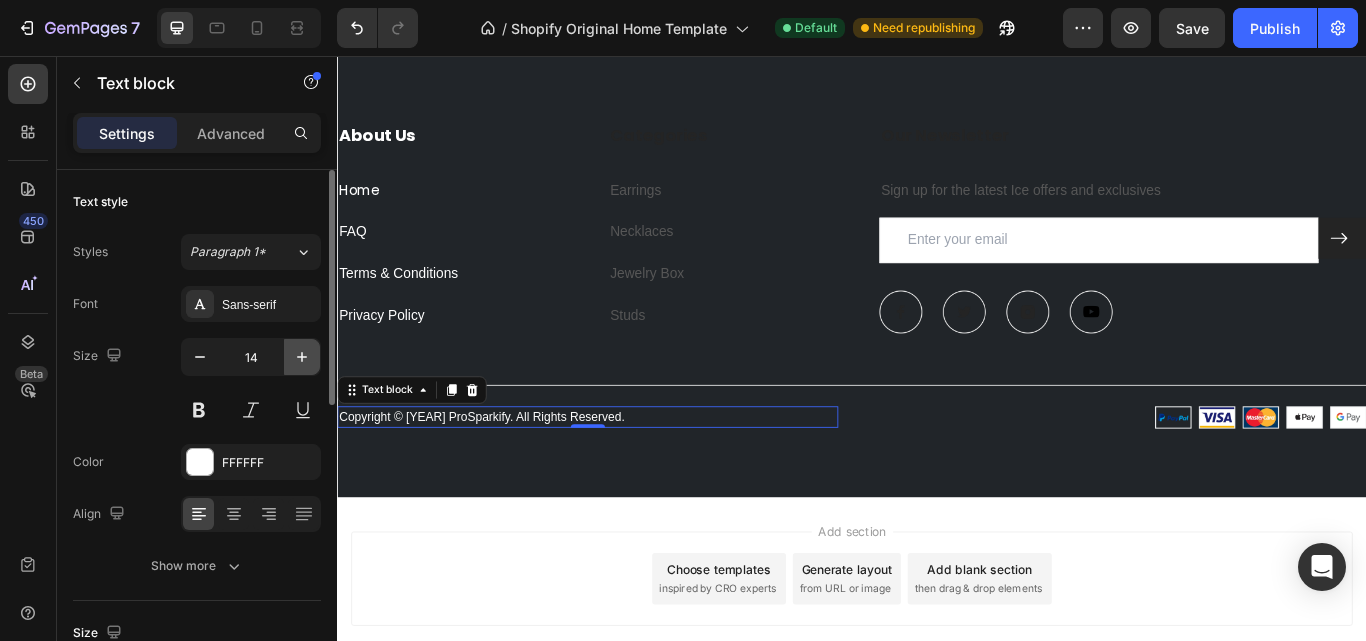 click 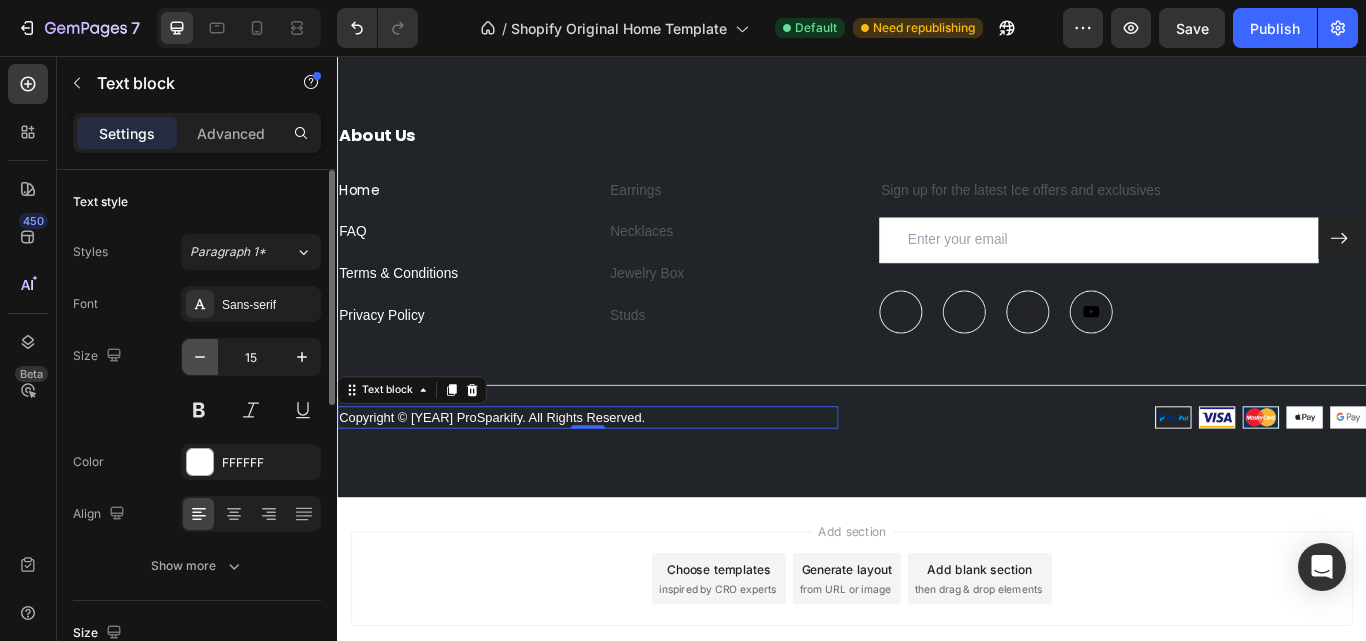 click 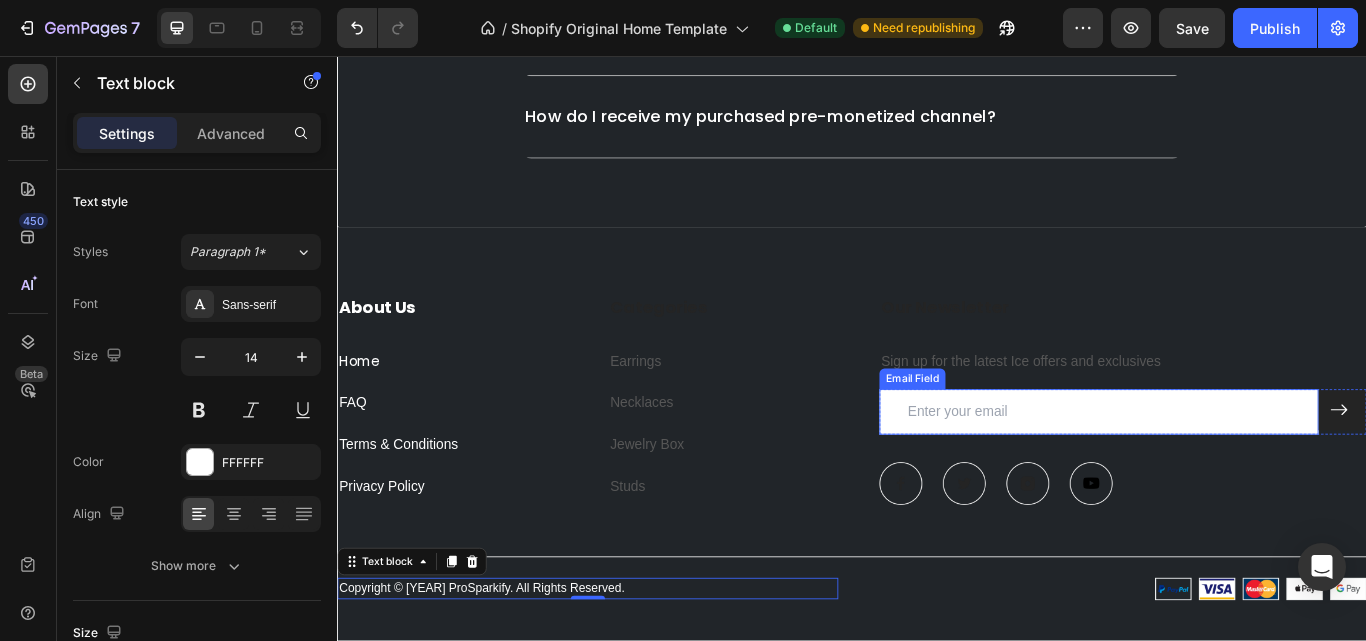 scroll, scrollTop: 5957, scrollLeft: 0, axis: vertical 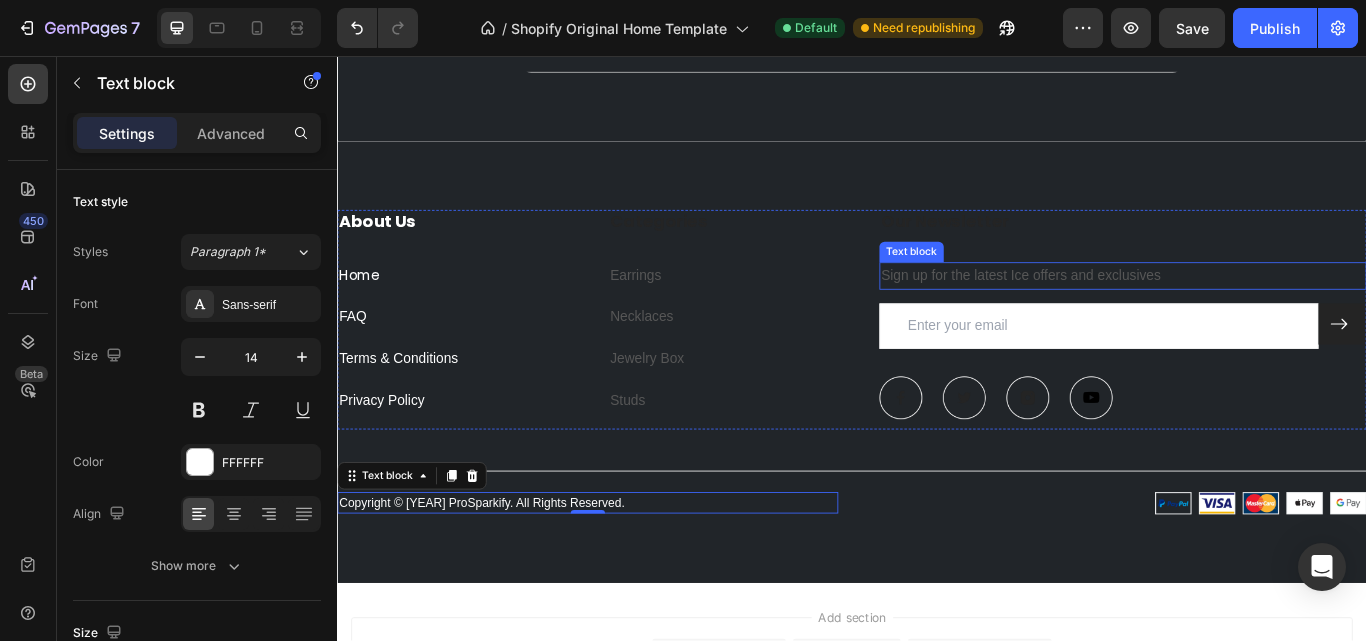 click on "Sign up for the latest Ice offers and exclusives" at bounding box center [1253, 313] 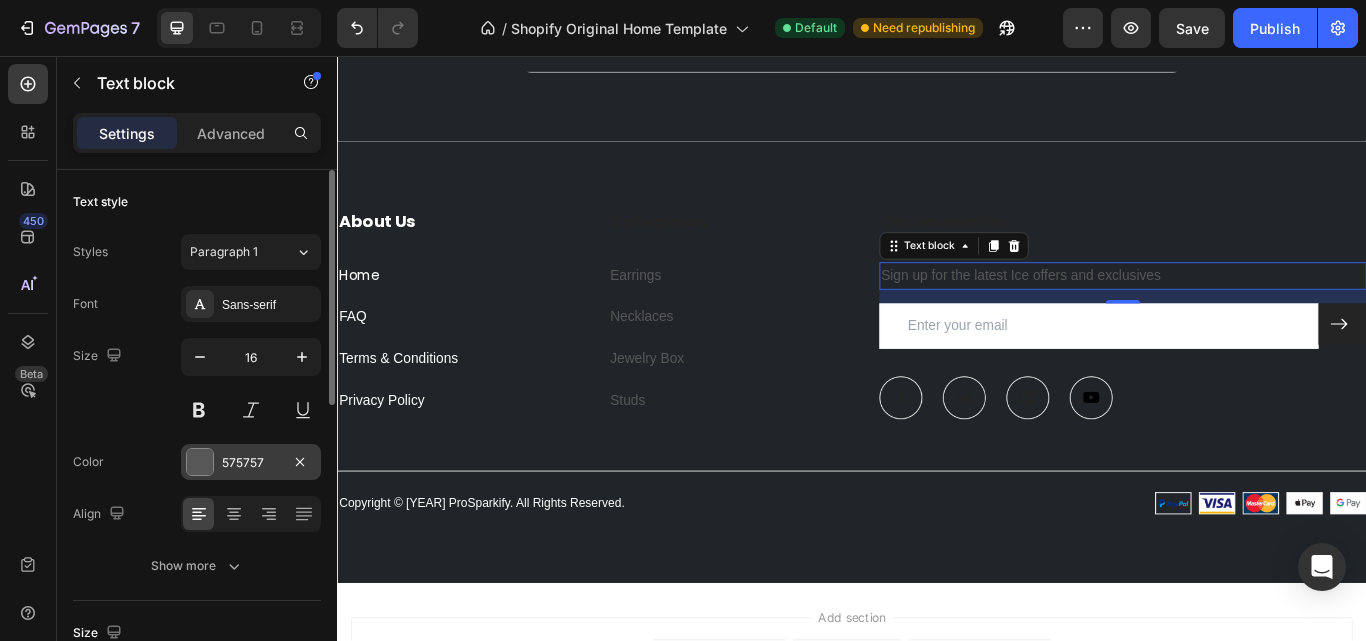 click at bounding box center (200, 462) 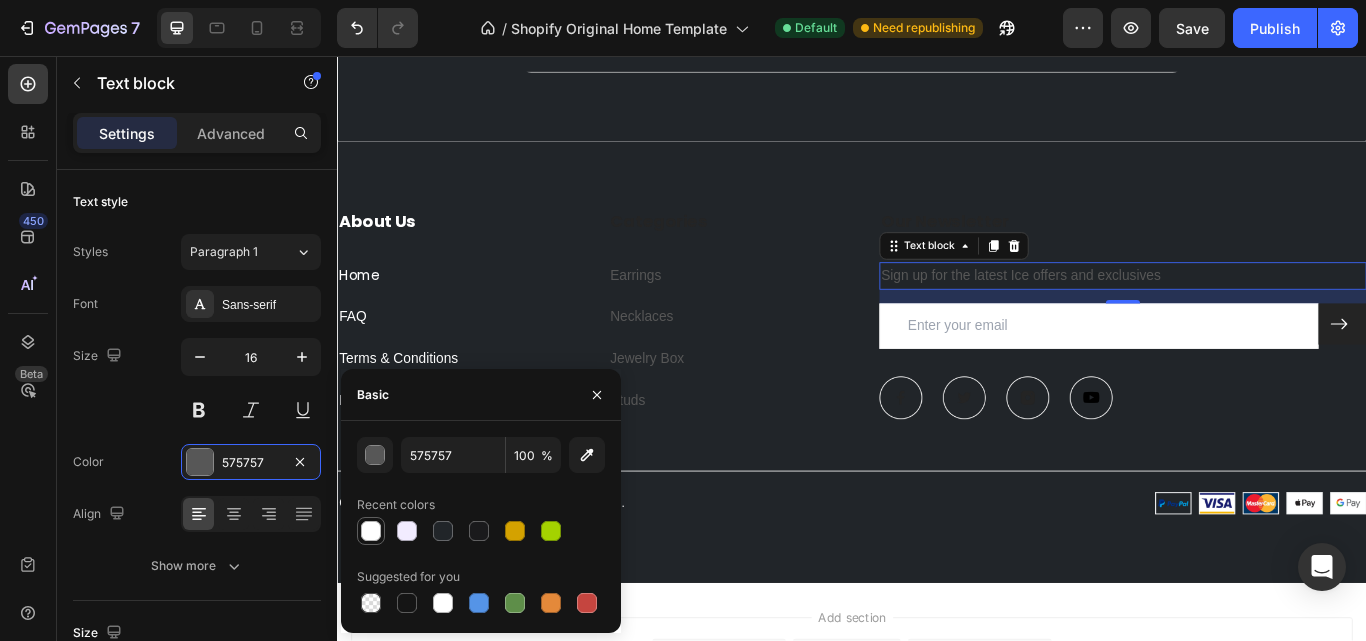 click at bounding box center (371, 531) 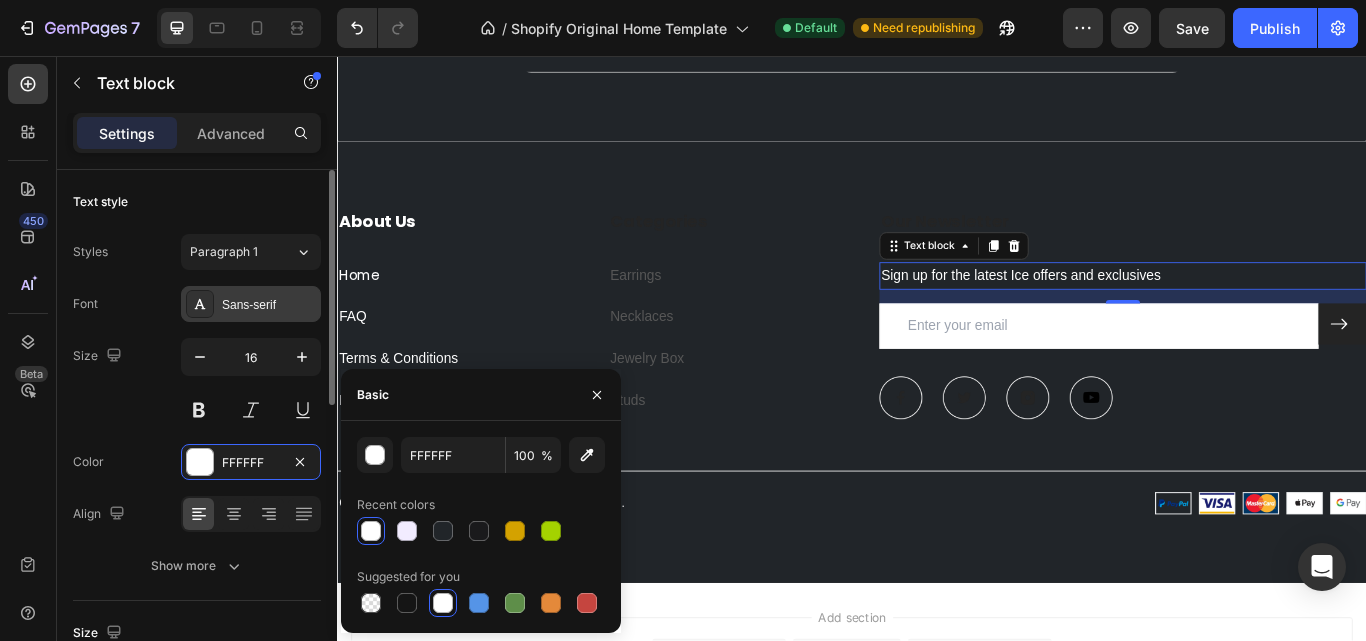 click on "Sans-serif" at bounding box center [269, 305] 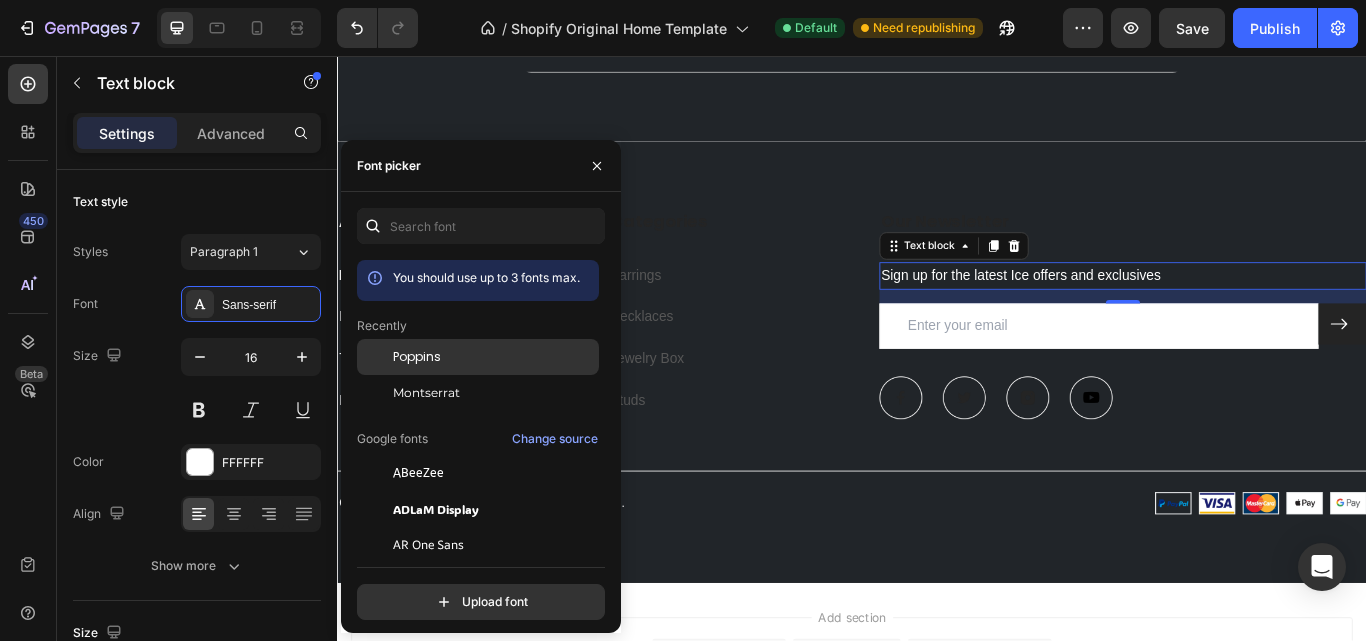 click on "Poppins" at bounding box center [417, 357] 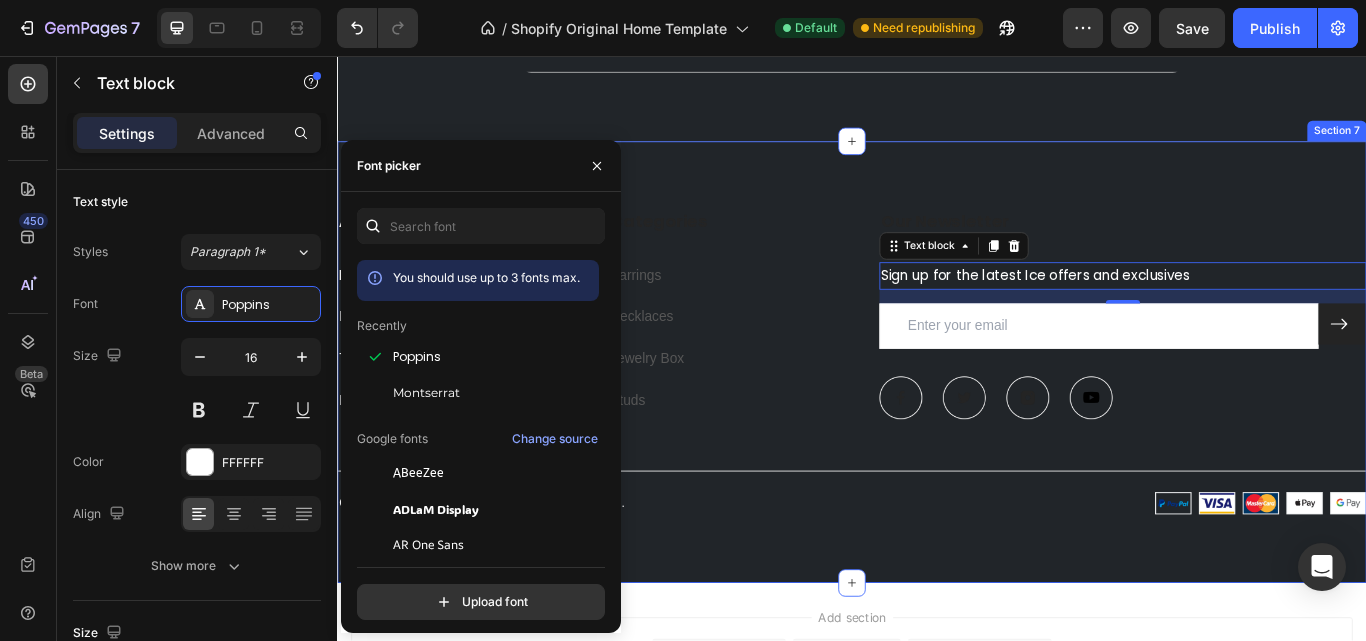 click on "About Us  Heading Home Text block FAQ Text block Terms & Conditions Text block Privacy Policy Text block Categories Heading Earrings Text block Necklaces Text block Jewelry Box Text block Studs Text block Our Newsletter Heading Sign up for the latest Ice offers and exclusives Text block   16 Email Field
Submit Button Row Newsletter Image Image Image Image Row Row                Title Line Image Copyright © [YEAR] GemThemes. All Rights Reserved. Text block Row Copyright © [YEAR] ProSparkify. All Rights Reserved. Text block Image Row Section 7" at bounding box center (937, 413) 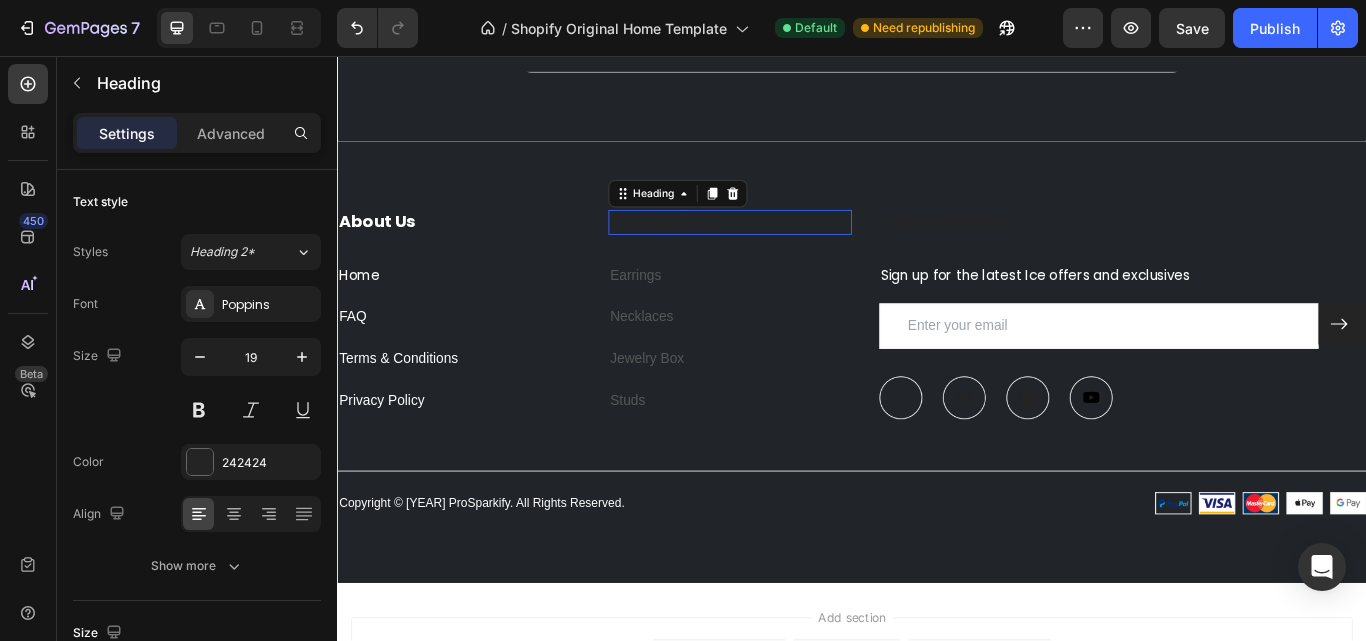 click on "Categories" at bounding box center [795, 250] 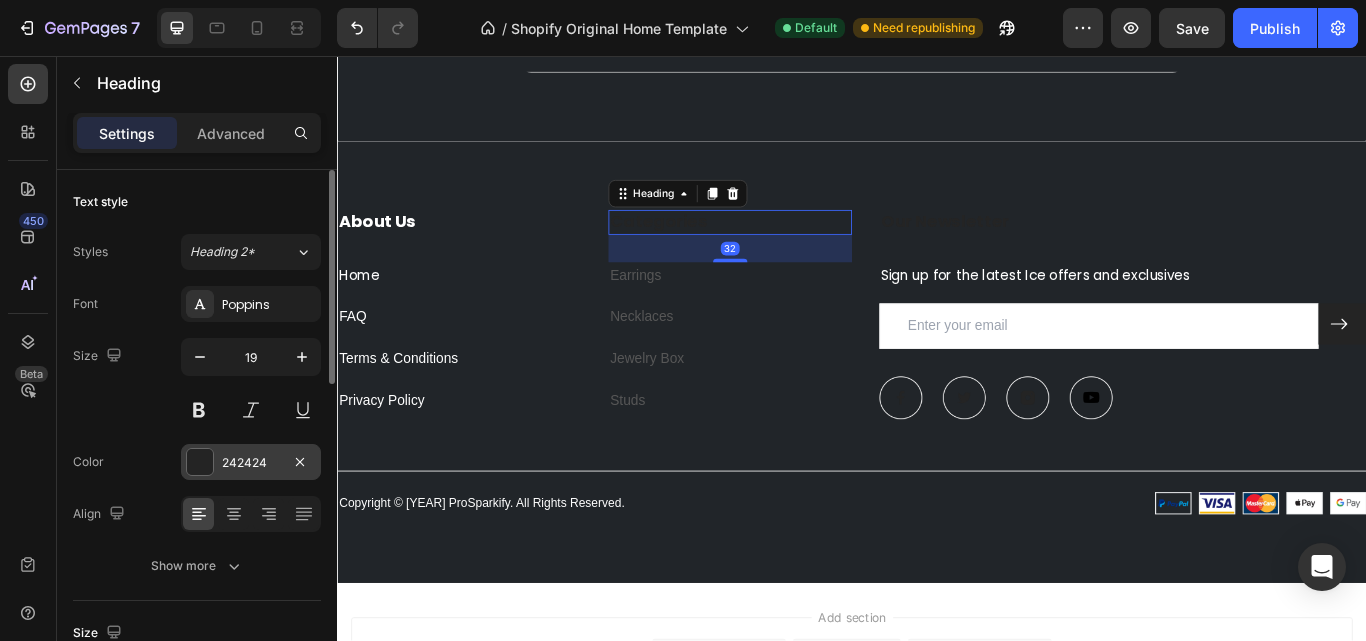 click at bounding box center (200, 462) 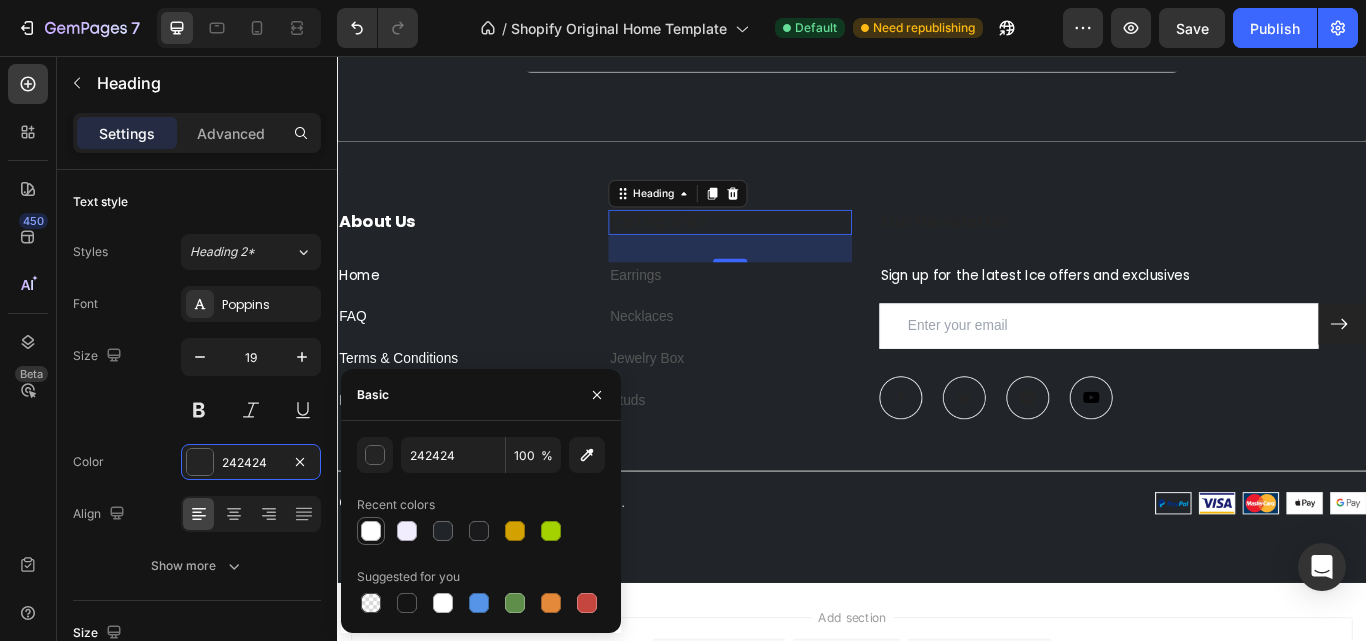 click at bounding box center [371, 531] 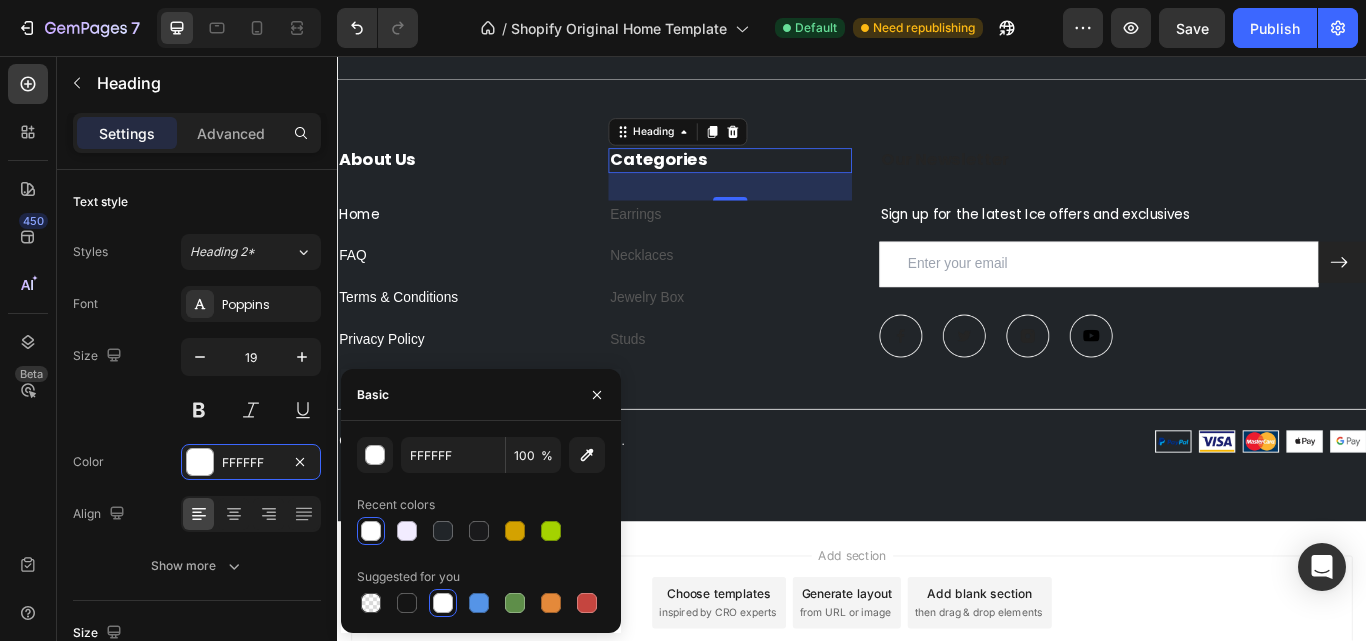 scroll, scrollTop: 6057, scrollLeft: 0, axis: vertical 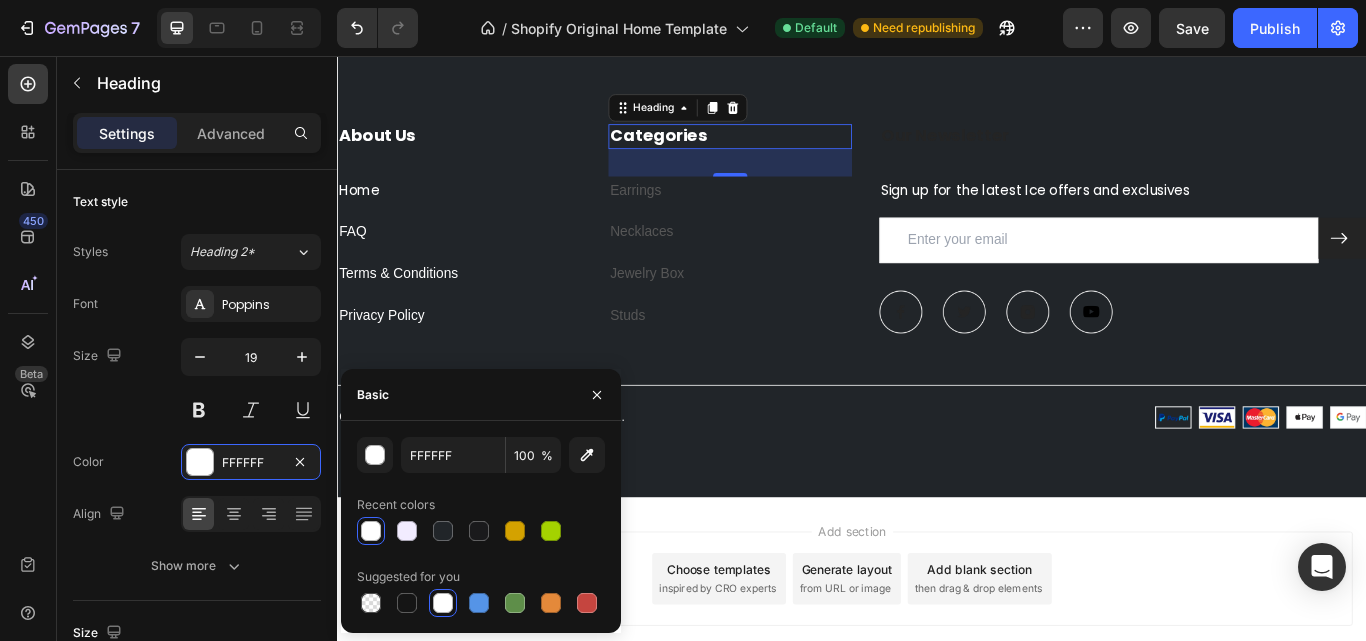 click on "Categories" at bounding box center [795, 150] 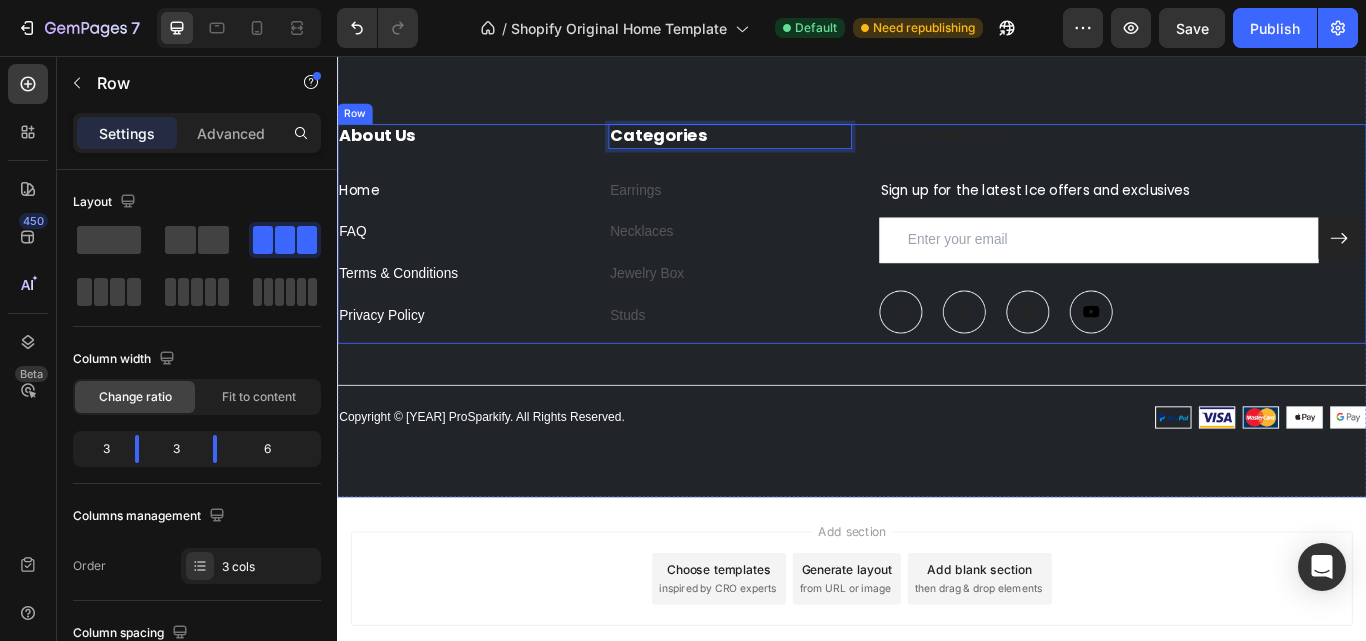 click on "About Us  Heading Home Text block FAQ Text block Terms & Conditions Text block Privacy Policy Text block Categories Heading   32 Earrings Text block Necklaces Text block Jewelry Box Text block Studs Text block Our Newsletter Heading Sign up for the latest Ice offers and exclusives Text block Email Field
Submit Button Row Newsletter Image Image Image Image Row Row" at bounding box center (937, 264) 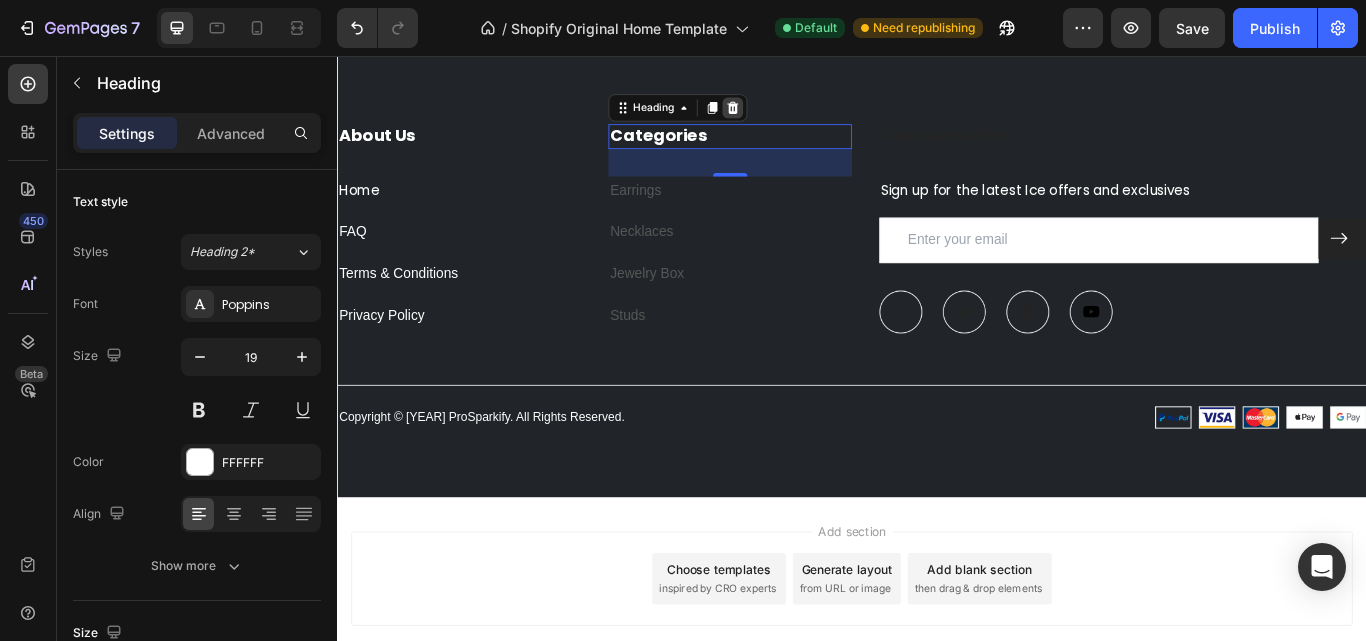click 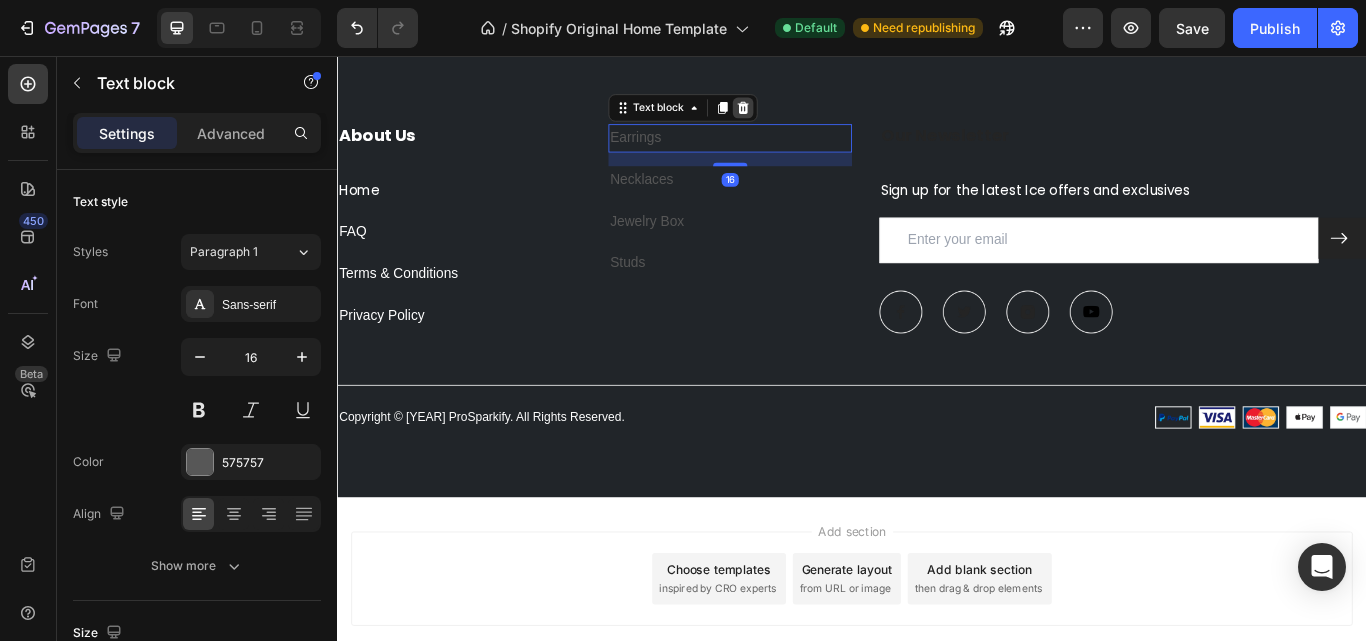 click 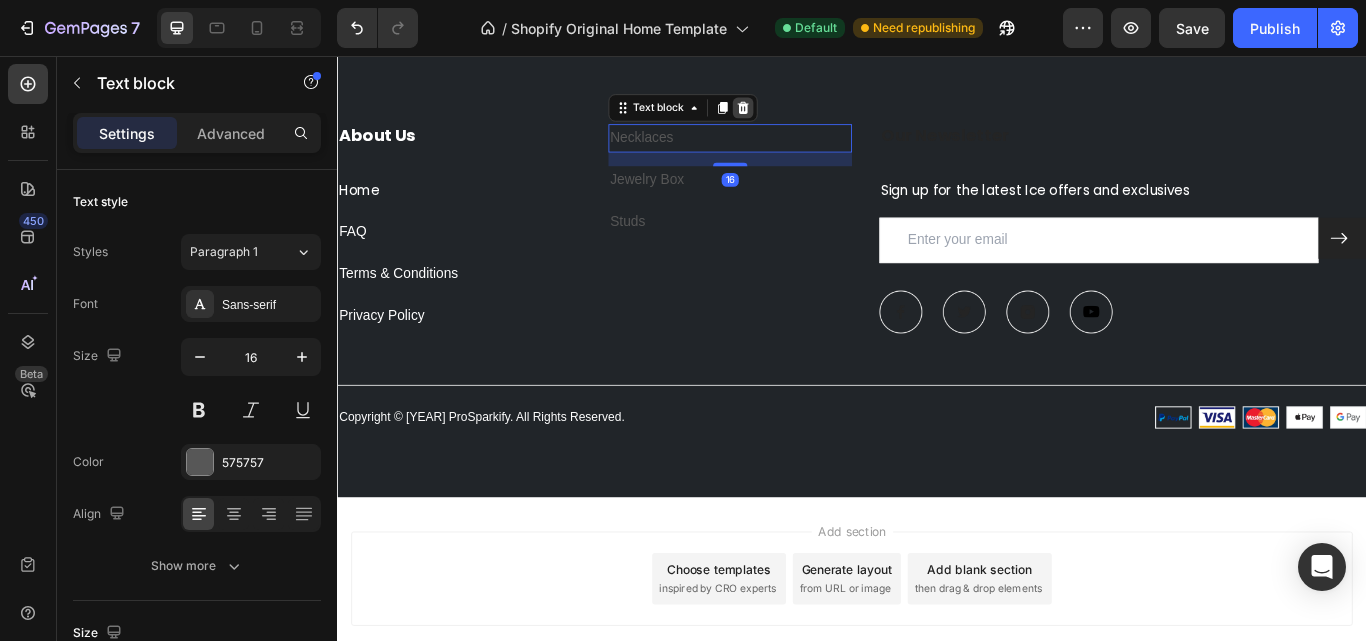 click 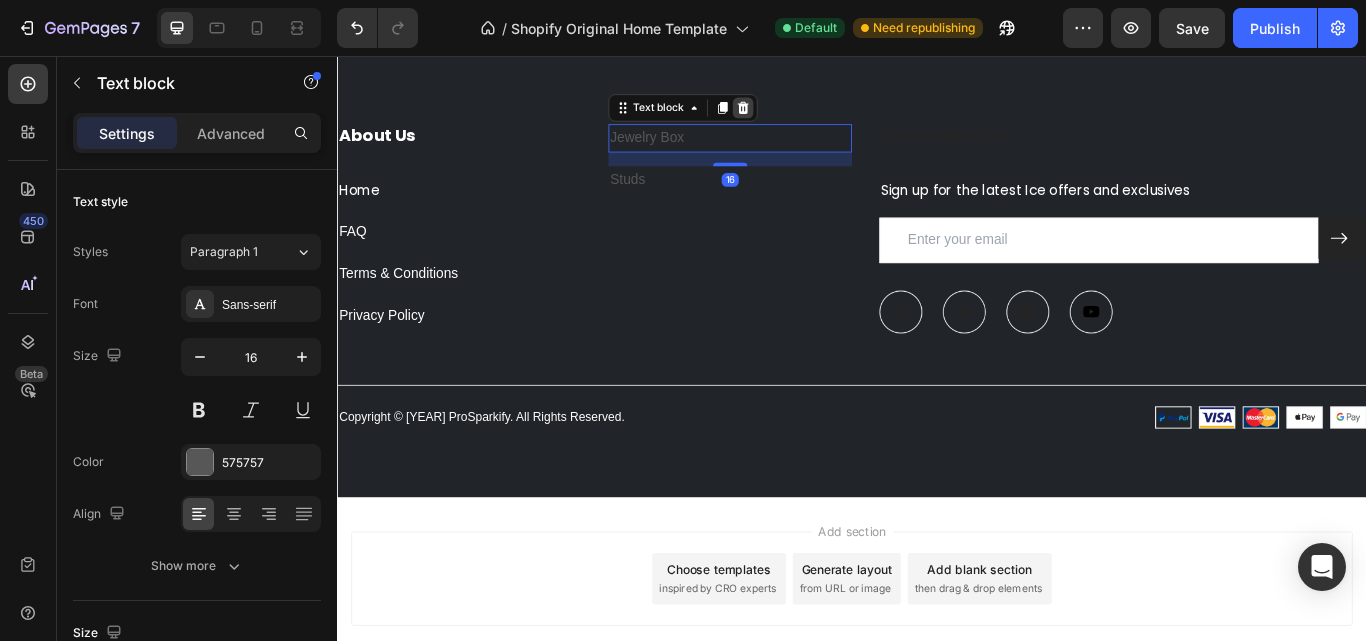 click 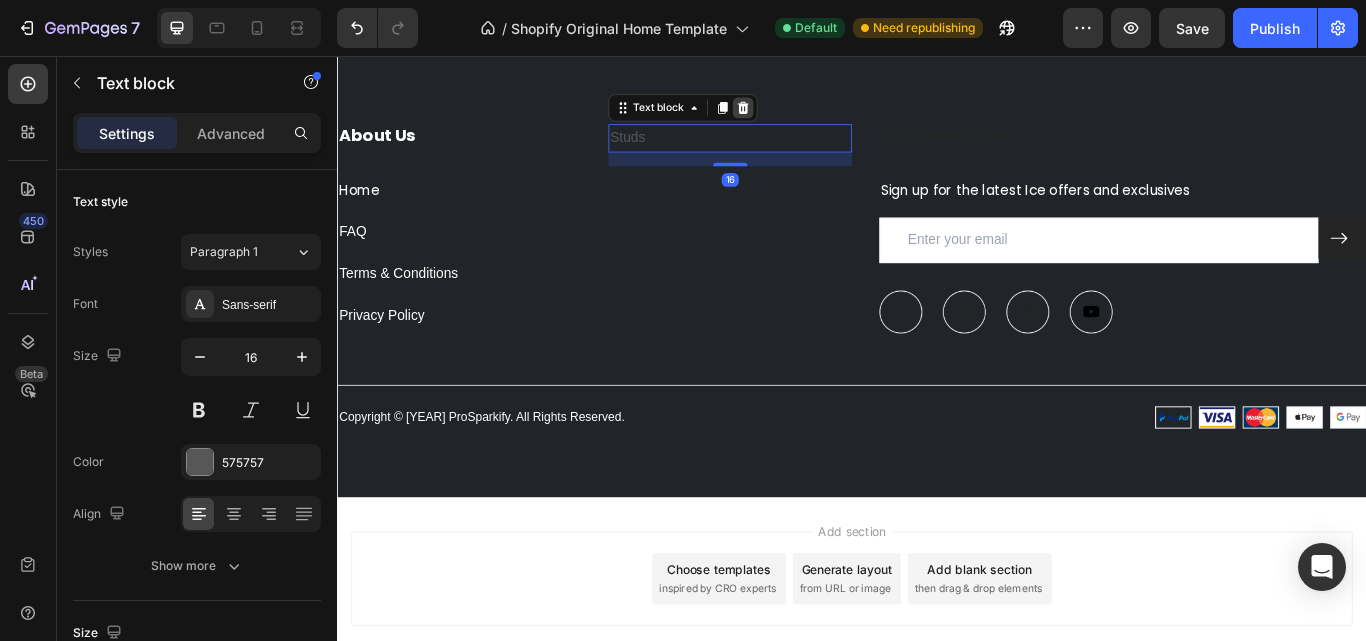 click 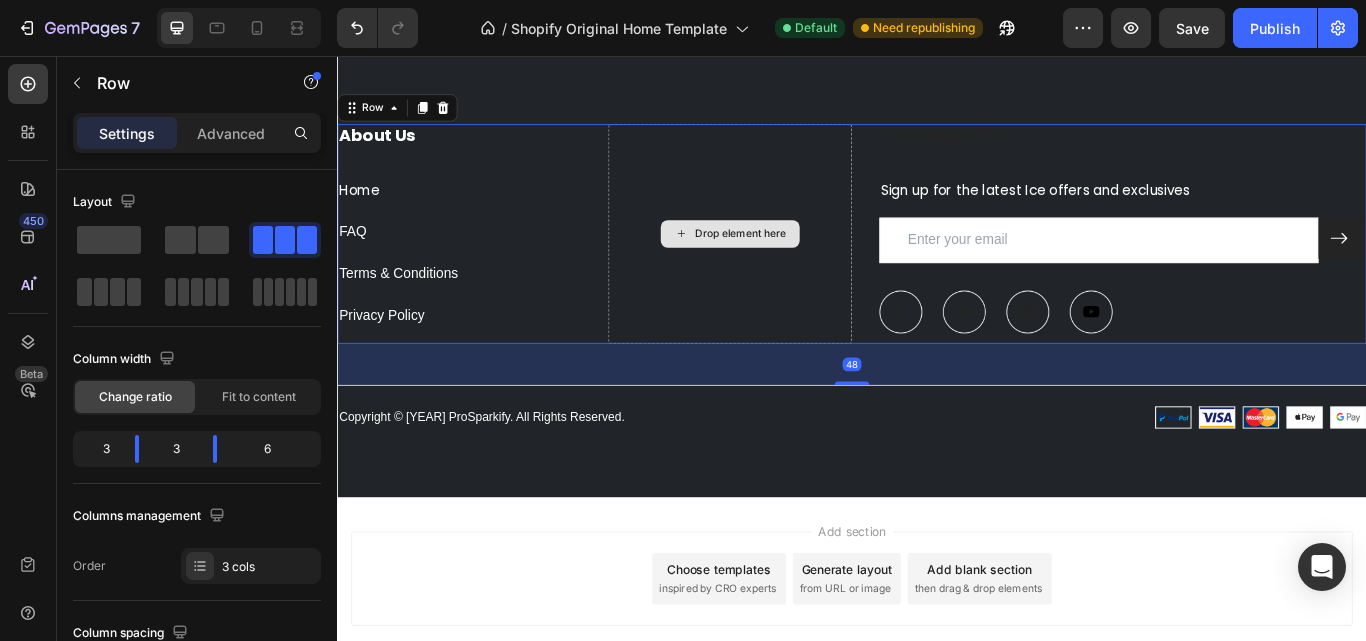 click on "Drop element here" at bounding box center [795, 264] 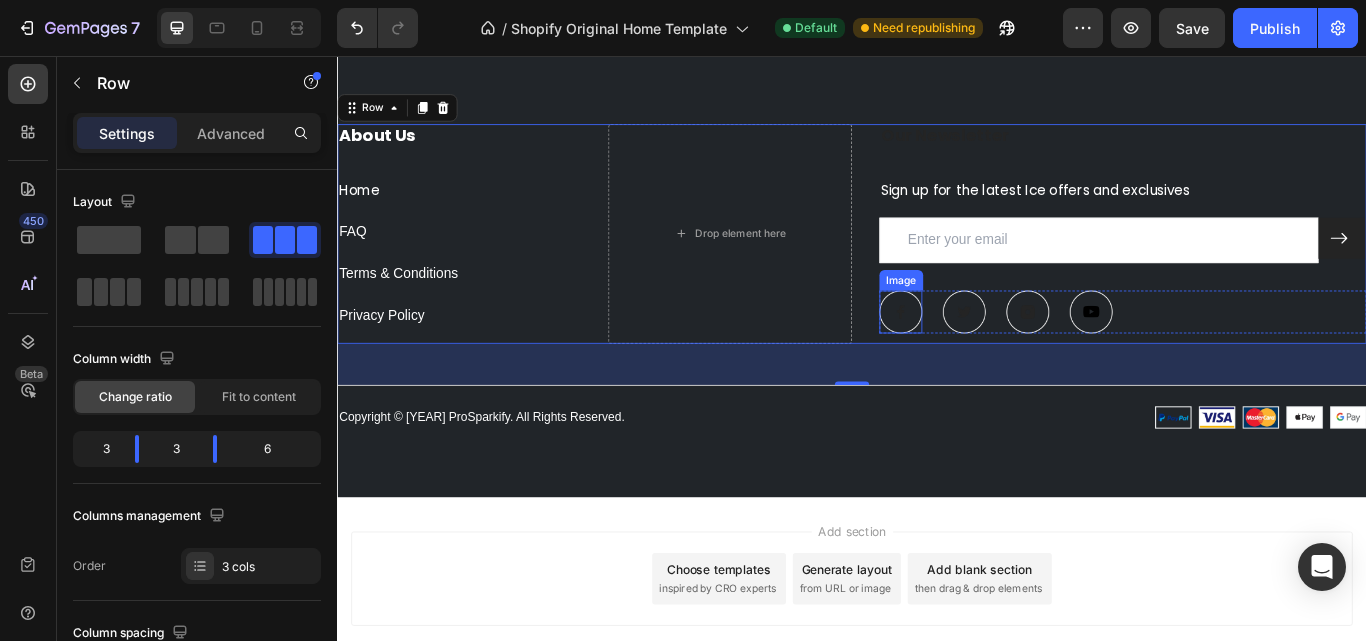 click at bounding box center (994, 355) 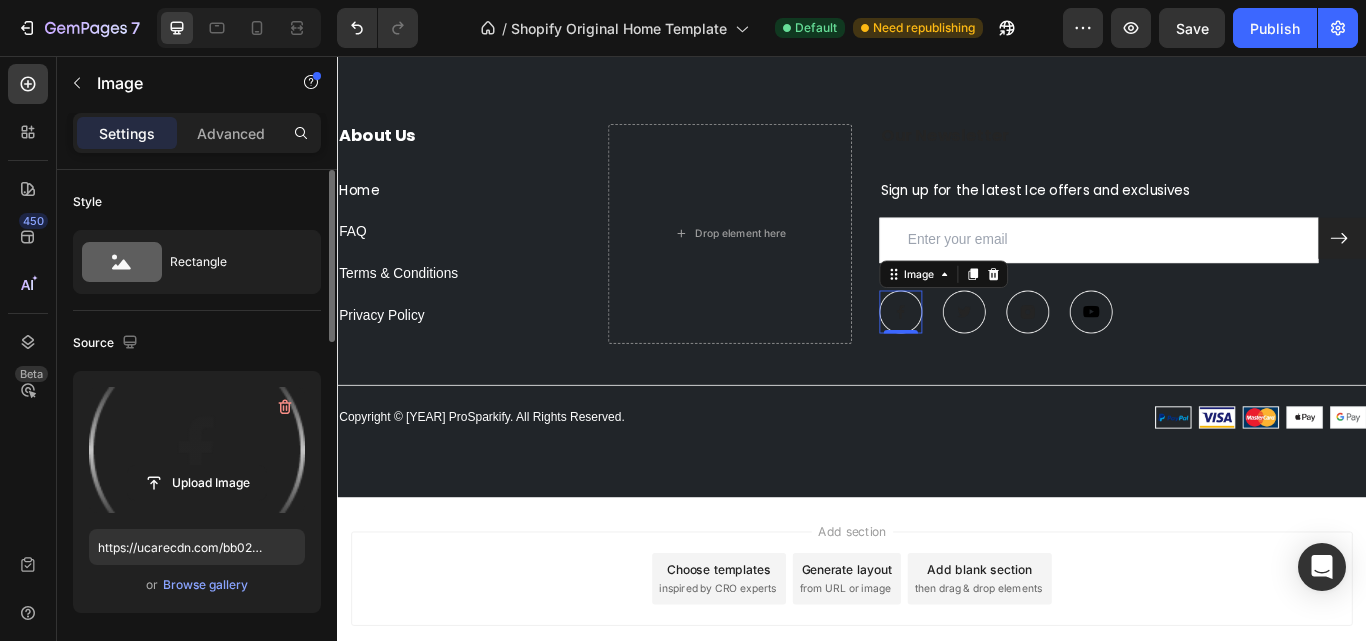 click at bounding box center (197, 450) 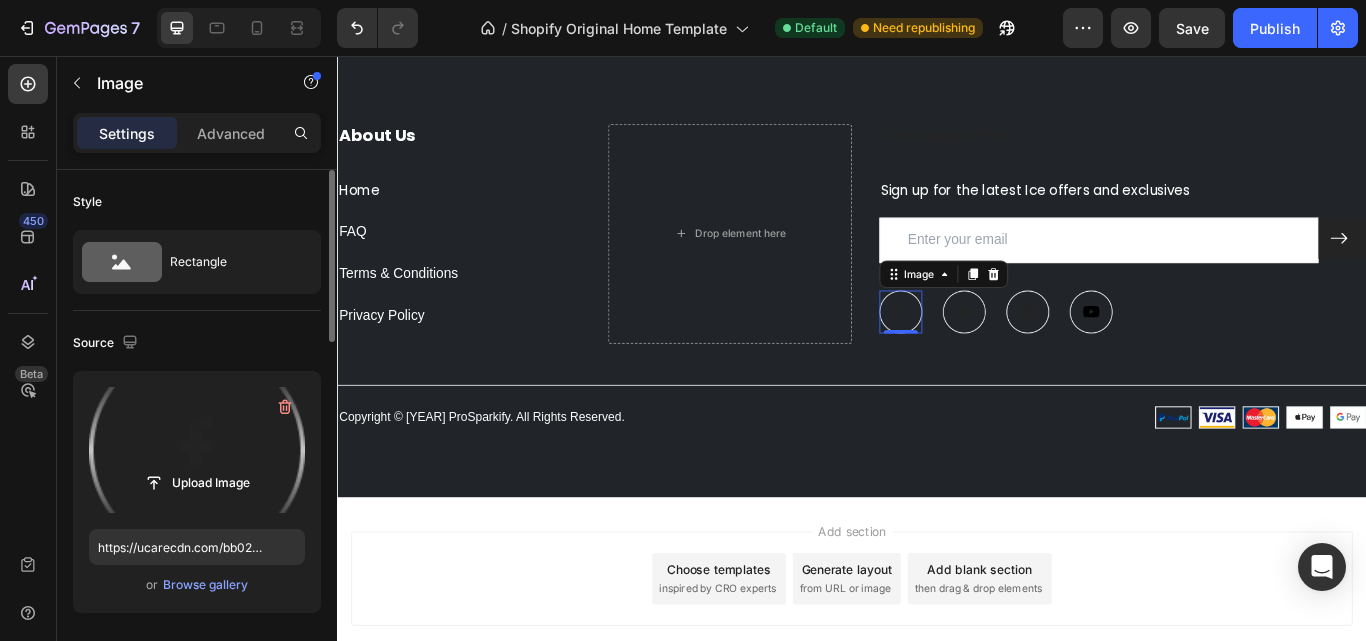scroll, scrollTop: 200, scrollLeft: 0, axis: vertical 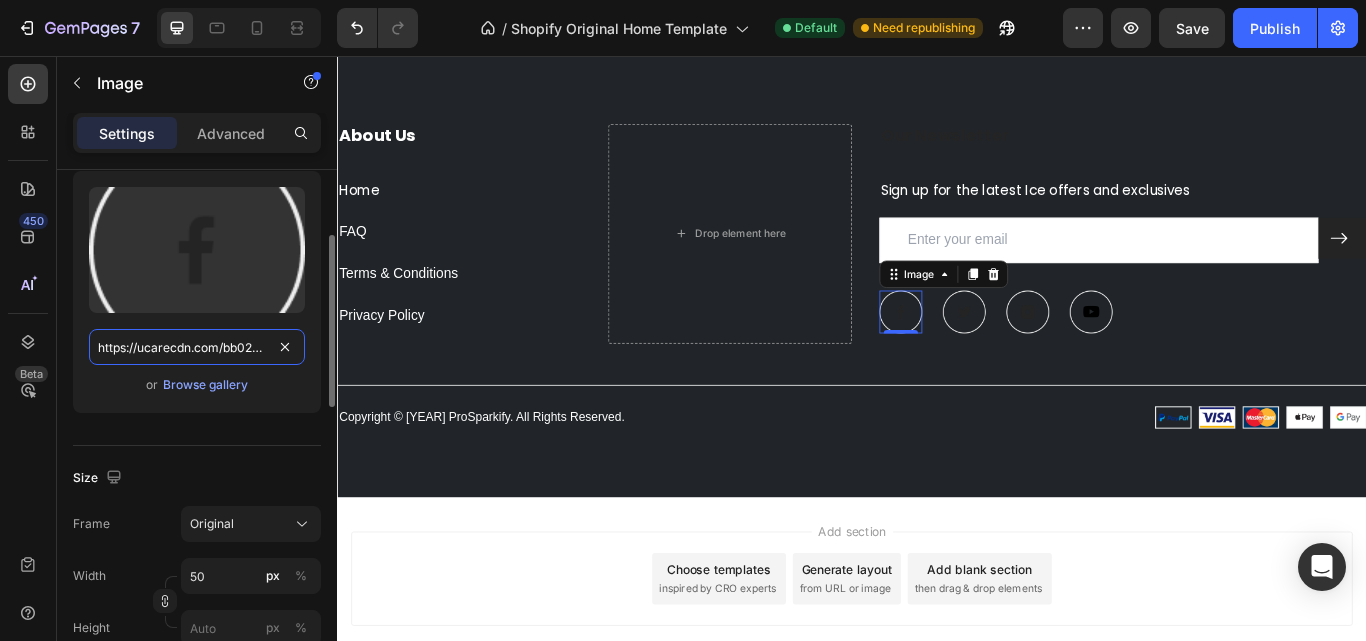 click on "https://ucarecdn.com/bb02abbb-a7c9-4df7-80b4-51c84b85e1e8/-/format/auto/" at bounding box center [197, 347] 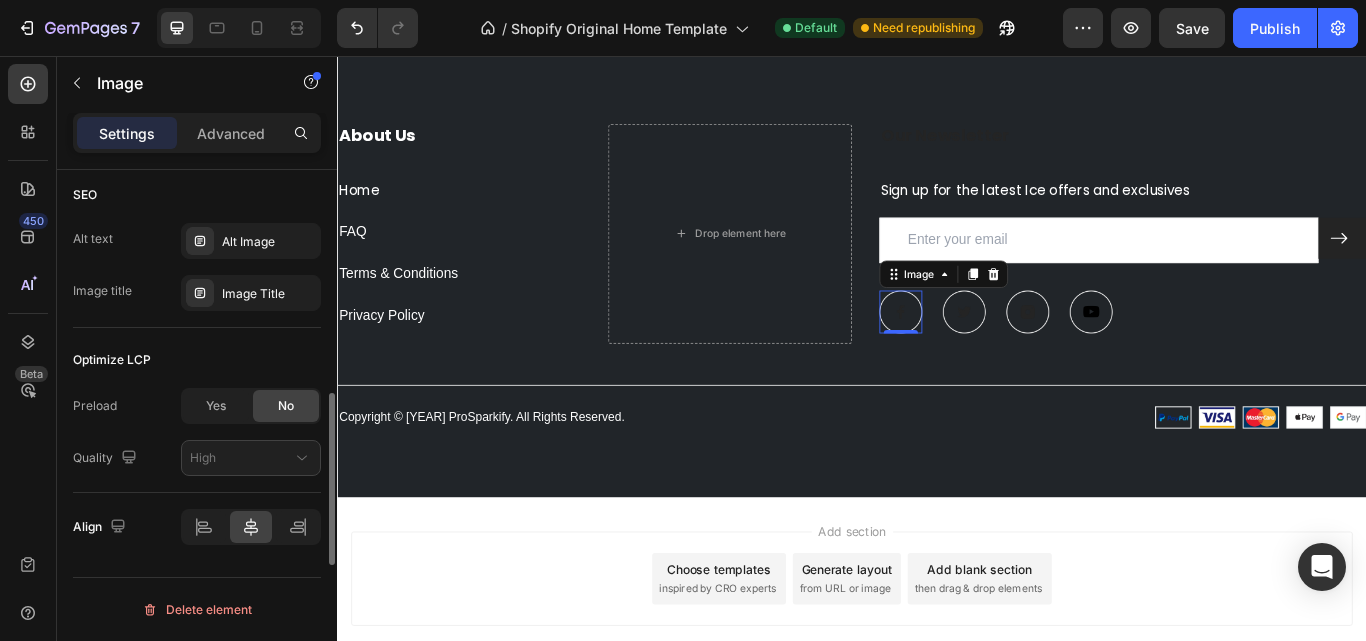 scroll, scrollTop: 686, scrollLeft: 0, axis: vertical 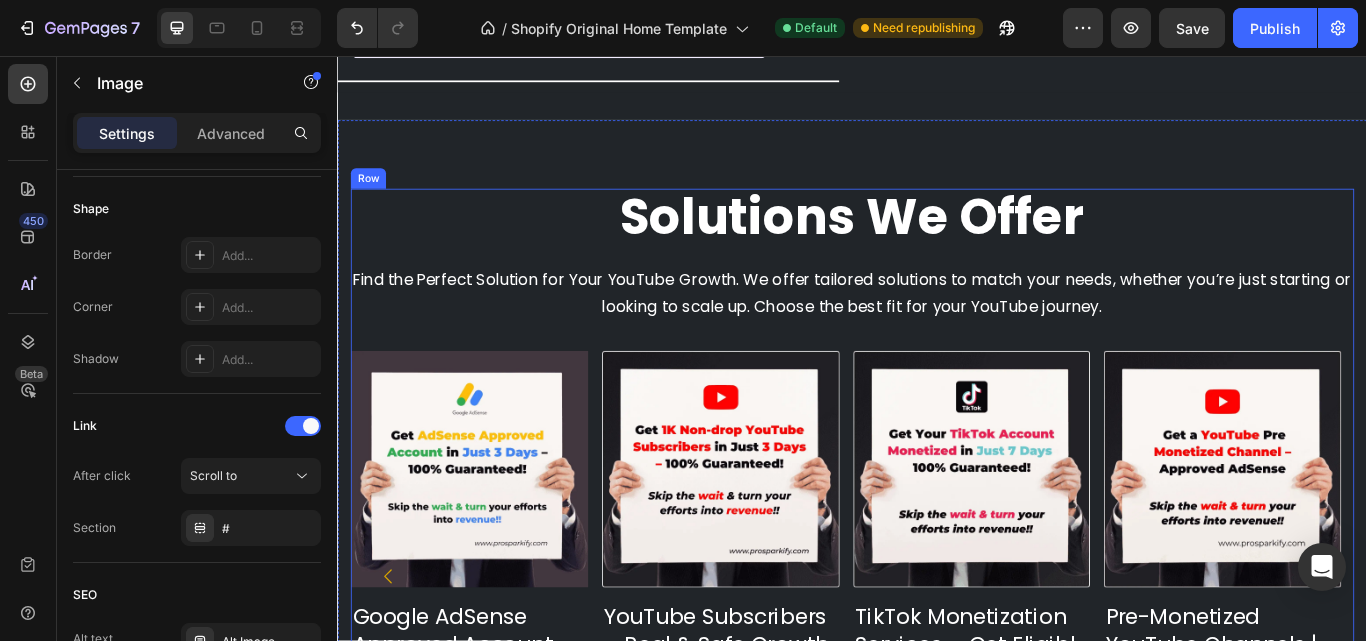 click on "Solutions We Offer Heading Find the Perfect Solution for Your YouTube Growth. We offer tailored solutions to match your needs, whether you’re just starting or looking to scale up. Choose the best fit for your YouTube journey. Text Block
Product Images Google AdSense Approved Account – Start Earning Instantly Product Title $[PRICE] Product Price Product Price Setup options like colors, sizes with product variant.       Add new variant   or   sync data Product Variants & Swatches Row Product List Product Images YouTube Subscribers – Real & Safe Growth Product Title $[PRICE] Product Price Product Price Setup options like colors, sizes with product variant.       Add new variant   or   sync data Product Variants & Swatches Row Product List Product Images TikTok Monetization Services – Get Eligible & Start Earning Faster Product Title $[PRICE] Product Price Product Price Setup options like colors, sizes with product variant.       Add new variant   or   sync data Product Variants & Swatches Row" at bounding box center [937, 568] 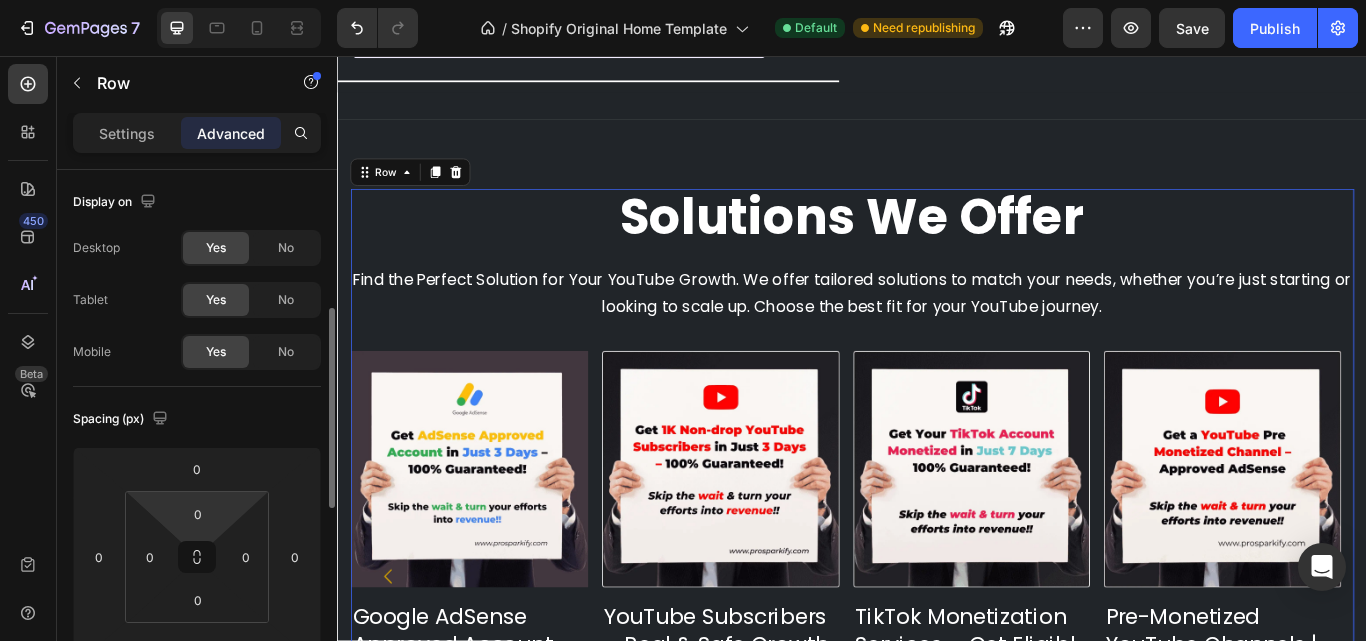 scroll, scrollTop: 100, scrollLeft: 0, axis: vertical 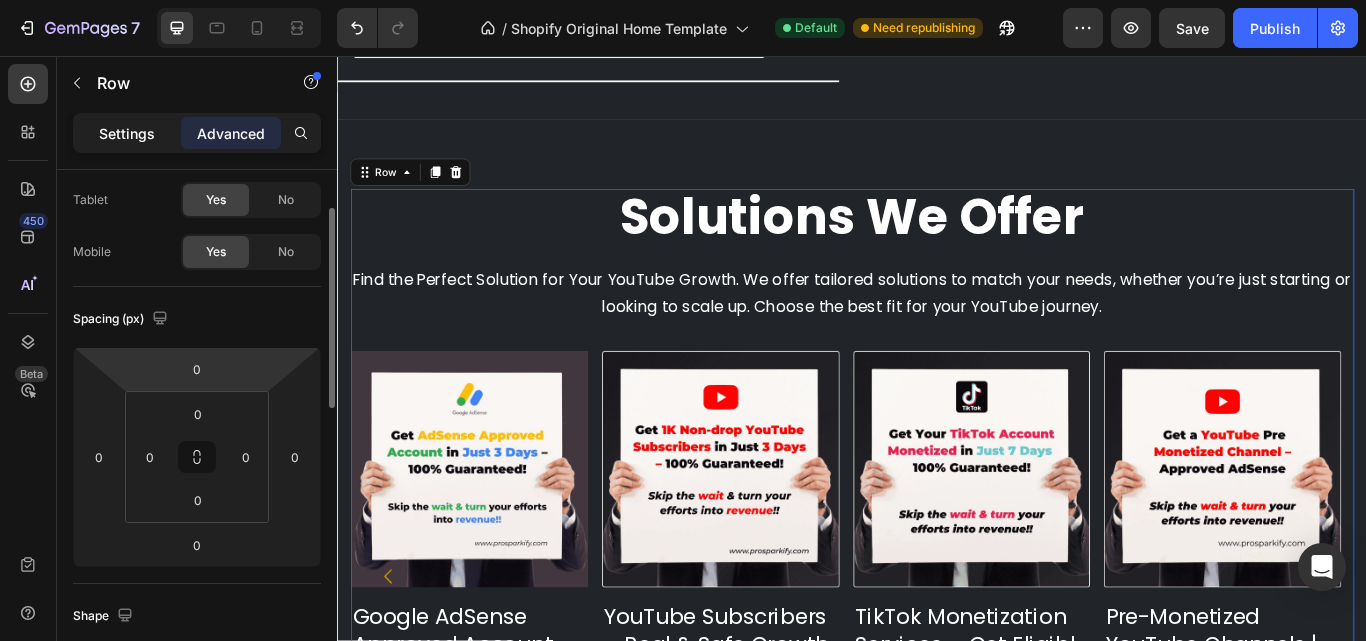 click on "Settings" at bounding box center [127, 133] 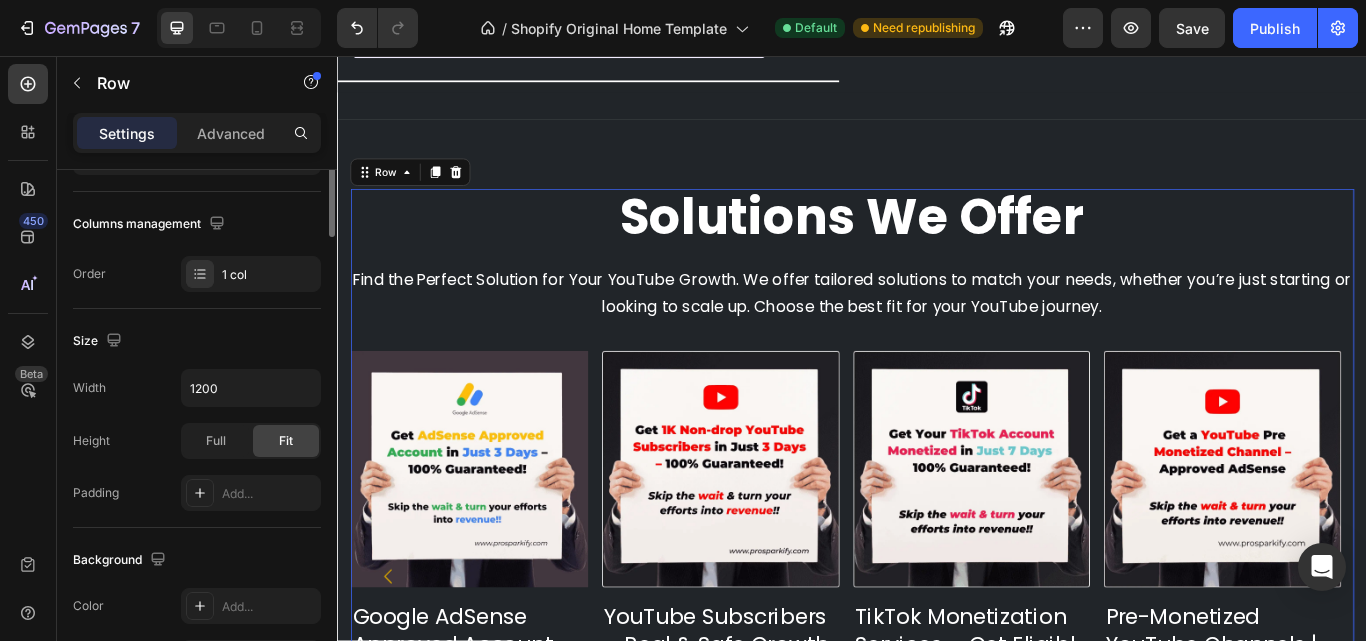 scroll, scrollTop: 0, scrollLeft: 0, axis: both 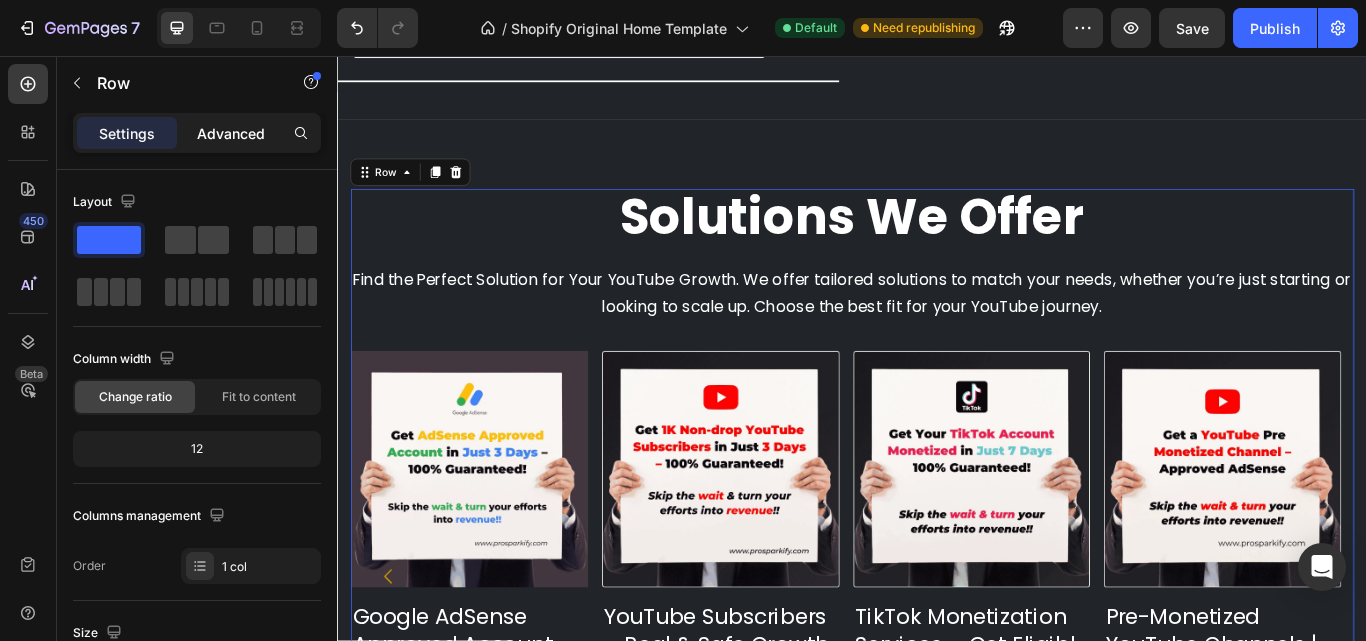 click on "Advanced" 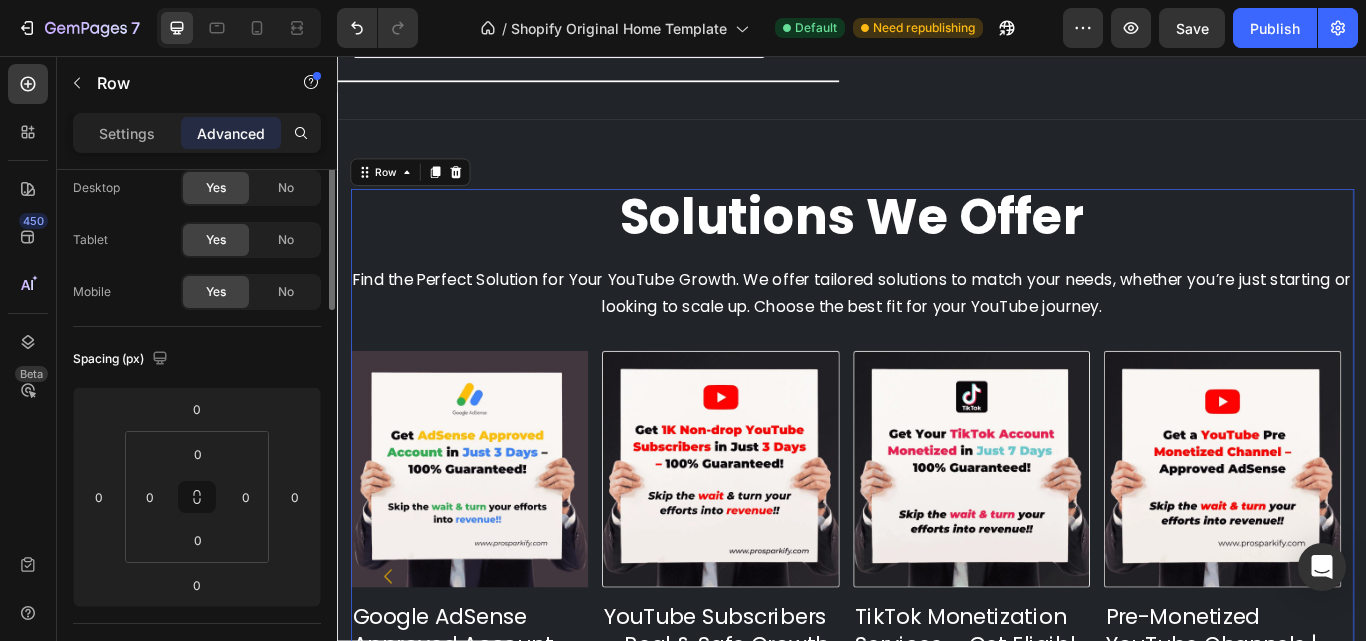 scroll, scrollTop: 0, scrollLeft: 0, axis: both 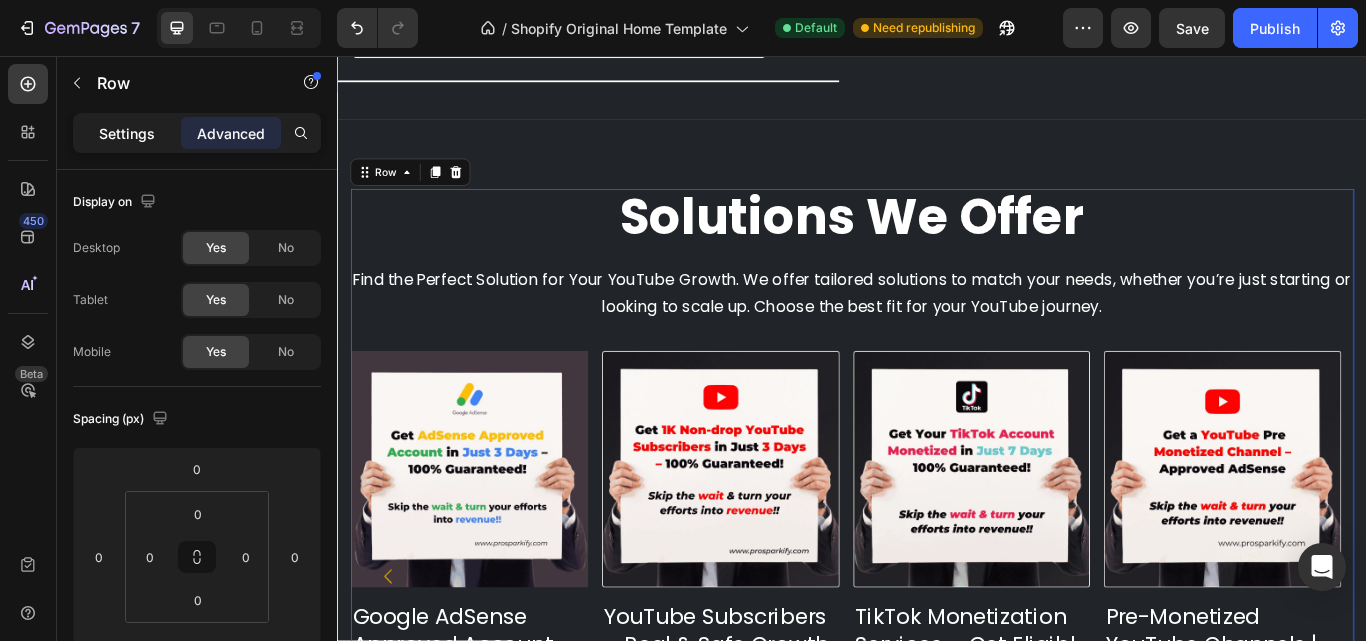 click on "Settings" at bounding box center [127, 133] 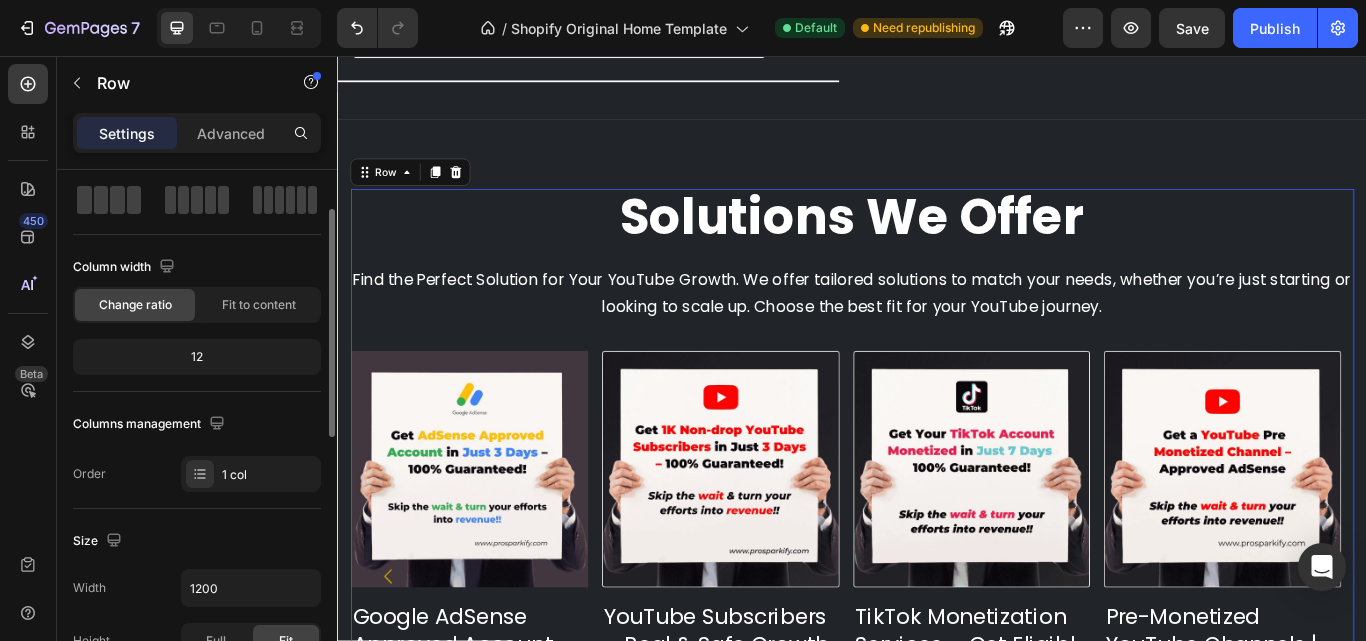 scroll, scrollTop: 0, scrollLeft: 0, axis: both 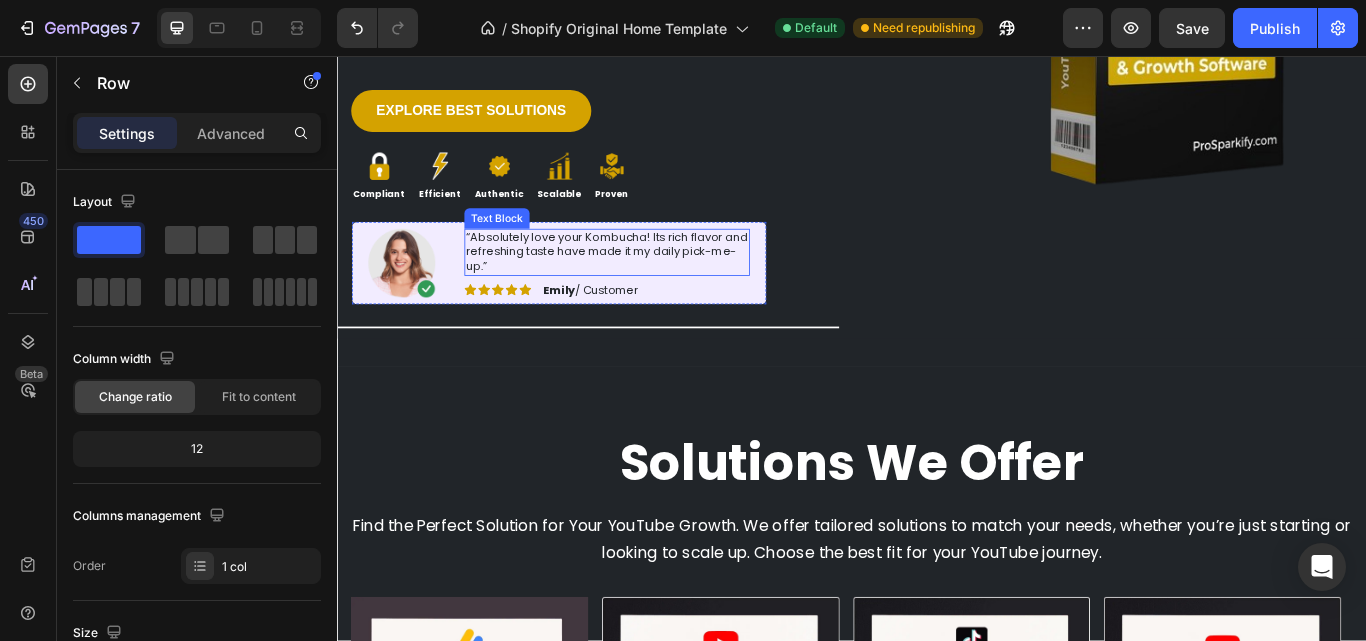 click on "“Absolutely love your Kombucha! Its rich flavor and refreshing taste have made it my daily pick-me-up.”" at bounding box center (651, 285) 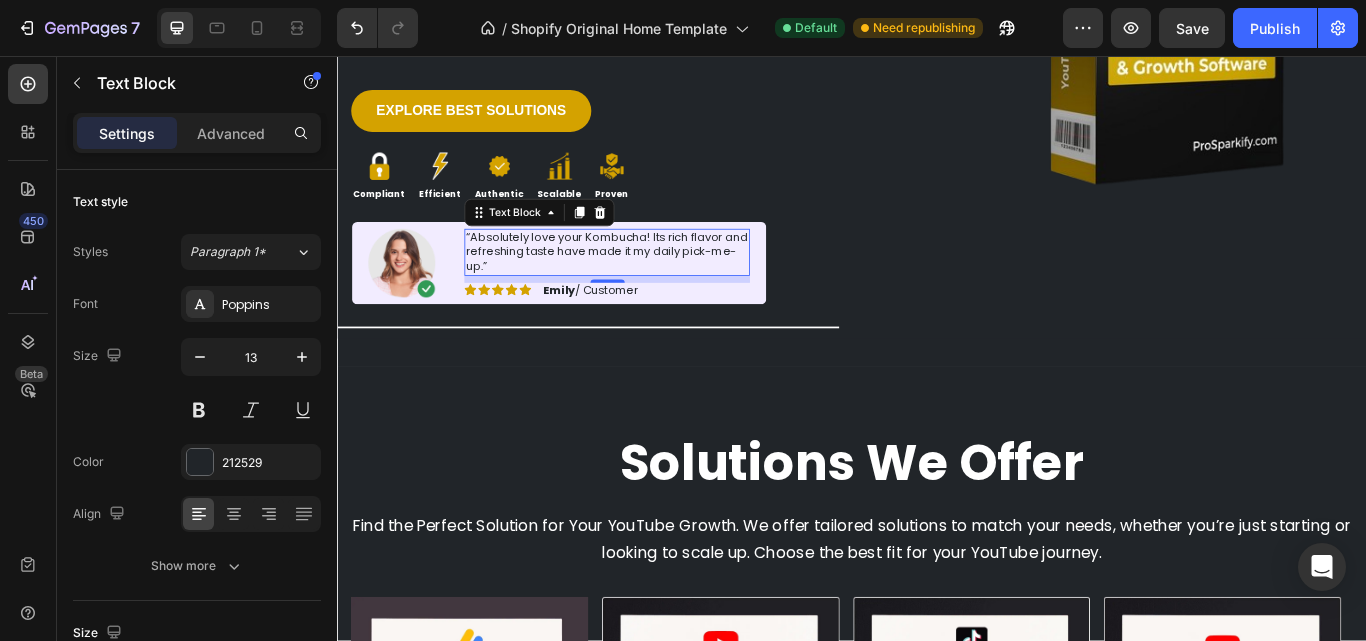 click on "“Absolutely love your Kombucha! Its rich flavor and refreshing taste have made it my daily pick-me-up.”" at bounding box center (651, 285) 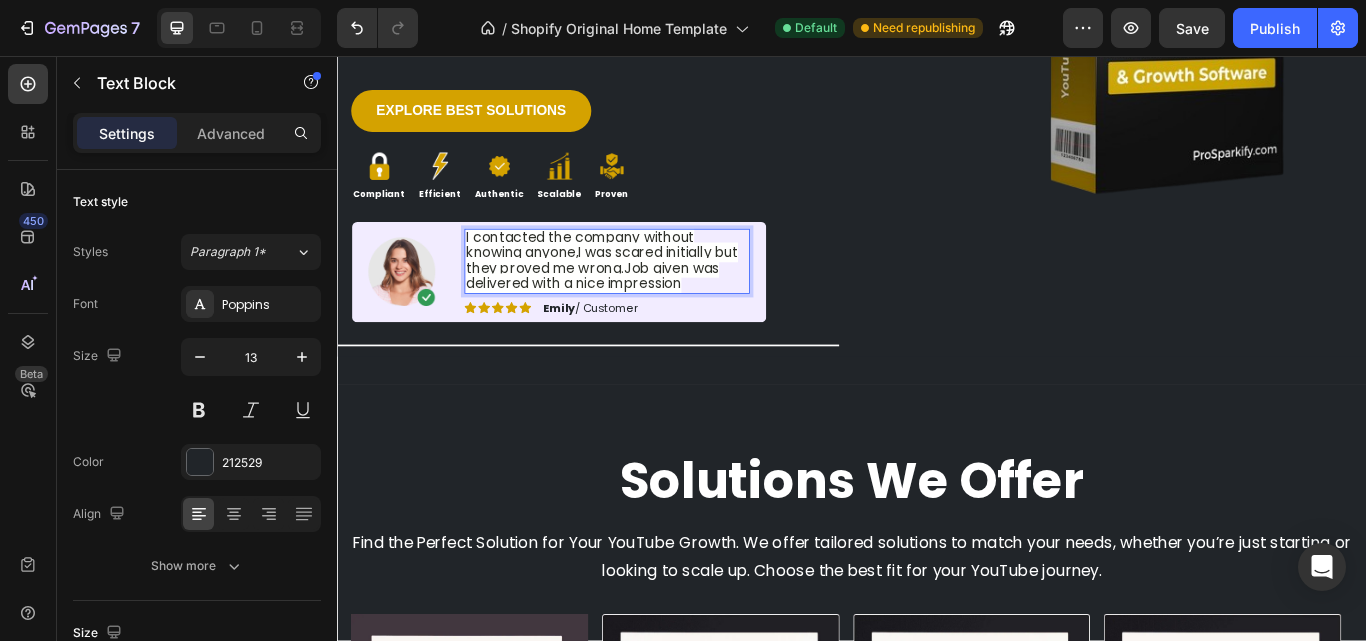 click on "I contacted the company without knowing anyone,I was scared initially but they proved me wrong.Job given was delivered with a nice impression" at bounding box center (651, 296) 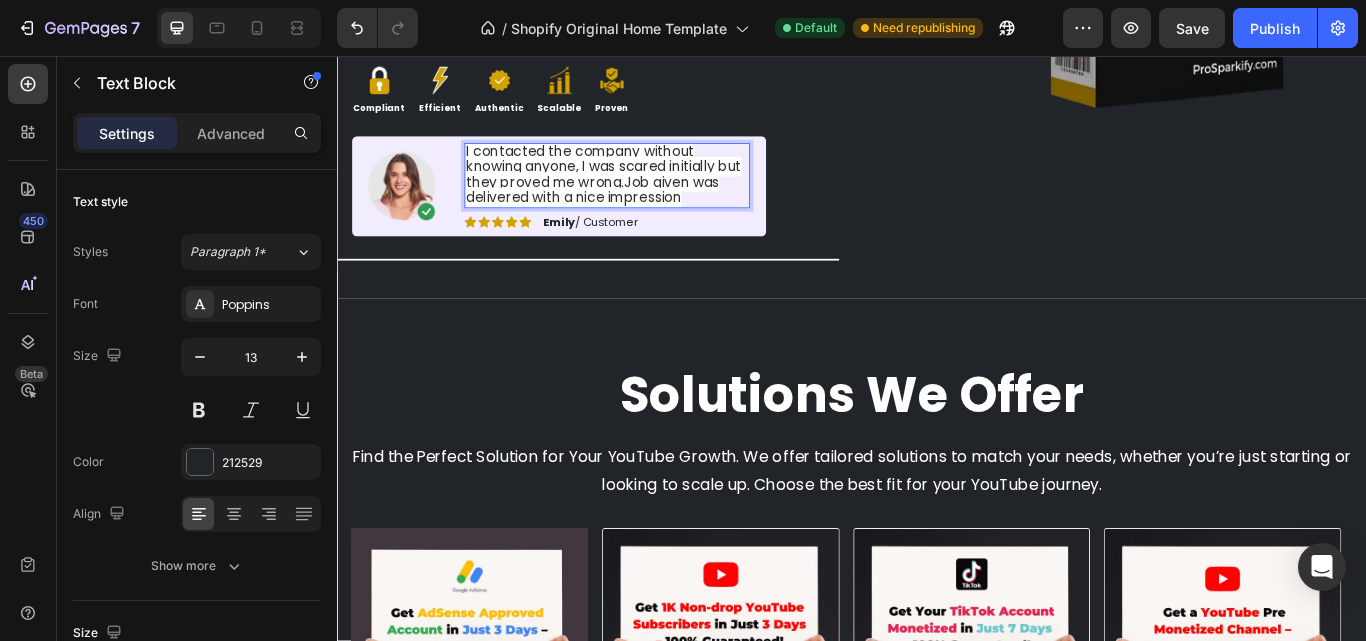 scroll, scrollTop: 500, scrollLeft: 0, axis: vertical 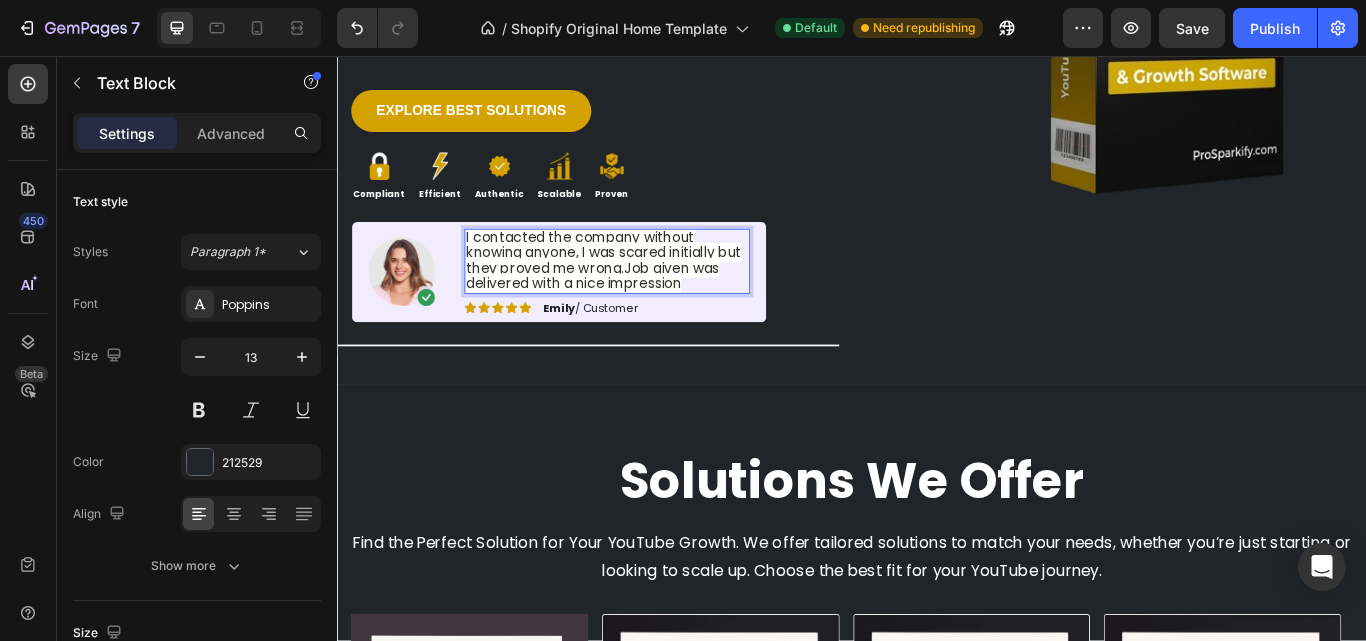click on "I contacted the company without knowing anyone, I was scared initially but they proved me wrong.Job given was delivered with a nice impression" at bounding box center [647, 294] 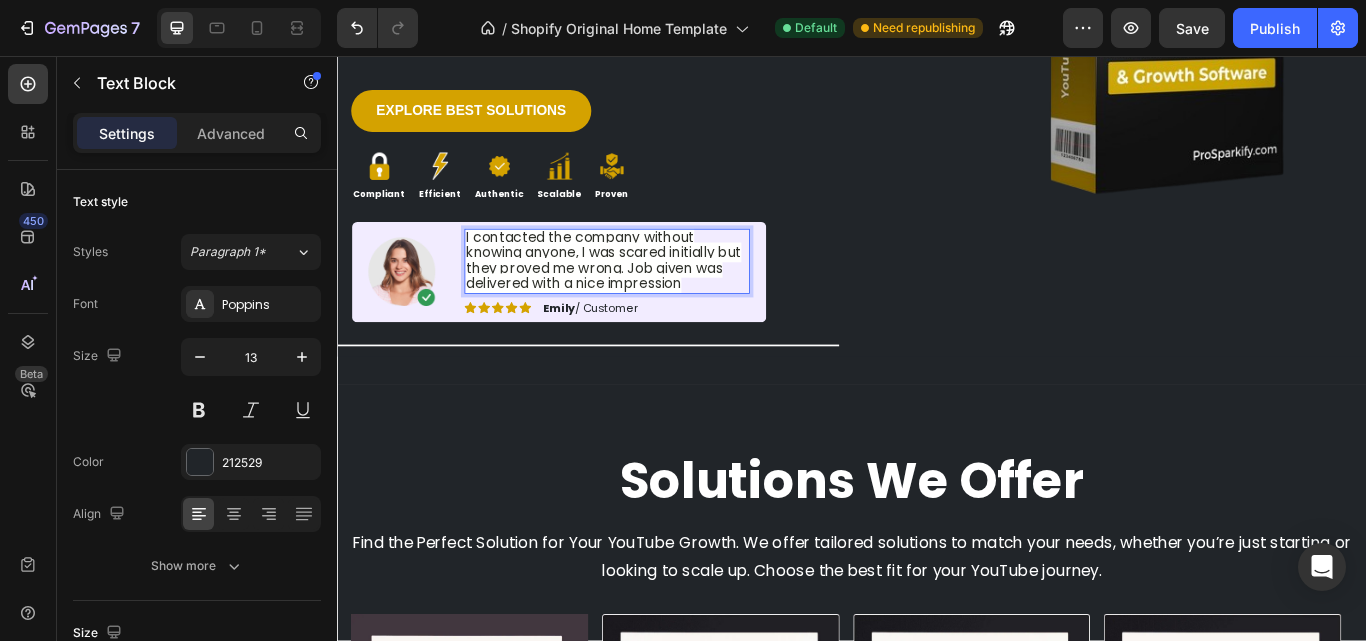 click on "I contacted the company without knowing anyone, I was scared initially but they proved me wrong. Job given was delivered with a nice impression" at bounding box center (651, 296) 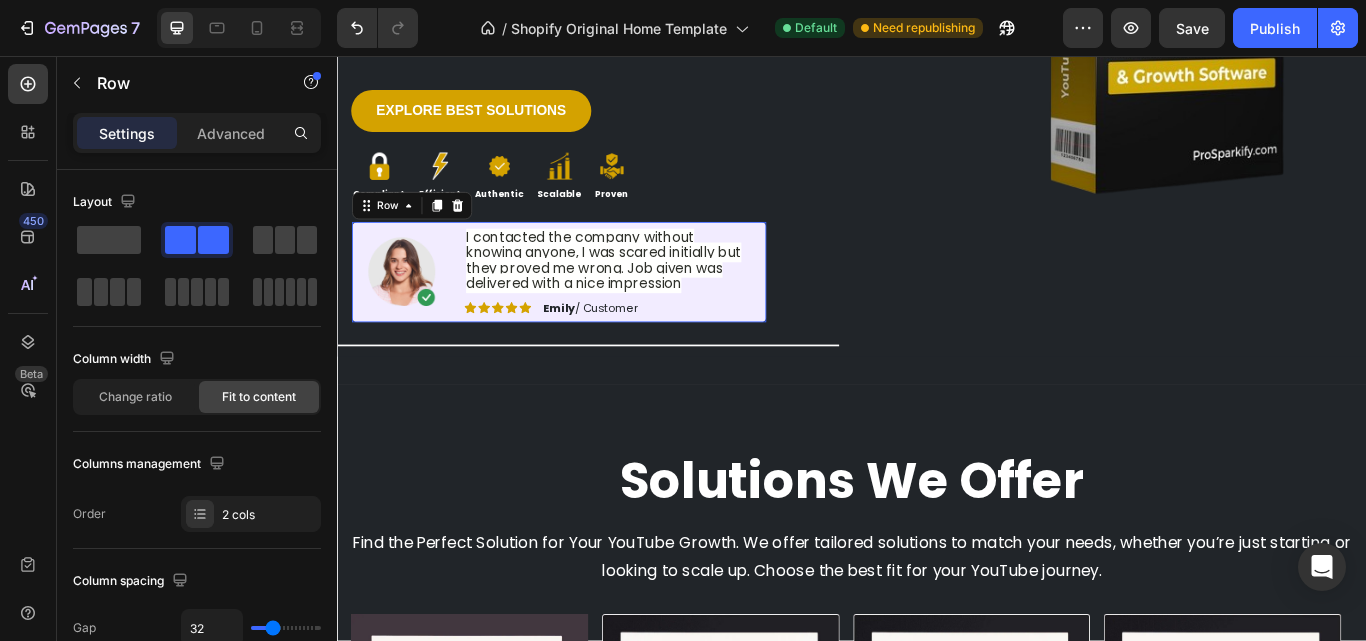 click on "Image I contacted the company without knowing anyone, I was scared initially but they proved me wrong. Job given was delivered with a nice impression Text Block Image Icon Icon Icon Icon Icon Icon List Emily  / Customer Text Block Row Row   0" at bounding box center [595, 308] 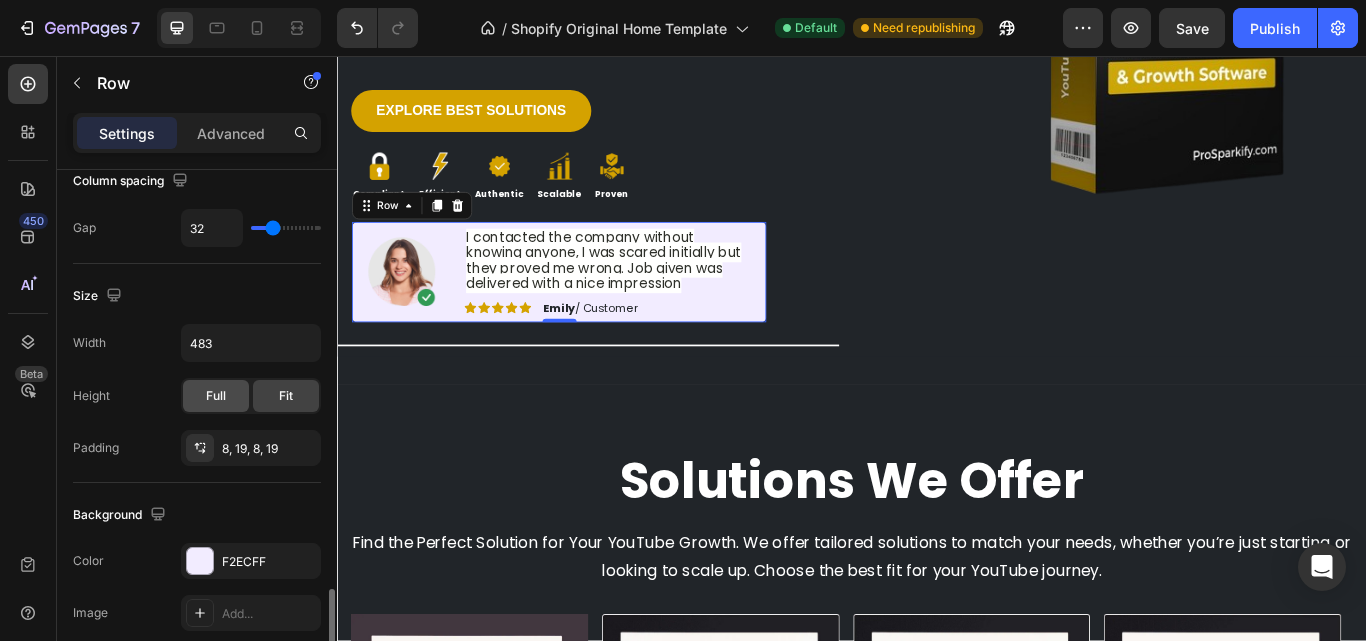 scroll, scrollTop: 600, scrollLeft: 0, axis: vertical 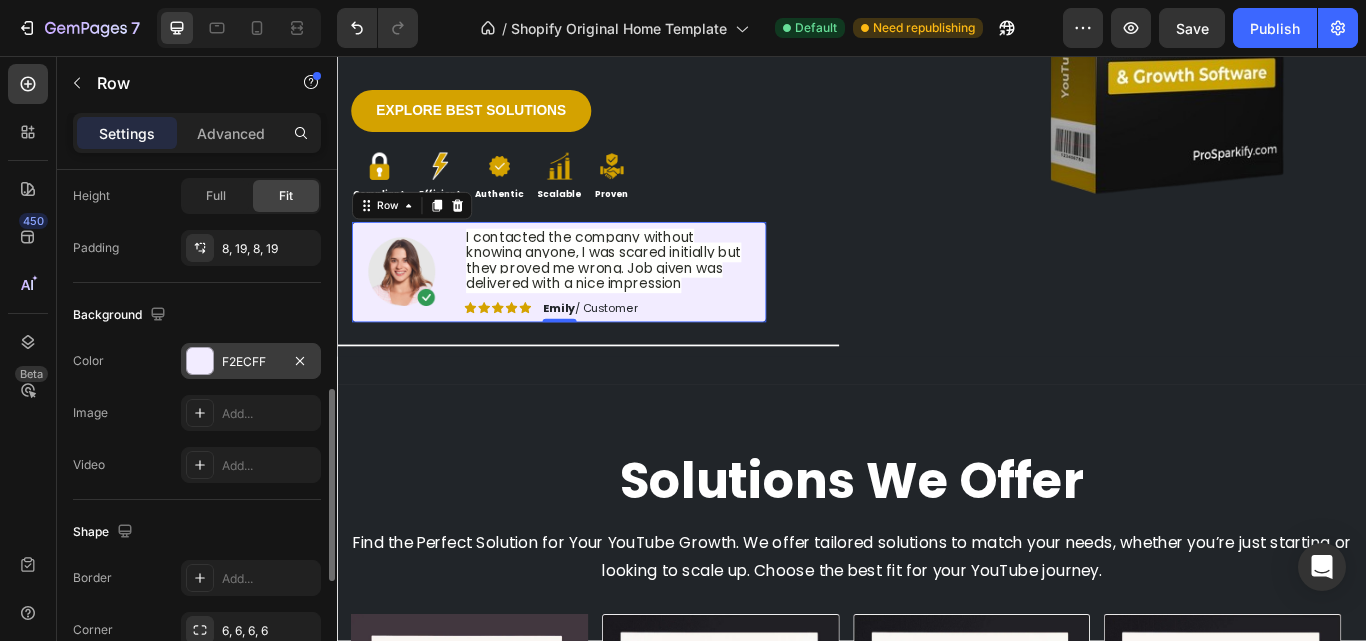click at bounding box center [200, 361] 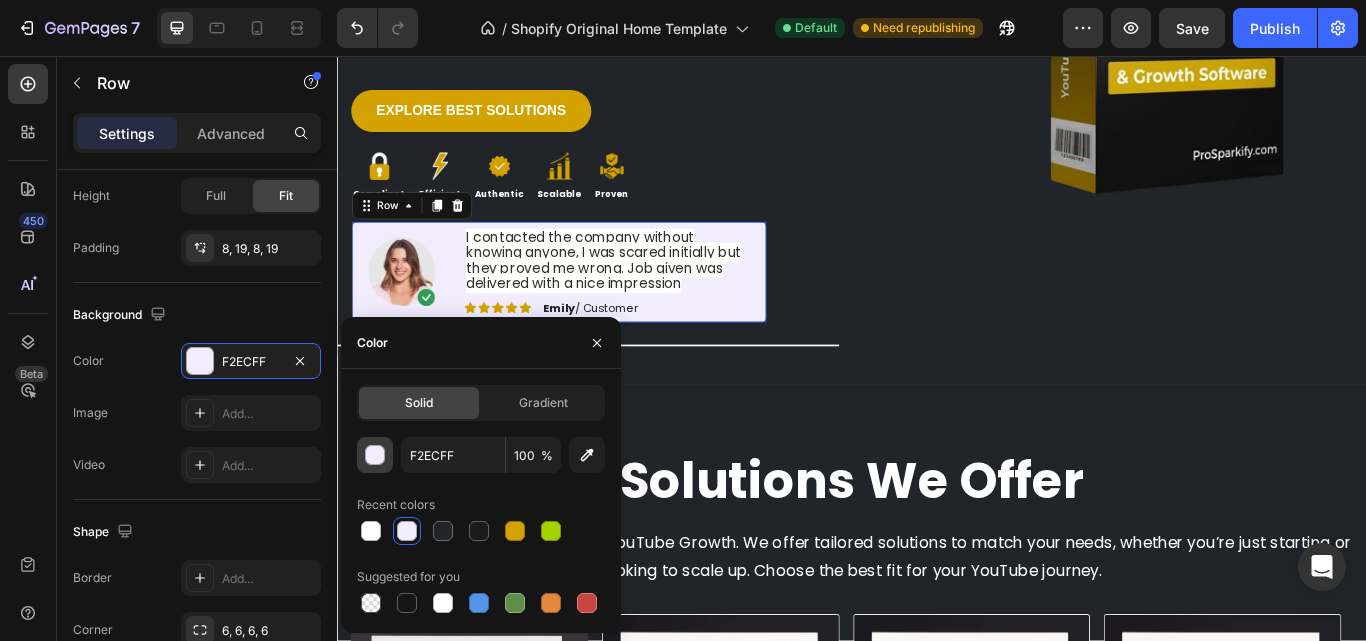 click at bounding box center [376, 456] 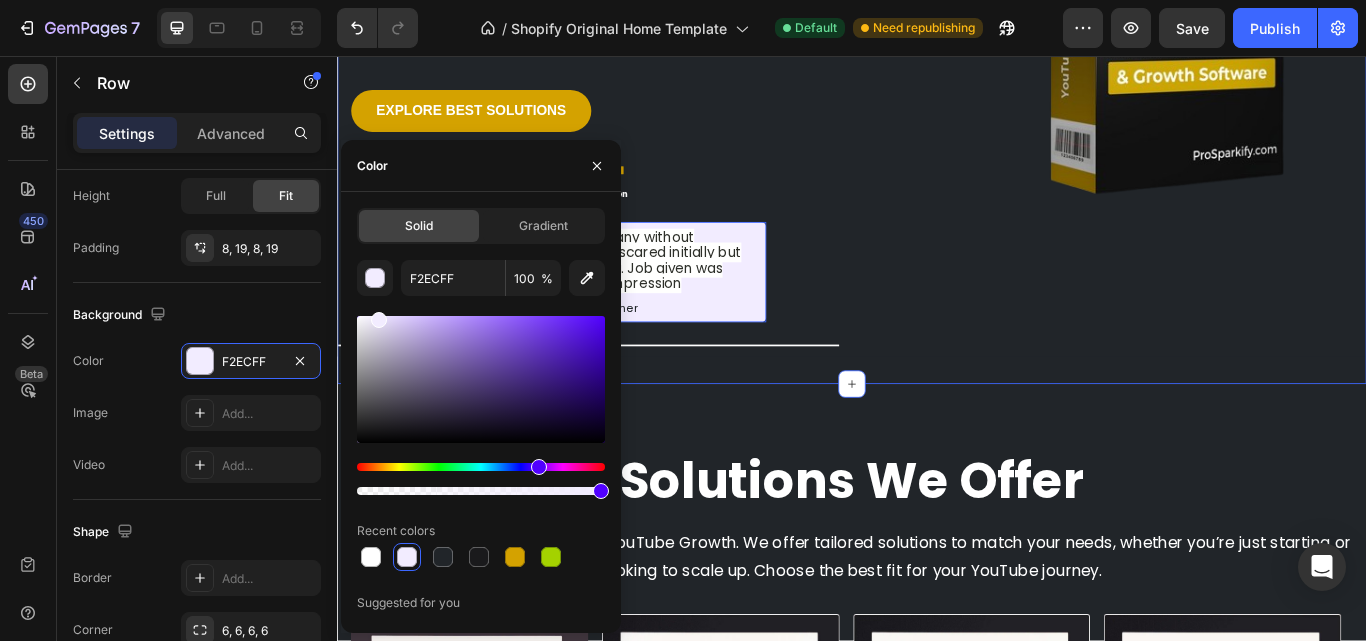 click on "Your Dream Isn’t Silly — It’s Monetizable. We’ll Help You Prove It Feels stuck just before monetization Heading Every late-night edit, every idea — it wasn’t for nothing. Your channel is more than content — it’s your voice, your passion, your effort. Still stuck at 500 subs or halfway to 4,000 hours? We get it. At  ProSparkify , we help creators cross the line — safely, quickly, and without bots. Just a smart, policy-safe strategy built to get you earning.   Text Block Explore best solutions Button Image Compliant Text Block Image Efficient Text Block Image Authentic Text Block Image Scalable Text Block Image Proven Text Block Row Image I contacted the company without knowing anyone, I was scared initially but they proved me wrong. Job given was delivered with a nice impression Text Block Image Icon Icon Icon Icon Icon Icon List Emily  / Customer Text Block Row Row   0 Explore Best Solutions Button Row                Title Line Image Row Section 1" at bounding box center (937, 18) 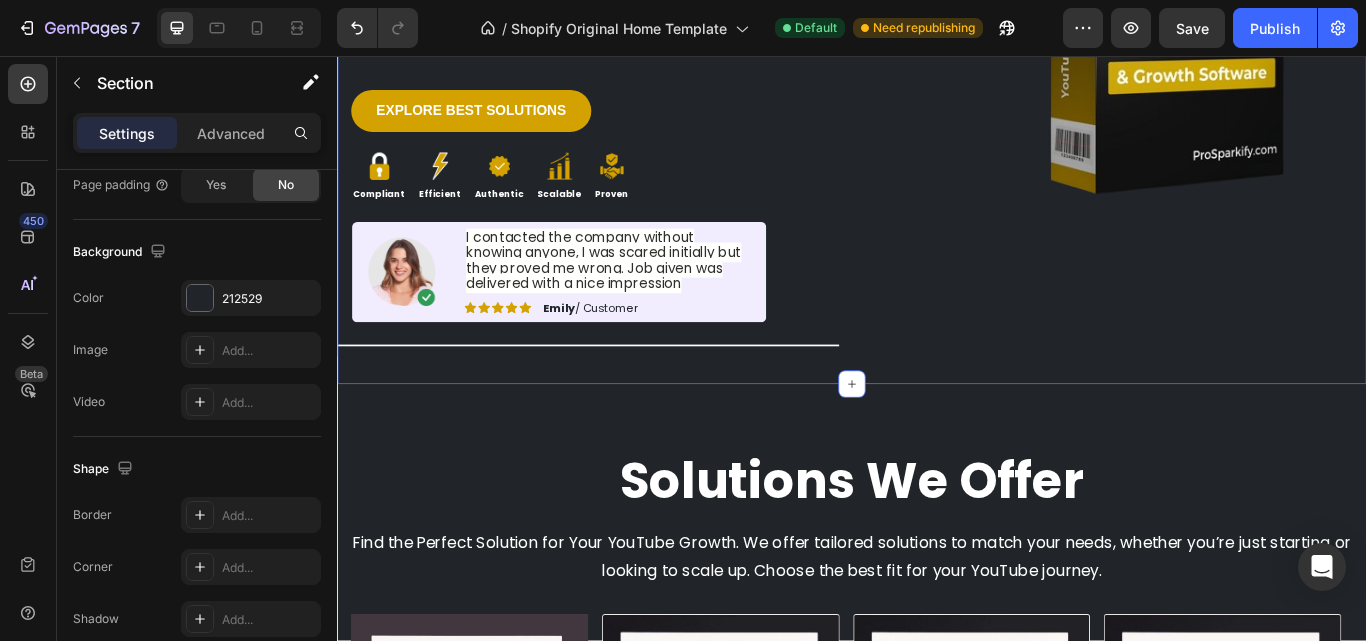 scroll, scrollTop: 0, scrollLeft: 0, axis: both 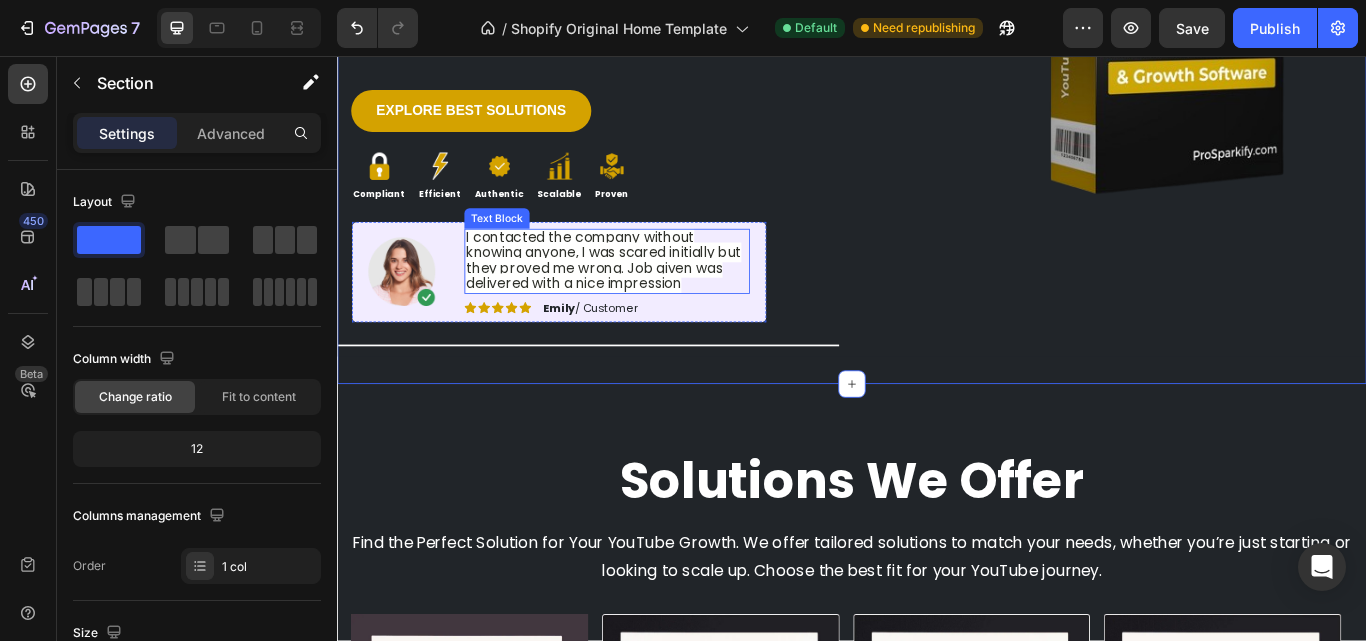 click on "I contacted the company without knowing anyone, I was scared initially but they proved me wrong. Job given was delivered with a nice impression" at bounding box center (647, 294) 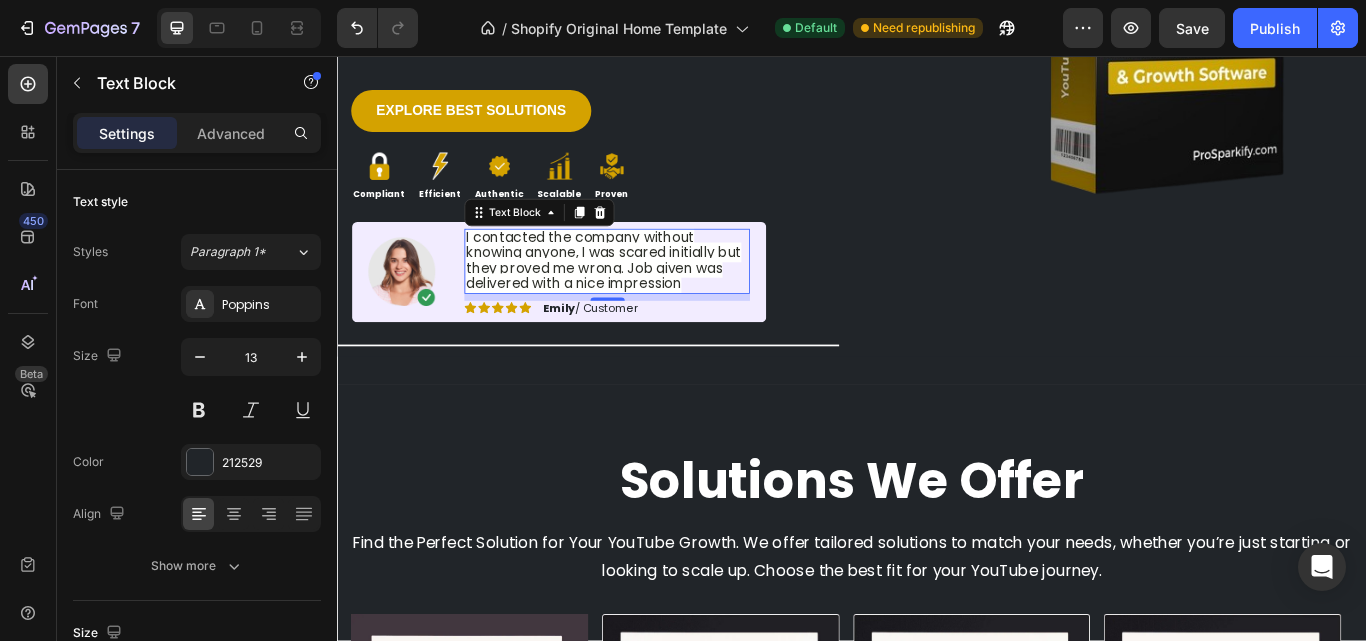 click on "I contacted the company without knowing anyone, I was scared initially but they proved me wrong. Job given was delivered with a nice impression" at bounding box center [647, 294] 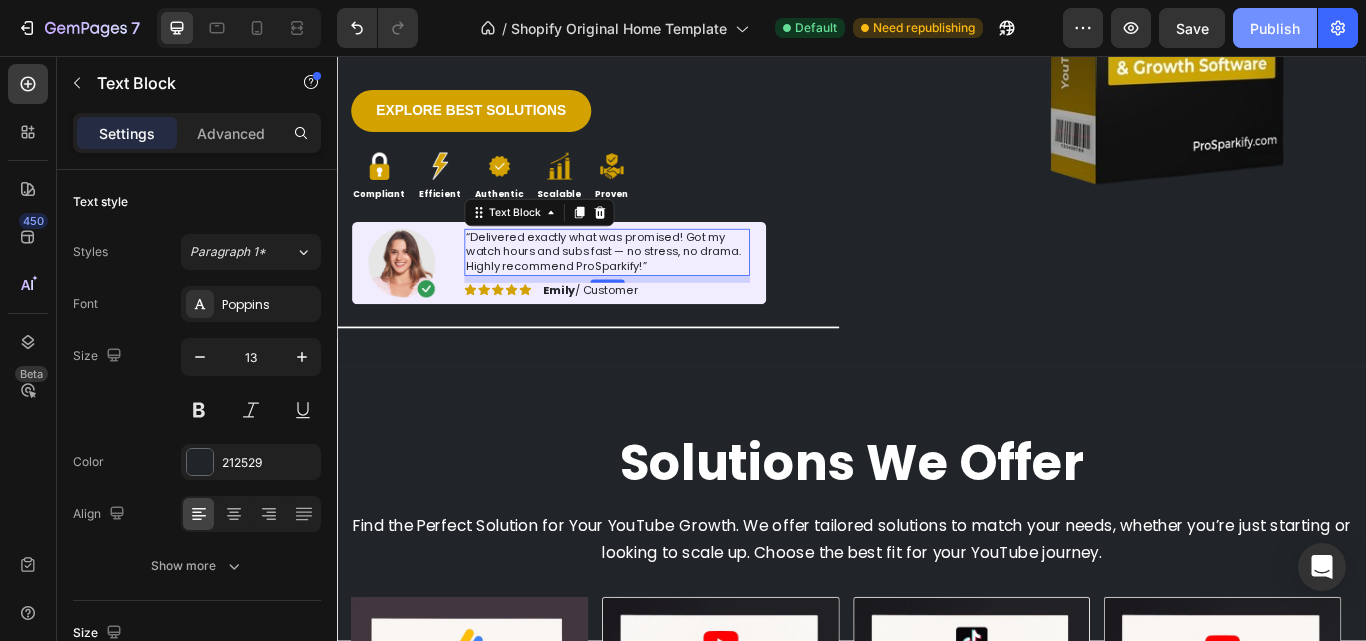 click on "Publish" at bounding box center [1275, 28] 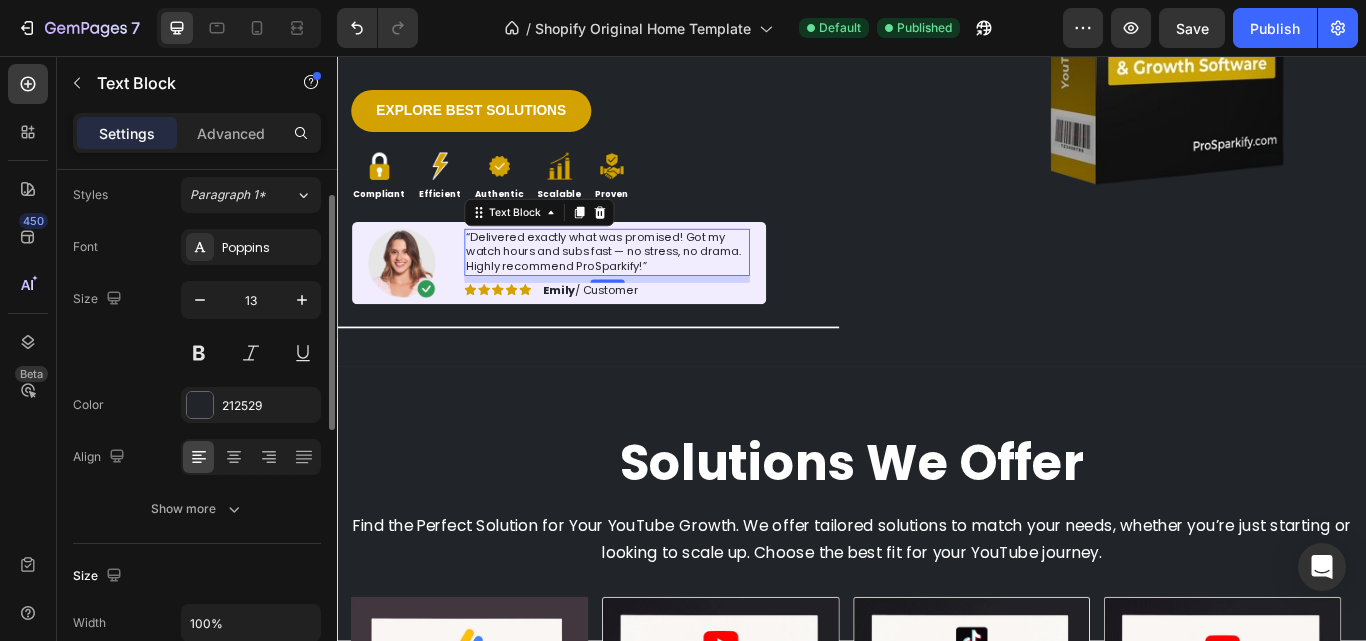 scroll, scrollTop: 0, scrollLeft: 0, axis: both 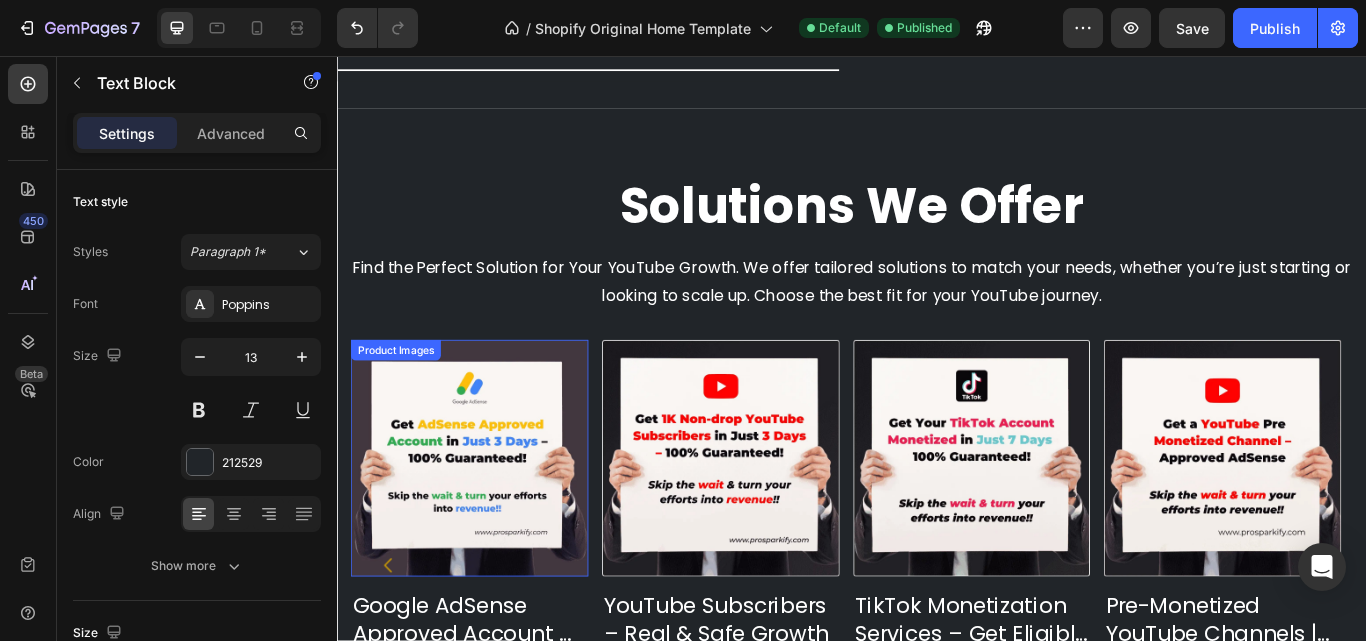 click at bounding box center (490, 525) 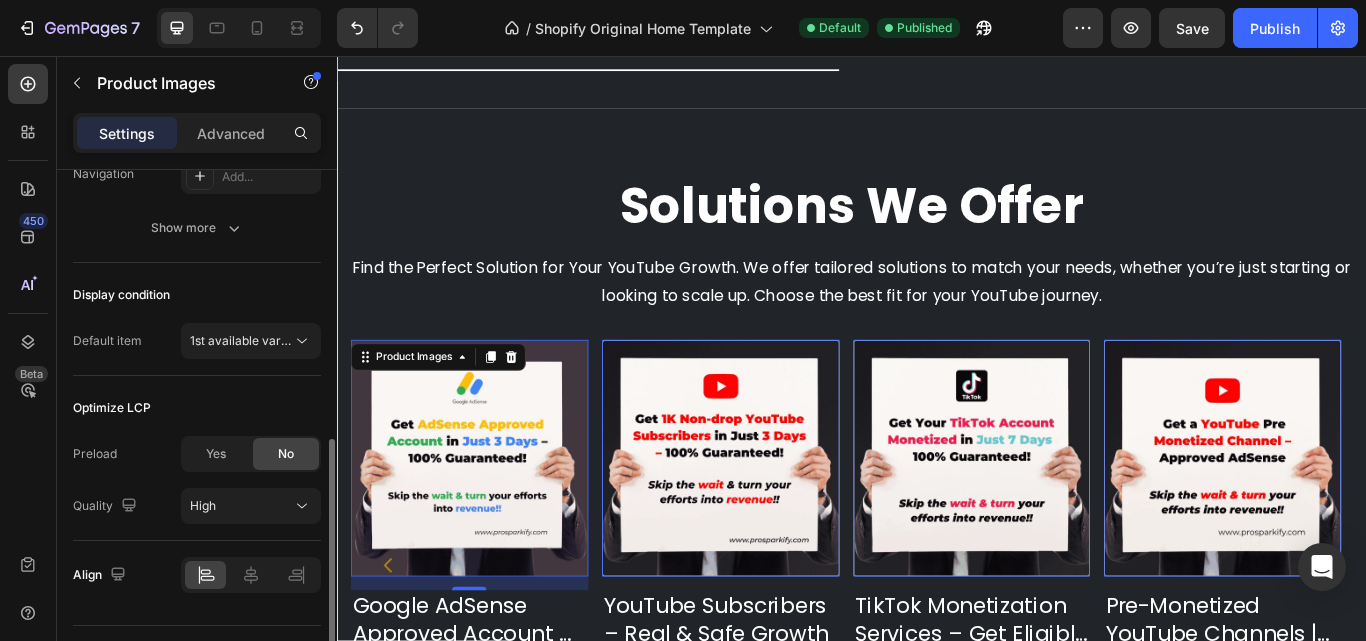 scroll, scrollTop: 648, scrollLeft: 0, axis: vertical 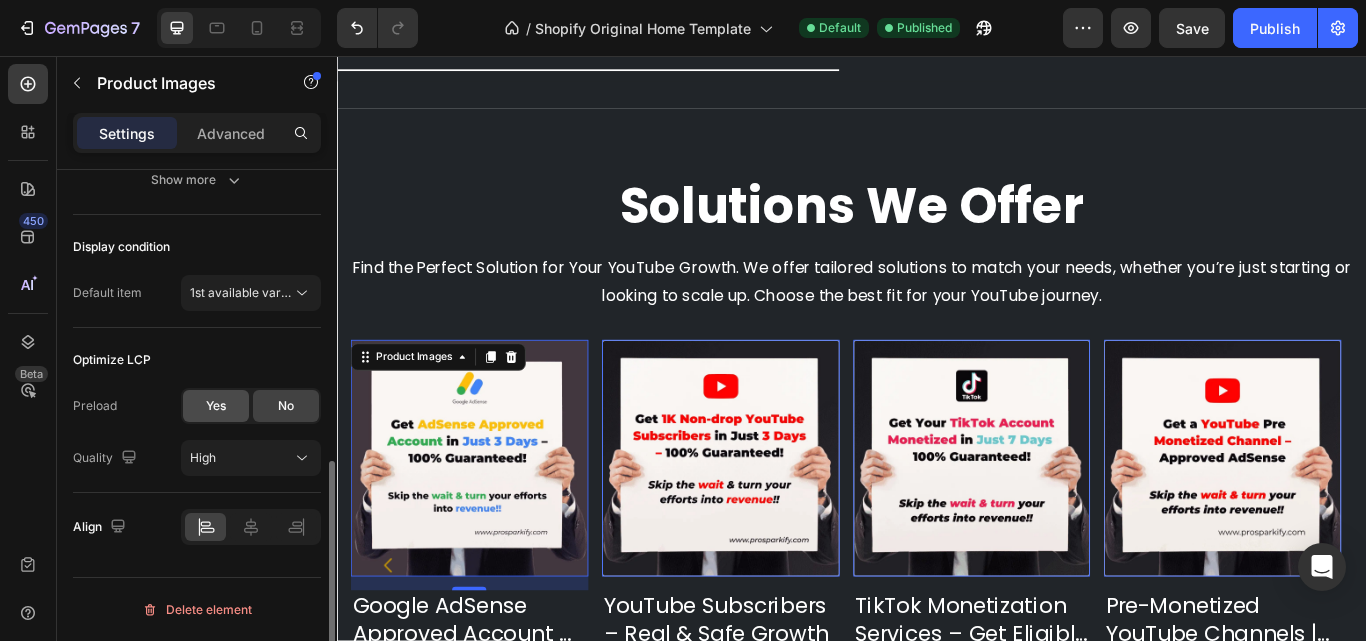 click on "Yes" 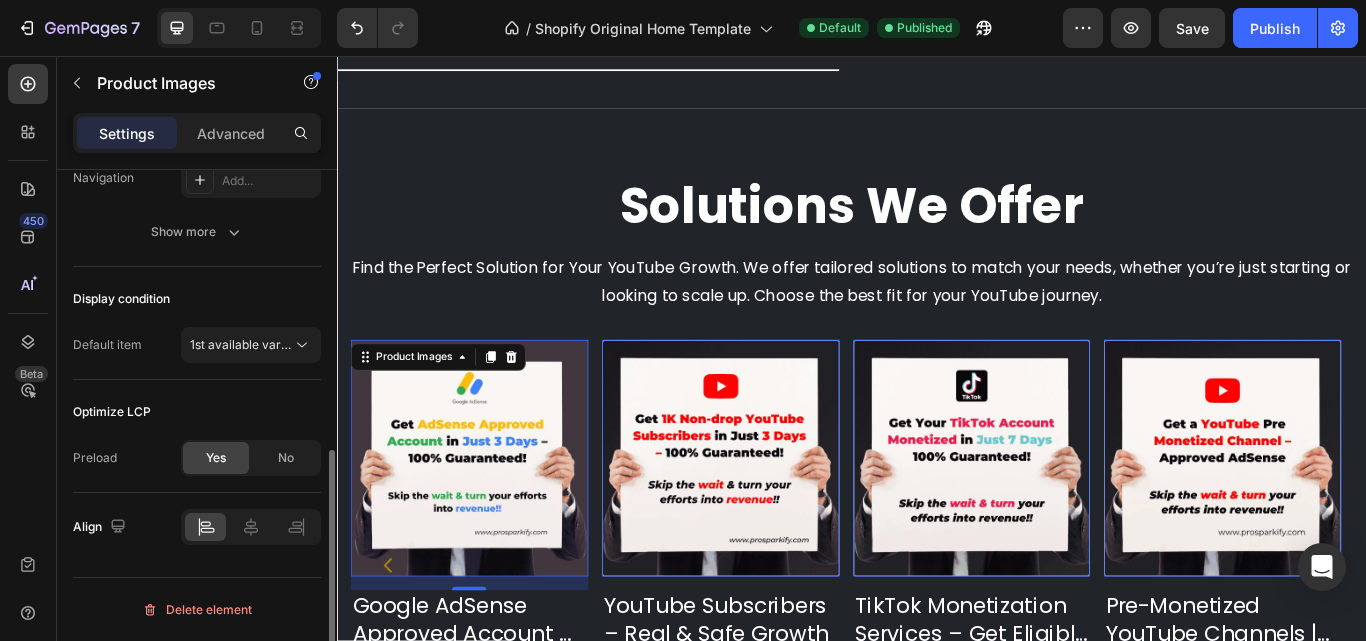 scroll, scrollTop: 596, scrollLeft: 0, axis: vertical 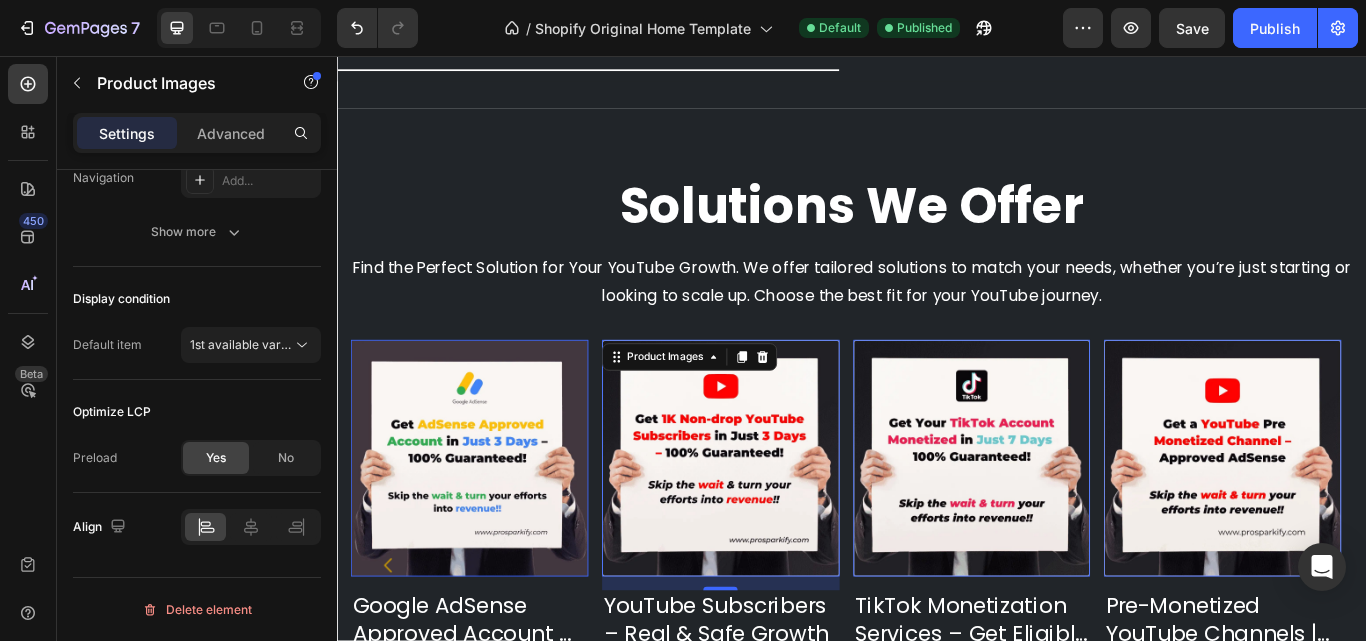 click at bounding box center [783, 525] 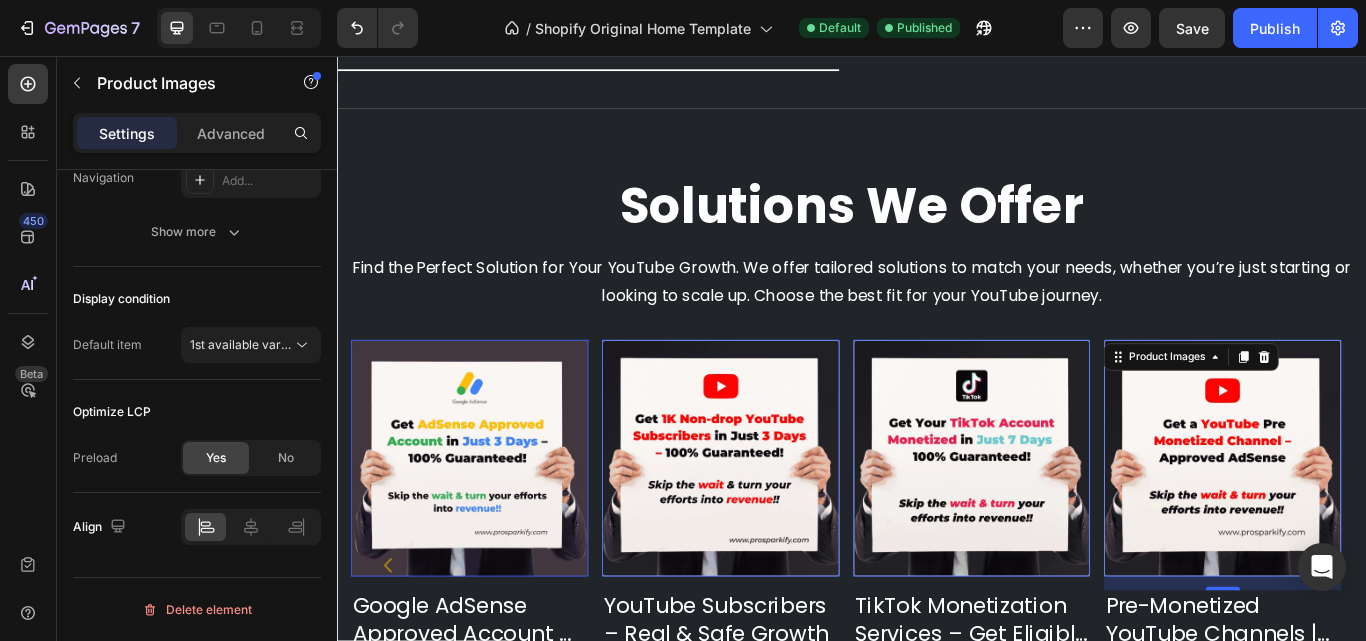 click at bounding box center (1368, 525) 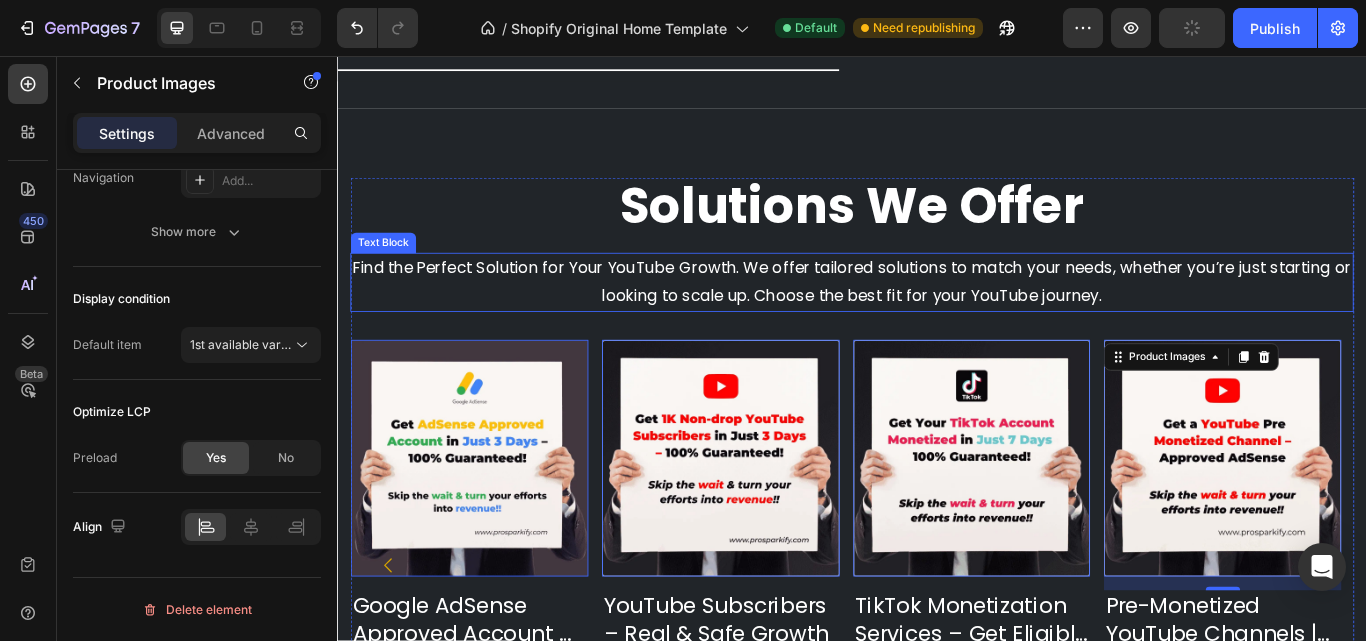 click on "Find the Perfect Solution for Your YouTube Growth. We offer tailored solutions to match your needs, whether you’re just starting or looking to scale up. Choose the best fit for your YouTube journey." at bounding box center (937, 320) 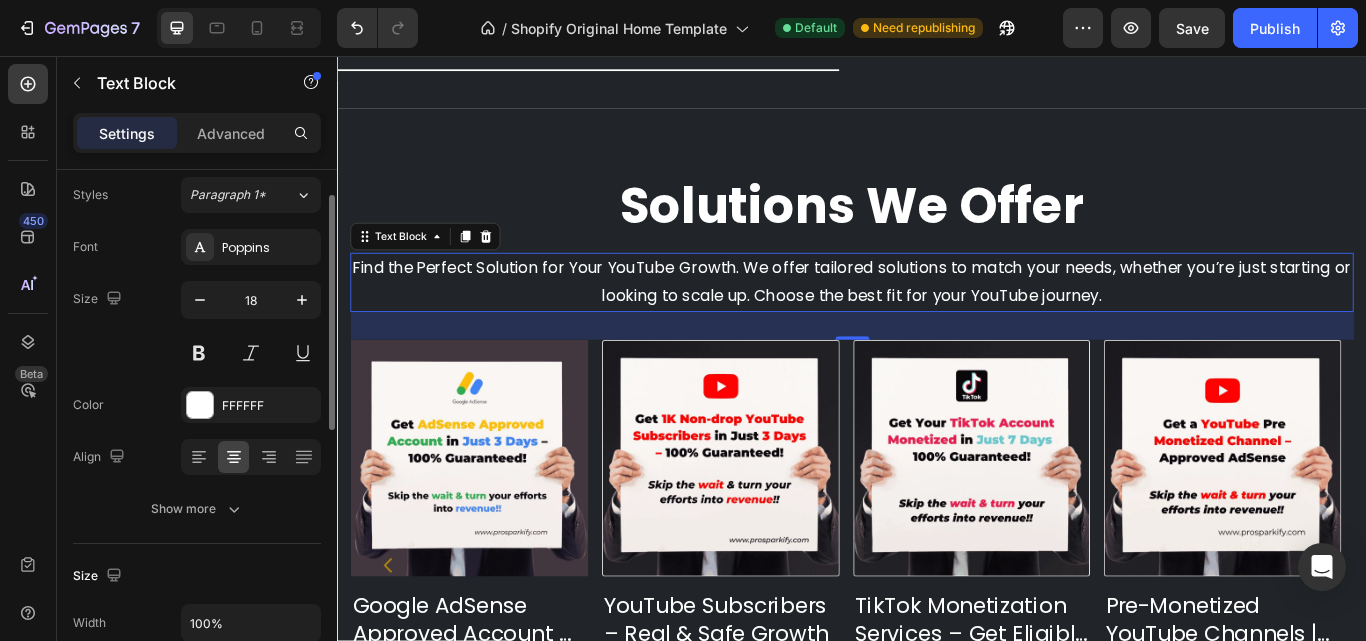 scroll, scrollTop: 0, scrollLeft: 0, axis: both 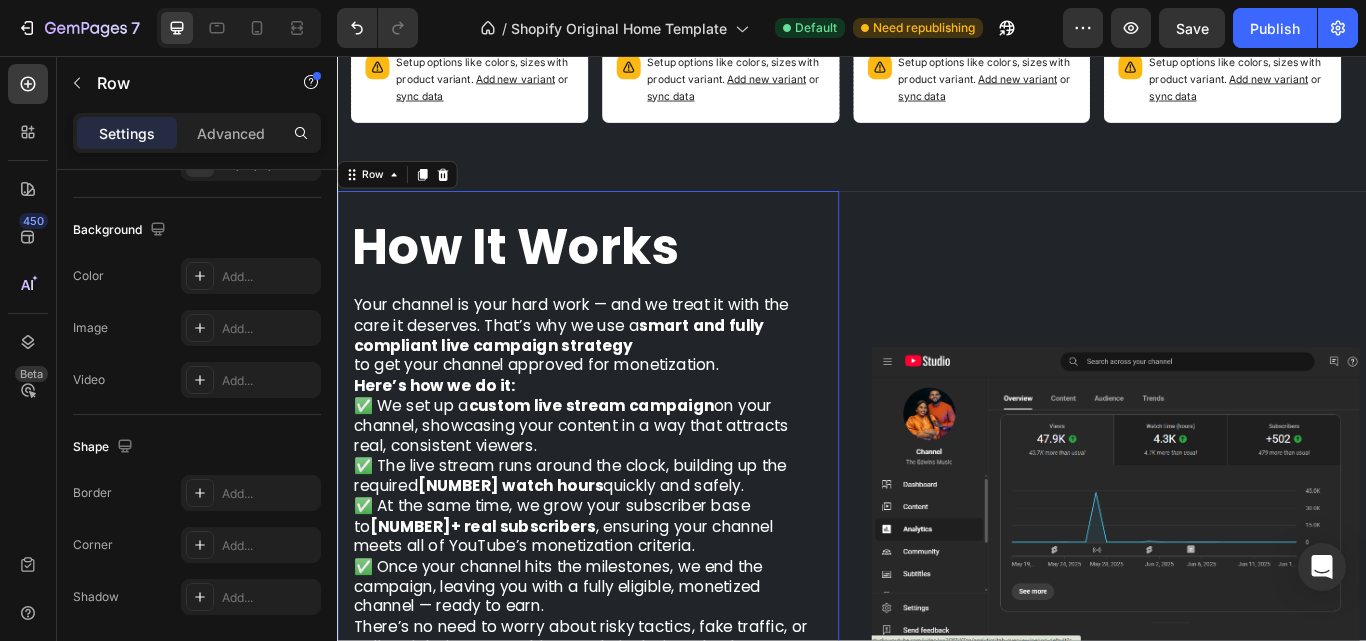 click on "How It Works Heading Your channel is your hard work — and we treat it with the care it deserves. That’s why we use a  smart and fully compliant live campaign strategy to get your channel approved for monetization. Here’s how we do it: ✅ We set up a  custom live stream campaign  on your channel, showcasing your content in a way that attracts real, consistent viewers. ✅ The live stream runs around the clock, building up the required  [NUMBER] watch hours  quickly and safely. ✅ At the same time, we grow your subscriber base to  [NUMBER]+ real subscribers , ensuring your channel meets all of YouTube’s monetization criteria. ✅ Once your channel hits the milestones, we end the campaign, leaving you with a fully eligible, monetized channel — ready to earn. There’s no need to worry about risky tactics, fake traffic, or policy violations. Everything we do is designed to keep your channel healthy, approved, and ready for long‑term success. Sit back, relax, and let our team handle everything —" at bounding box center (629, 568) 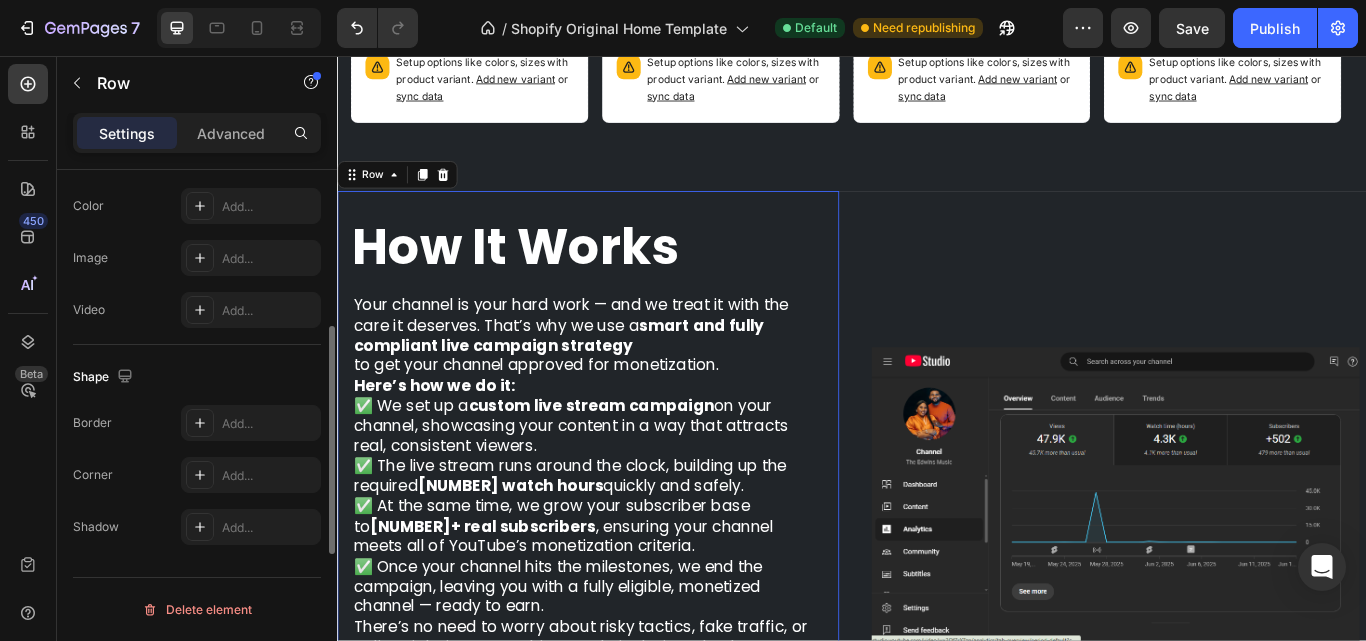 scroll, scrollTop: 592, scrollLeft: 0, axis: vertical 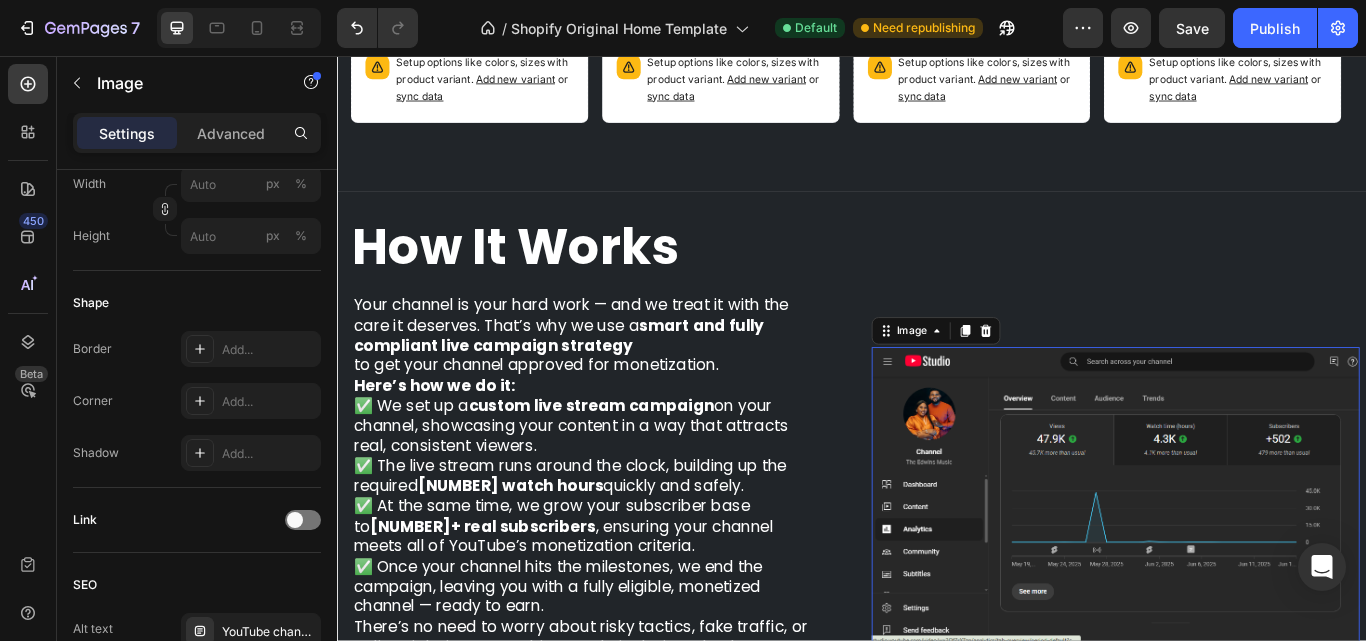 click at bounding box center (1244, 569) 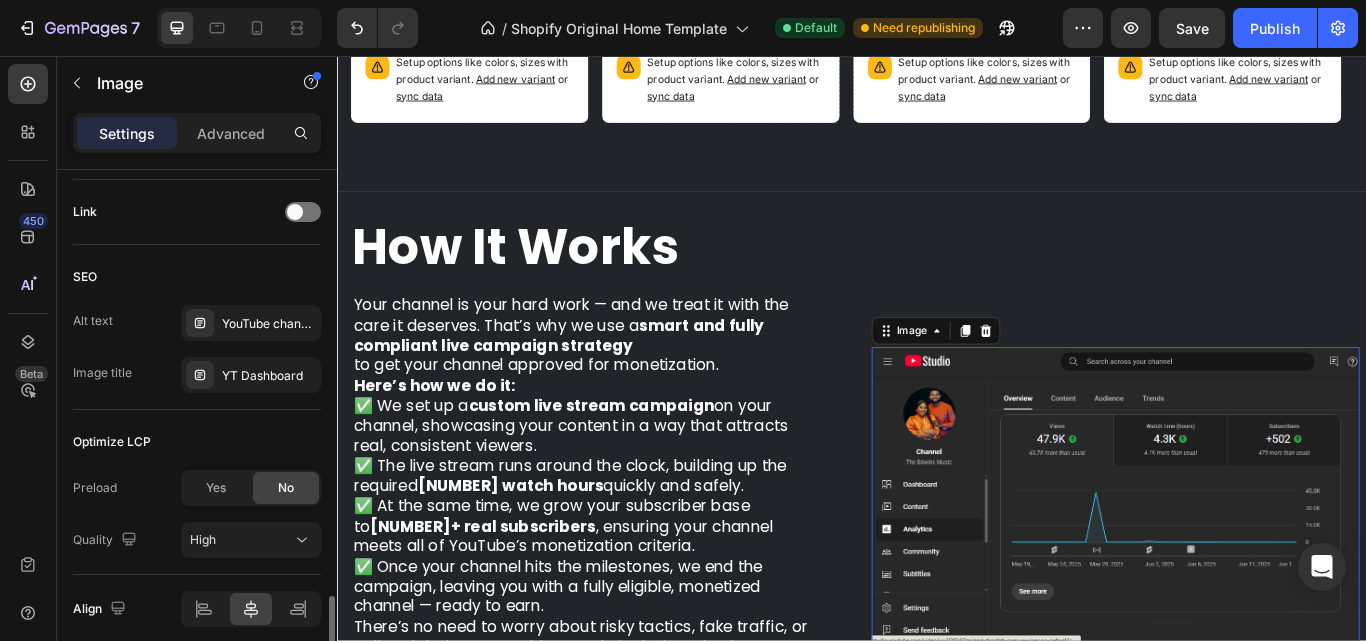 scroll, scrollTop: 982, scrollLeft: 0, axis: vertical 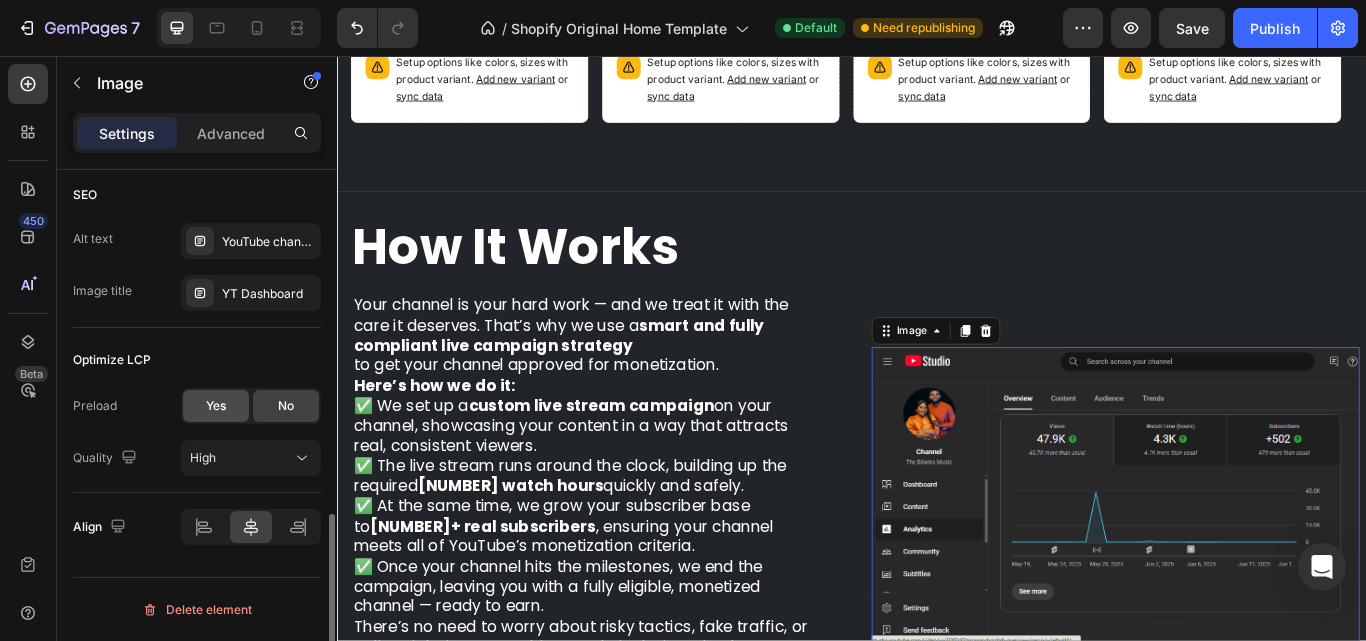 click on "Yes" 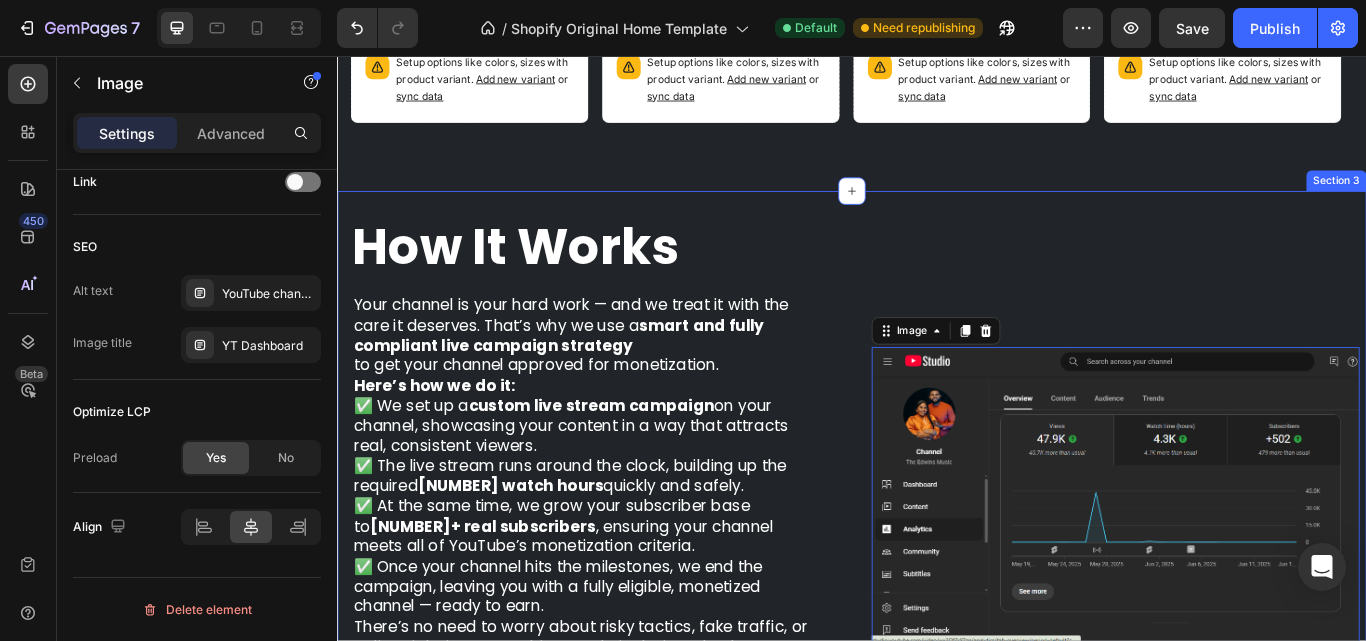 click on "Image   14" at bounding box center [1244, 576] 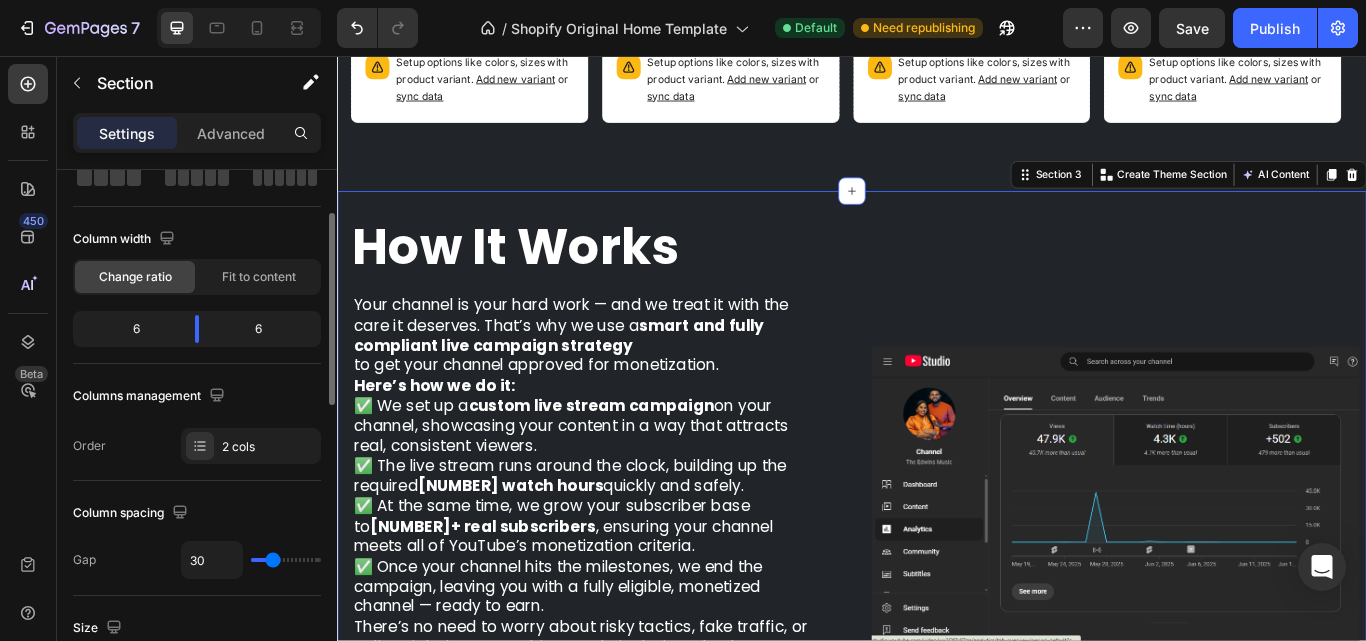 scroll, scrollTop: 0, scrollLeft: 0, axis: both 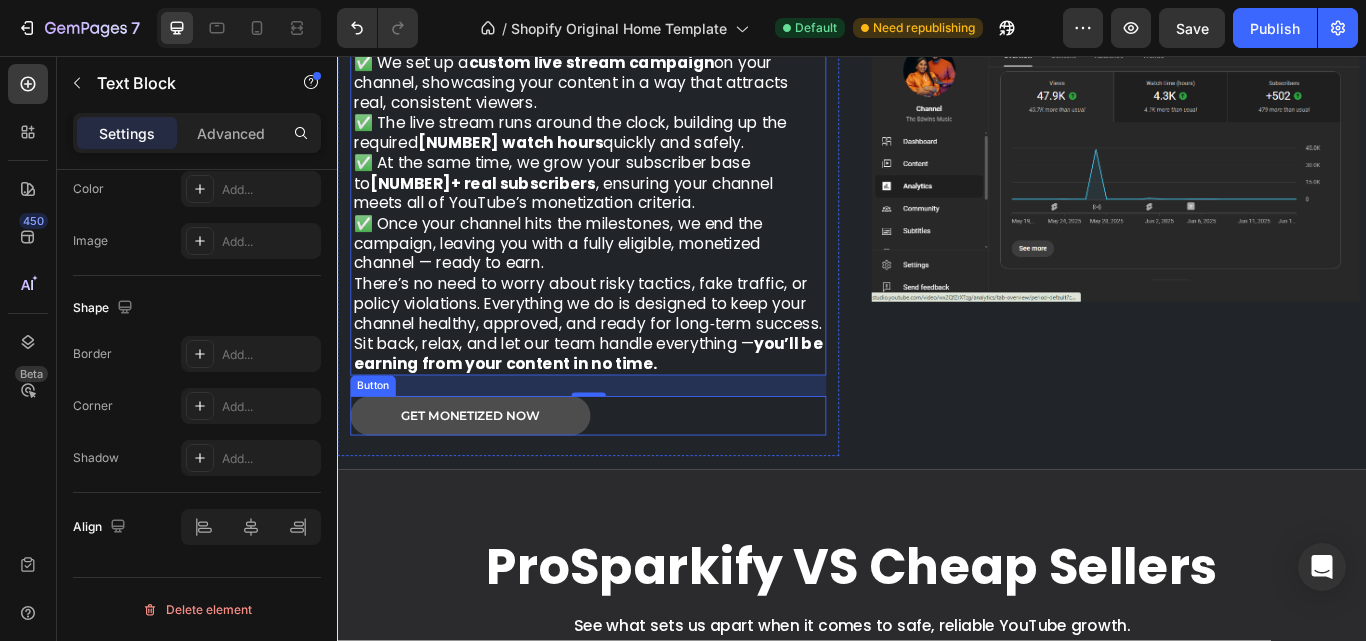 click on "Get Monetized Now" at bounding box center [492, 476] 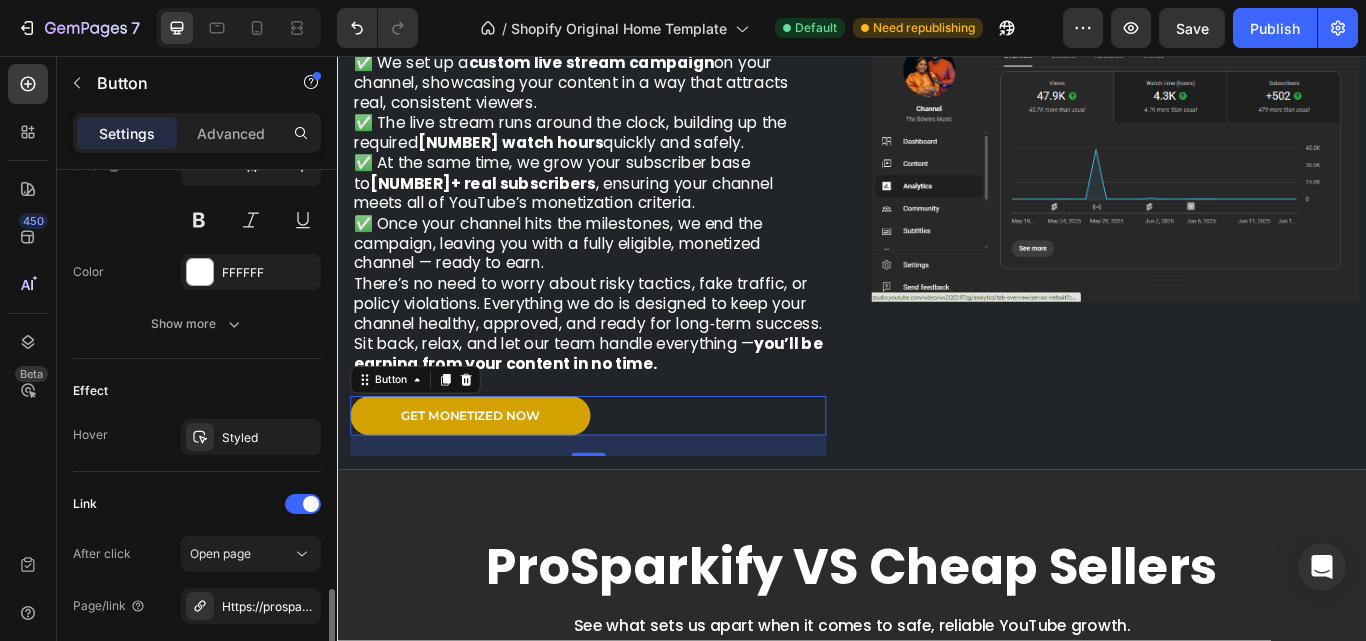 scroll, scrollTop: 1062, scrollLeft: 0, axis: vertical 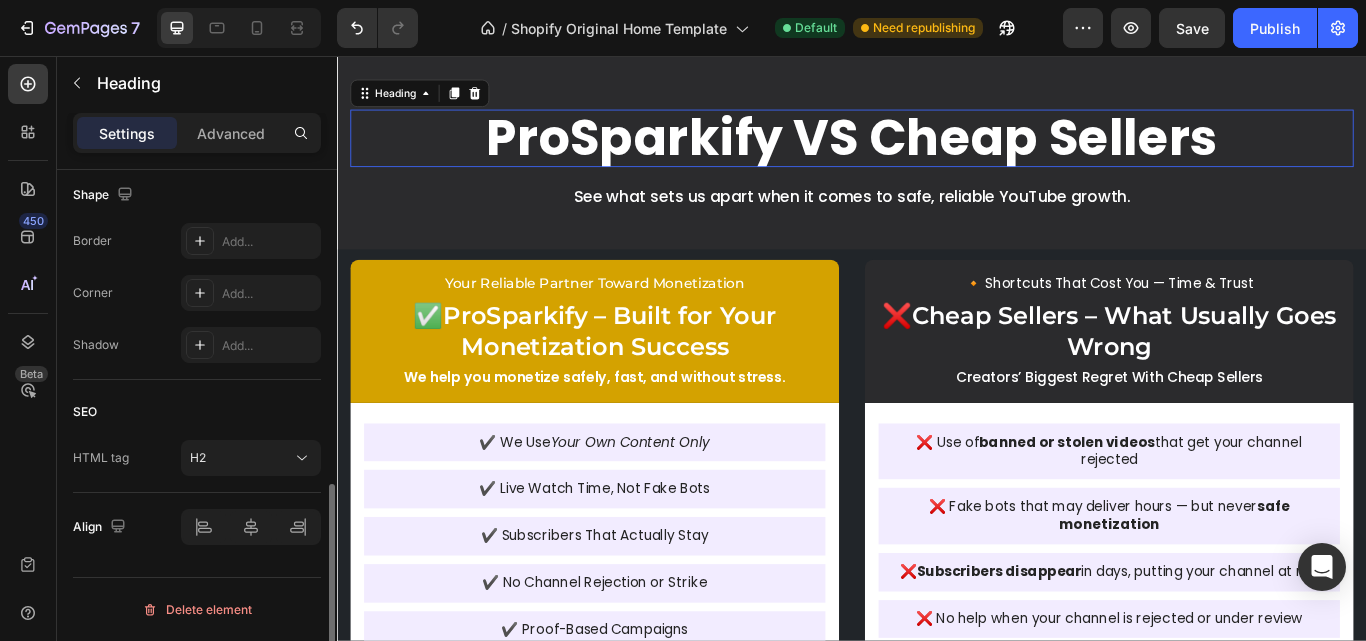 click on "ProSparkify VS Cheap Sellers" at bounding box center (937, 152) 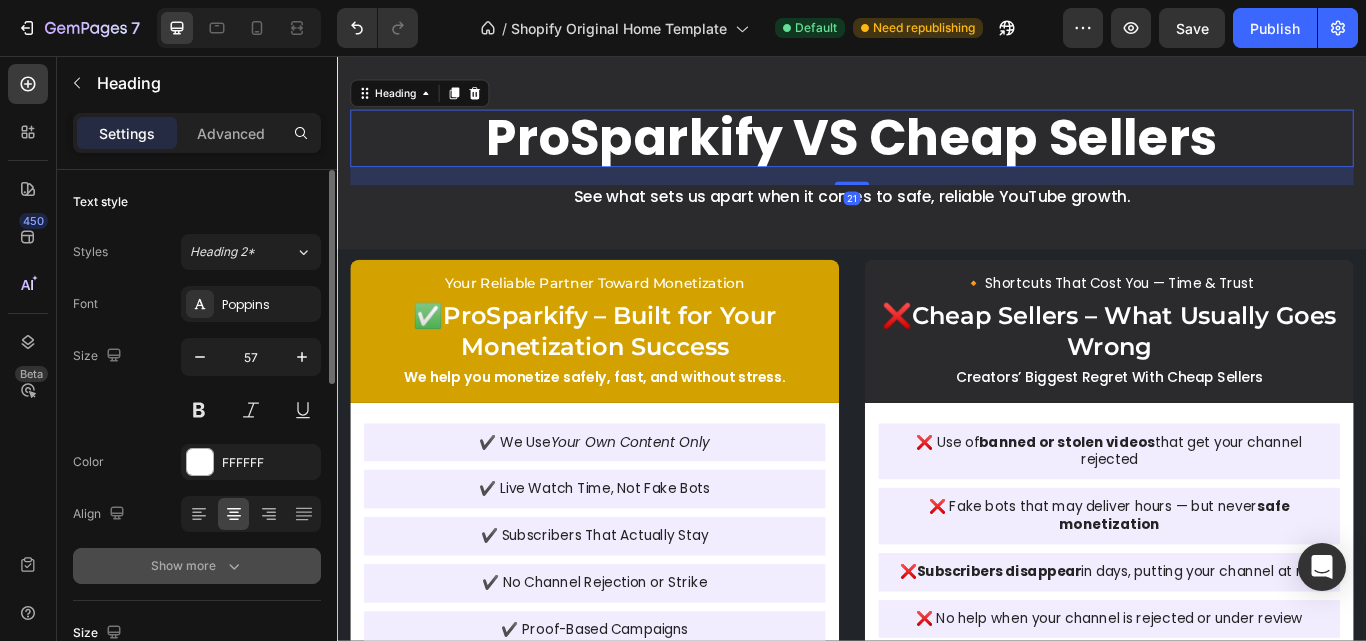 scroll, scrollTop: 300, scrollLeft: 0, axis: vertical 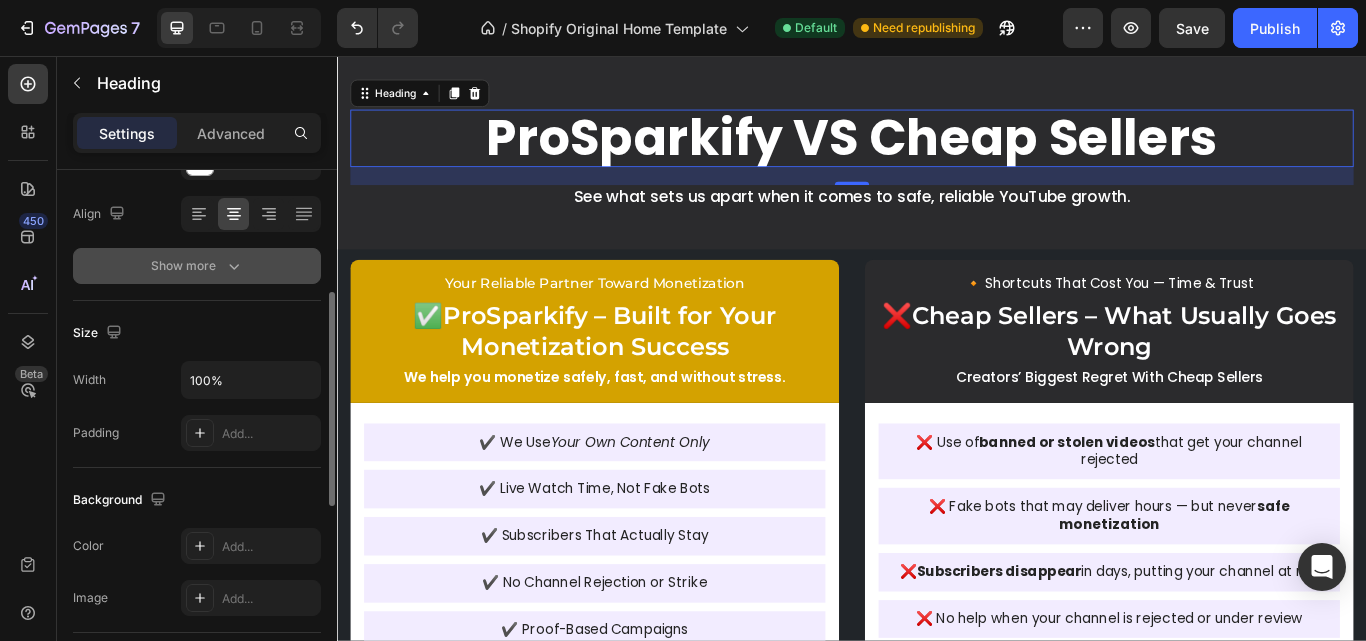 click 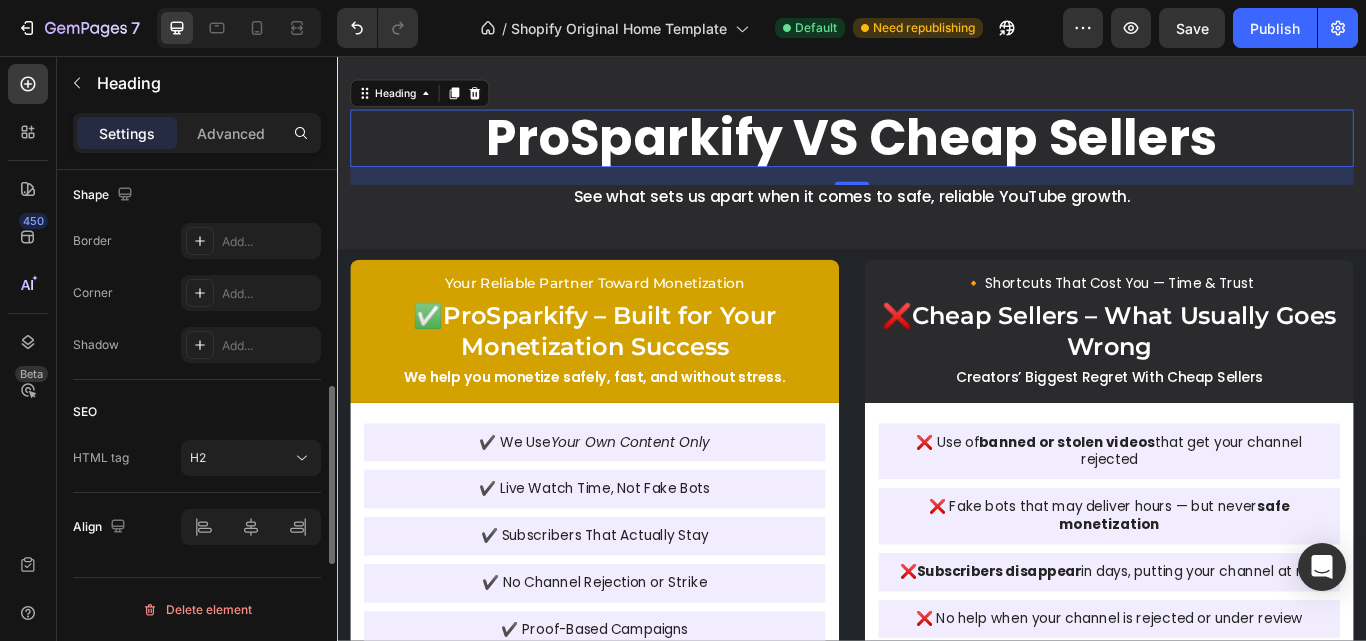 scroll, scrollTop: 934, scrollLeft: 0, axis: vertical 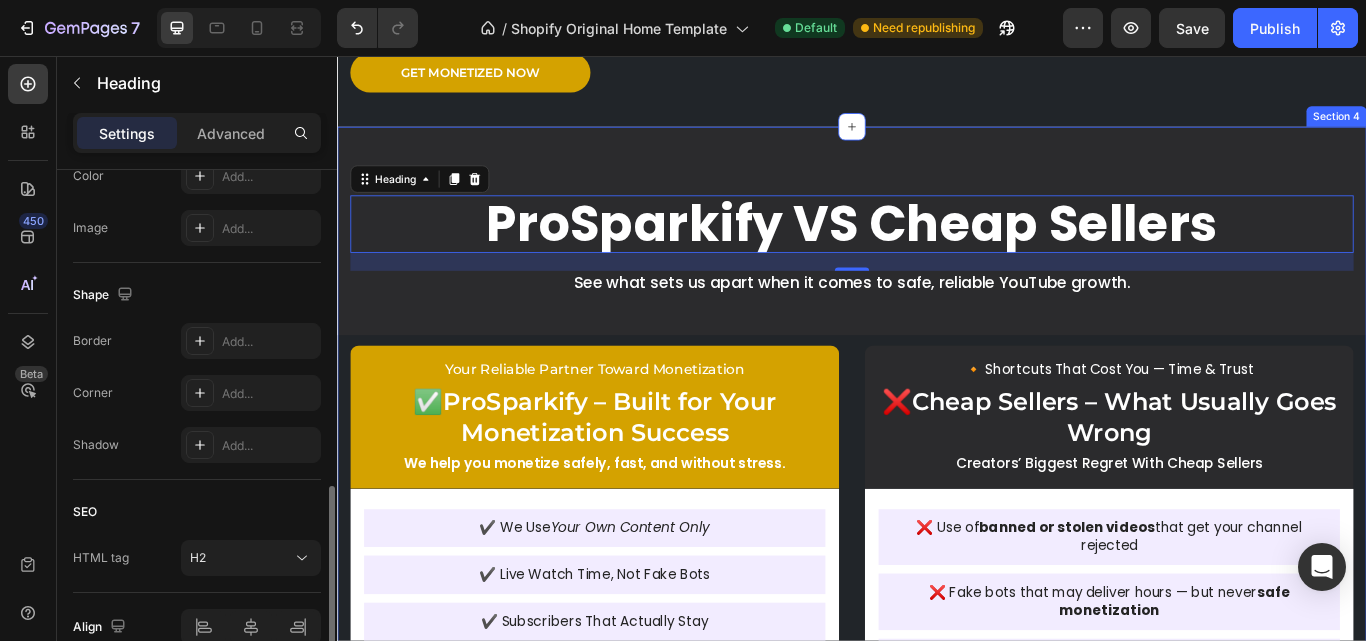 click on "ProSparkify VS Cheap Sellers Heading   21 See what sets us apart when it comes to safe, reliable YouTube growth. Text Block Row Your Reliable Partner Toward Monetization Text Block ✅  ProSparkify – Built for Your Monetization Success Text Block We help you monetize safely, fast, and without stress. Text Block Row ✔️ We Use  Your Own Content Only Text Block ✔️ Live Watch Time, Not Fake Bots Text Block ✔️ Subscribers That Actually Stay Text Block ✔️ No Channel Rejection or Strike Text Block ✔️ Proof-Based Campaigns Text Block ✔️ Guaranteed Approval Support Text Block ✔️ Transparent Pricing – No Tricks Text Block ✔️ WhatsApp Support from Real Humans Text Block ✔️ Ongoing Support Until Criteria Are Met Text Block ✔️ Real [NUMBER]+ Watch Hours via Live Campaigns Text Block Row 🔸 Shortcuts That Cost You — Time & Trust Text Block ❌  Cheap Sellers – What Usually Goes Wrong Text Block Creators’ Biggest Regret With Cheap Sellers Text Block Row ❌ Use of  Text Block" at bounding box center [937, 702] 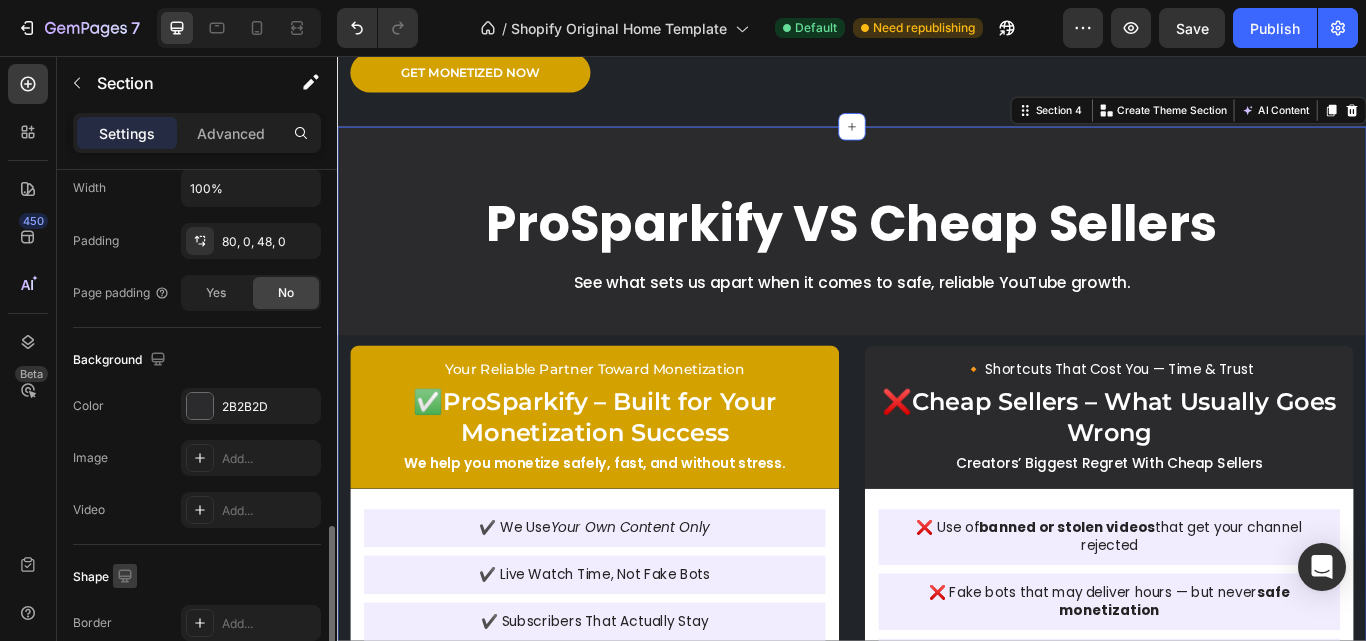 scroll, scrollTop: 392, scrollLeft: 0, axis: vertical 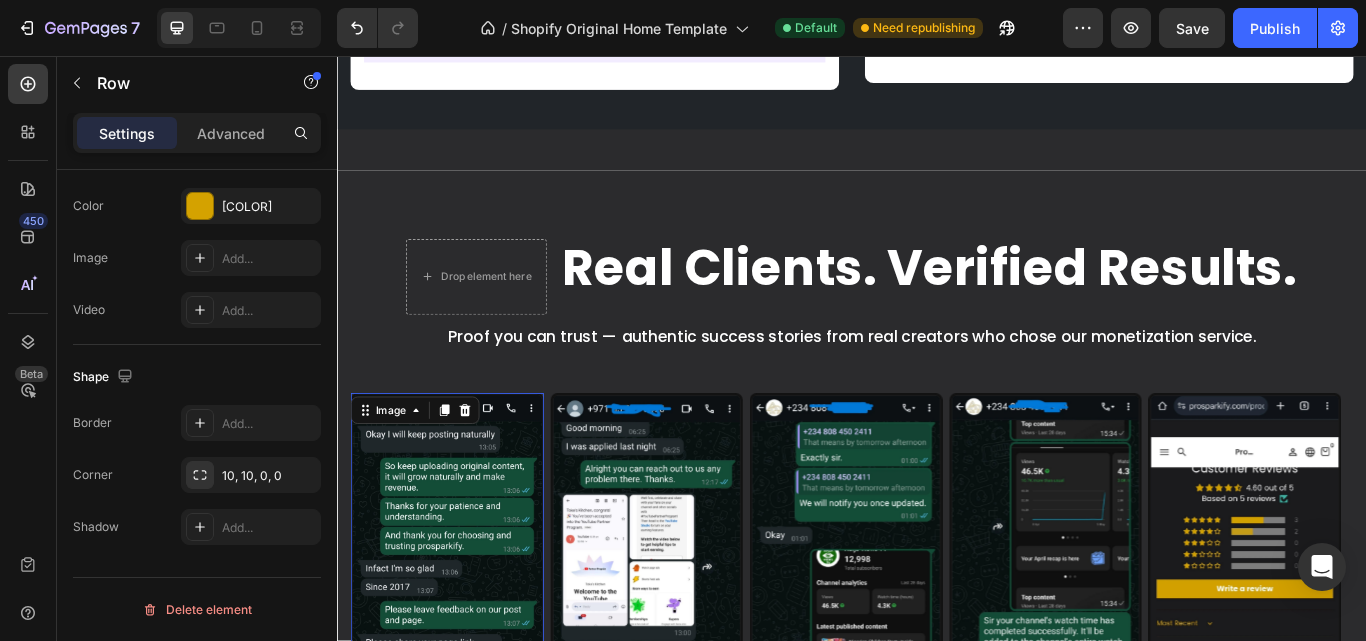 click at bounding box center [464, 674] 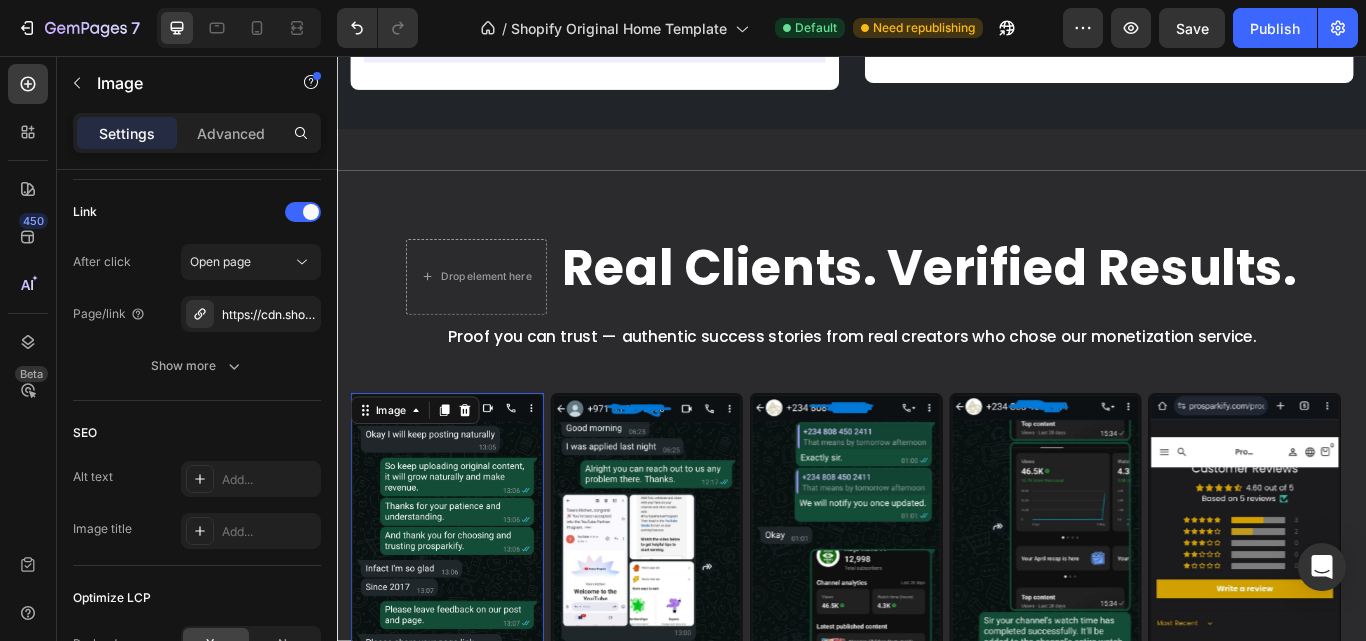 scroll, scrollTop: 1086, scrollLeft: 0, axis: vertical 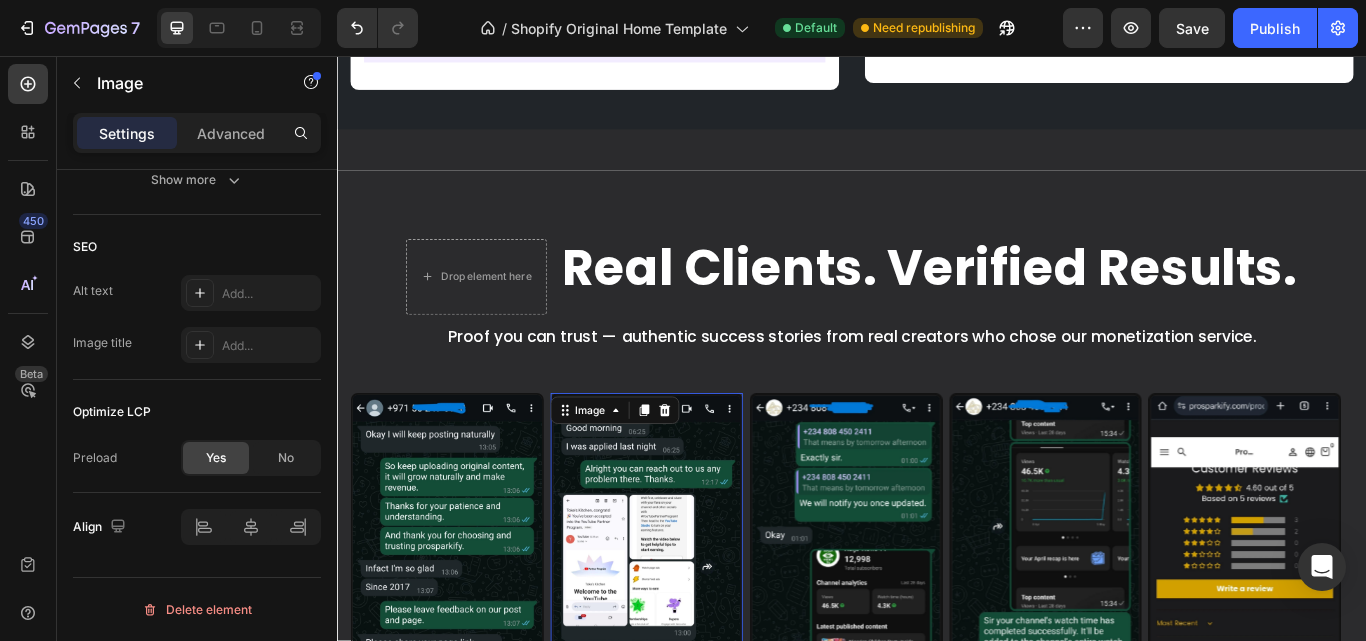 click at bounding box center (697, 671) 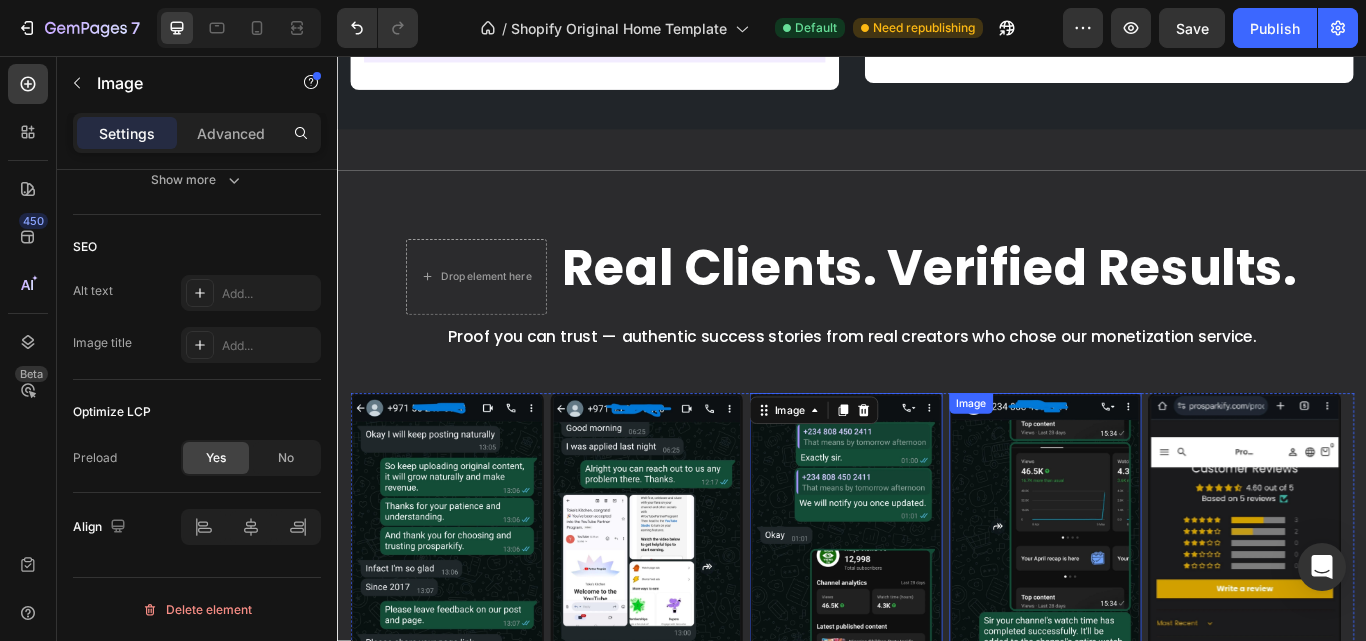 click at bounding box center [1162, 671] 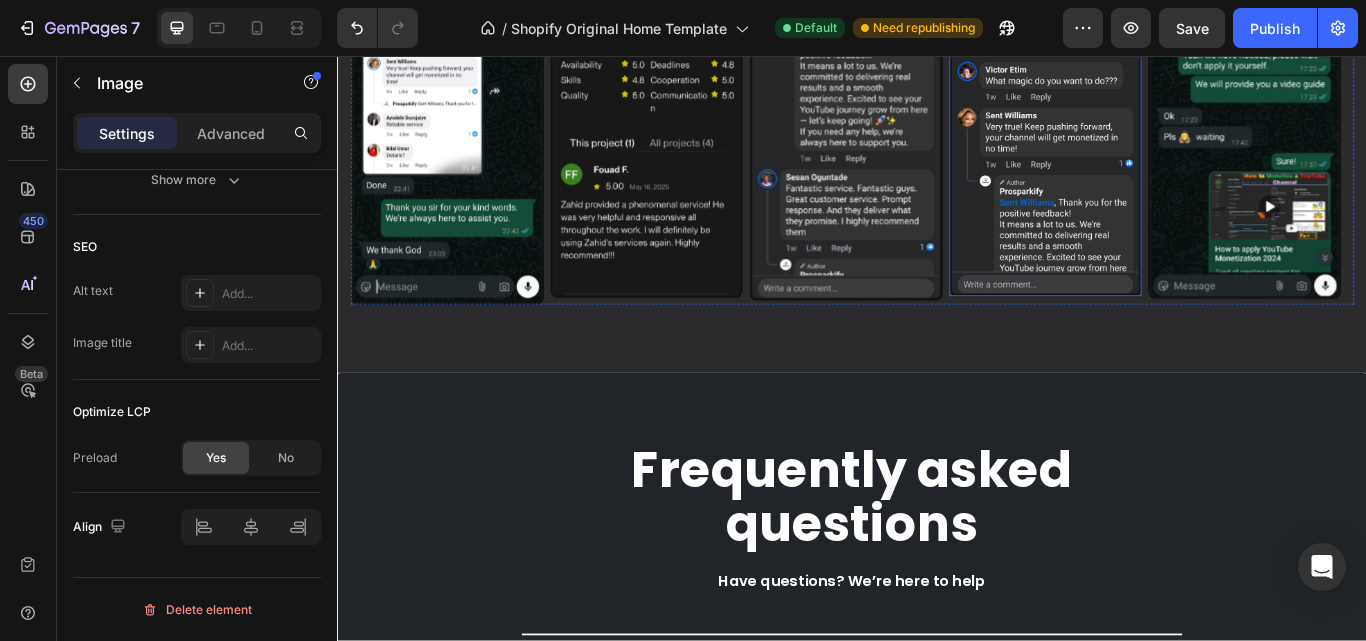 scroll, scrollTop: 4800, scrollLeft: 0, axis: vertical 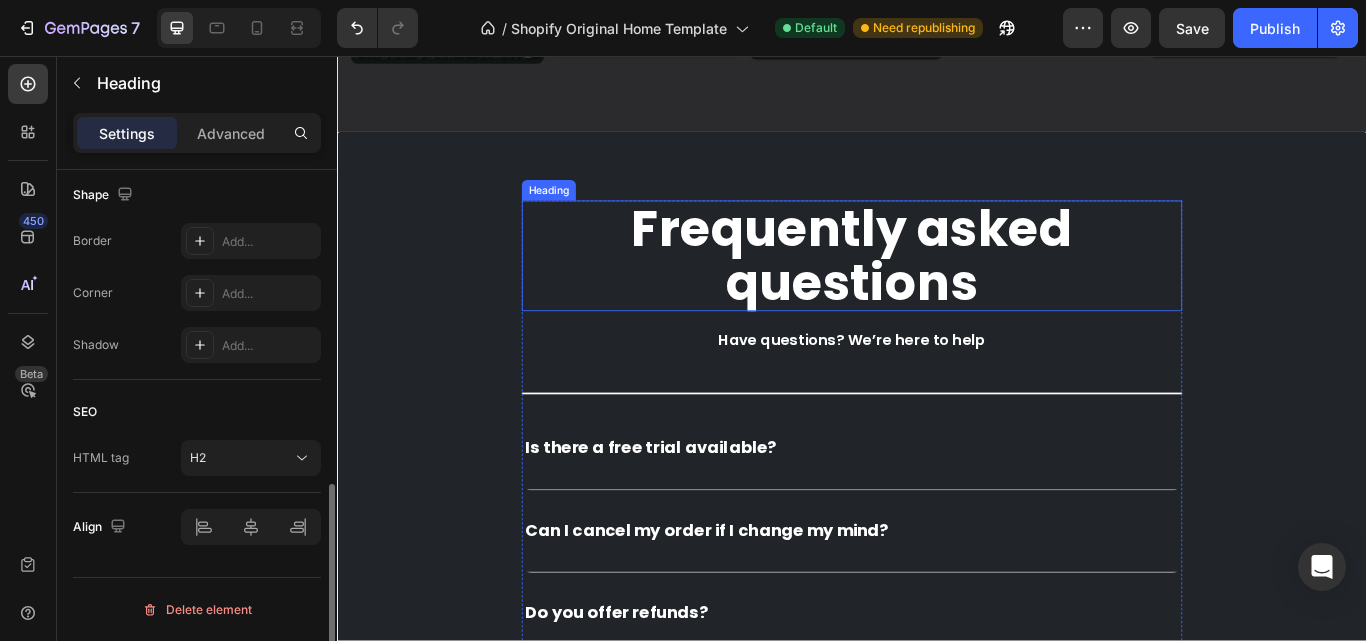 click on "Frequently asked questions" at bounding box center (937, 289) 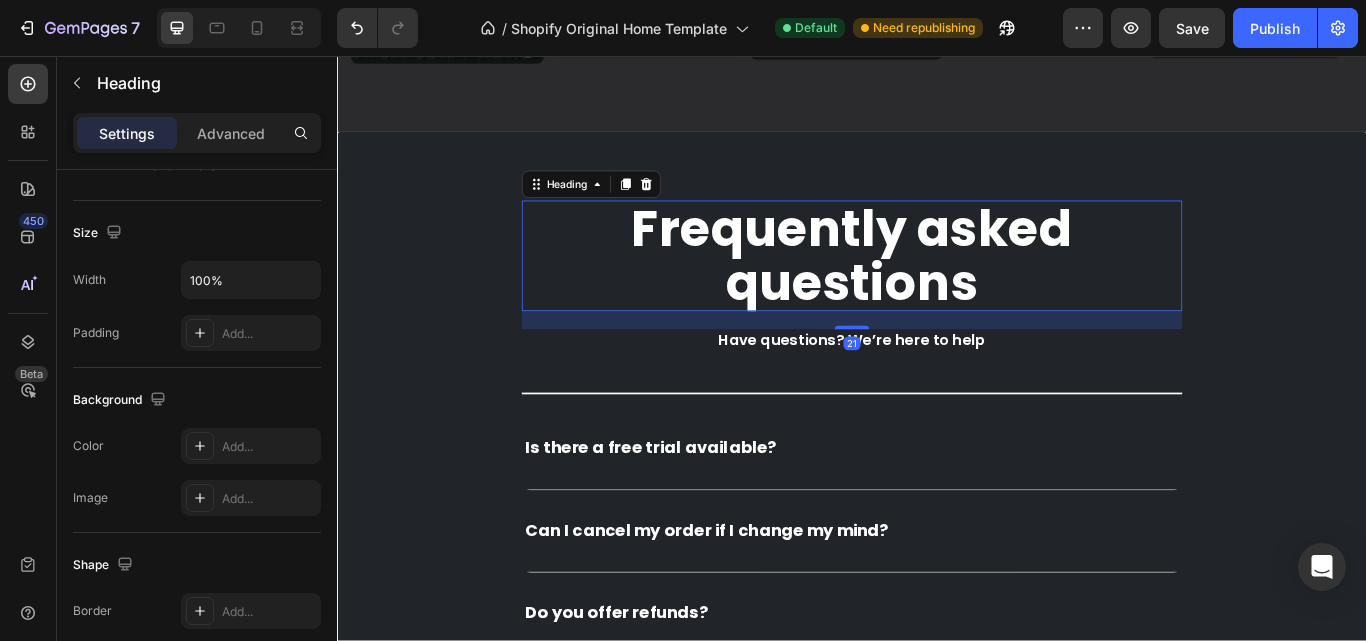 scroll, scrollTop: 770, scrollLeft: 0, axis: vertical 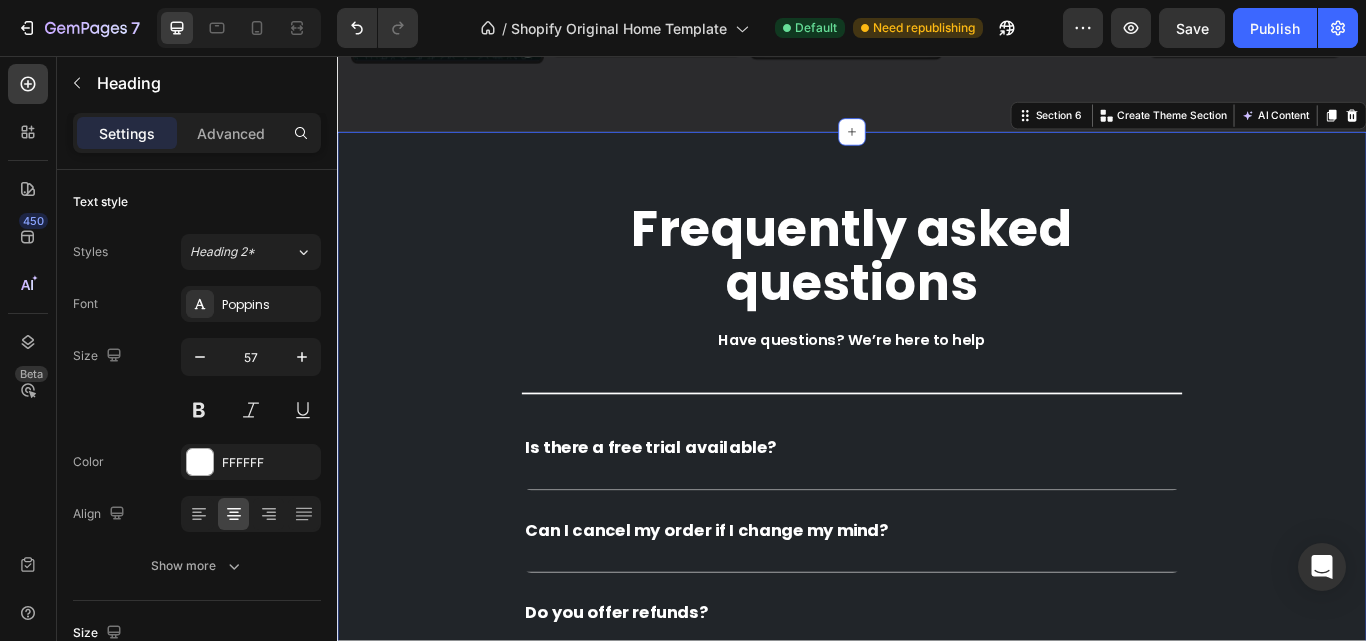 click on "Frequently asked questions Heading Have questions? We’re here to help Text block                Title Line  Is there a free trial available? Can I cancel my order if I change my mind? Do you offer refunds? How does the YouTube monetization service work? Is the growth organic and safe? How long does it take to monetize my channel? How does the organic traffic and views software work? How do I receive my purchased pre-monetized channel? Accordion Row Section 6   You can create reusable sections Create Theme Section AI Content Write with GemAI What would you like to describe here? Tone and Voice Persuasive Product Google AdSense Approved Account – Start Earning Instantly Show more Generate" at bounding box center [937, 729] 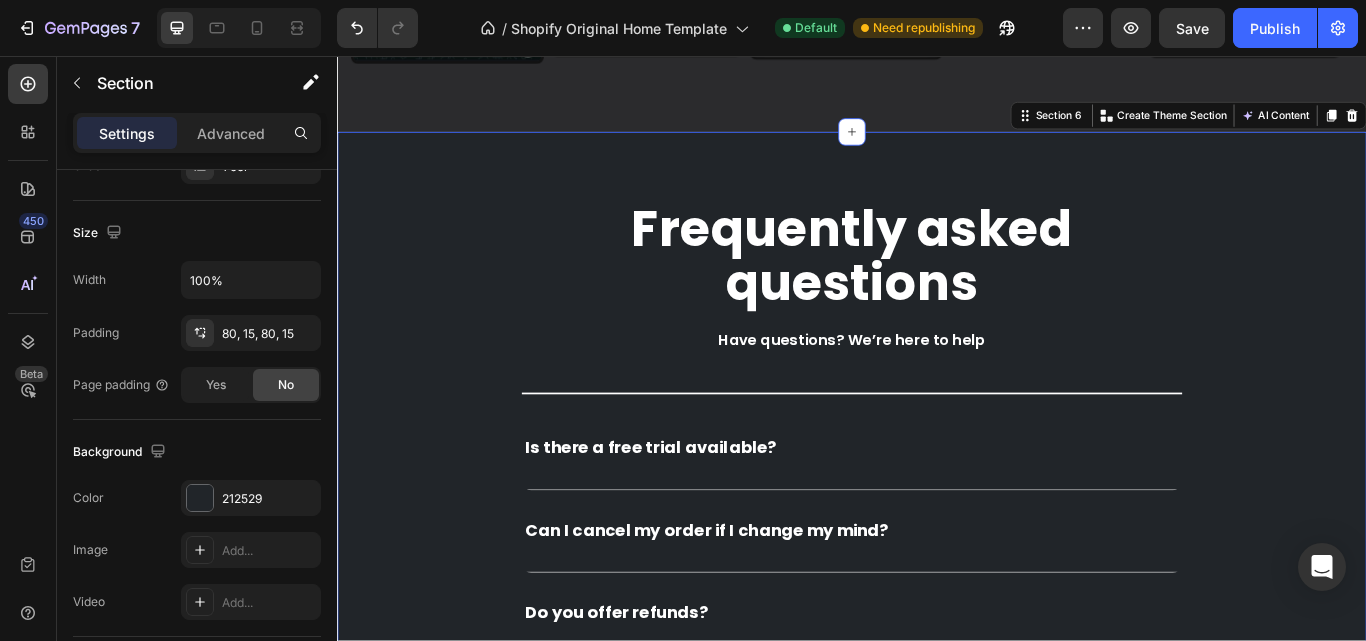 scroll, scrollTop: 692, scrollLeft: 0, axis: vertical 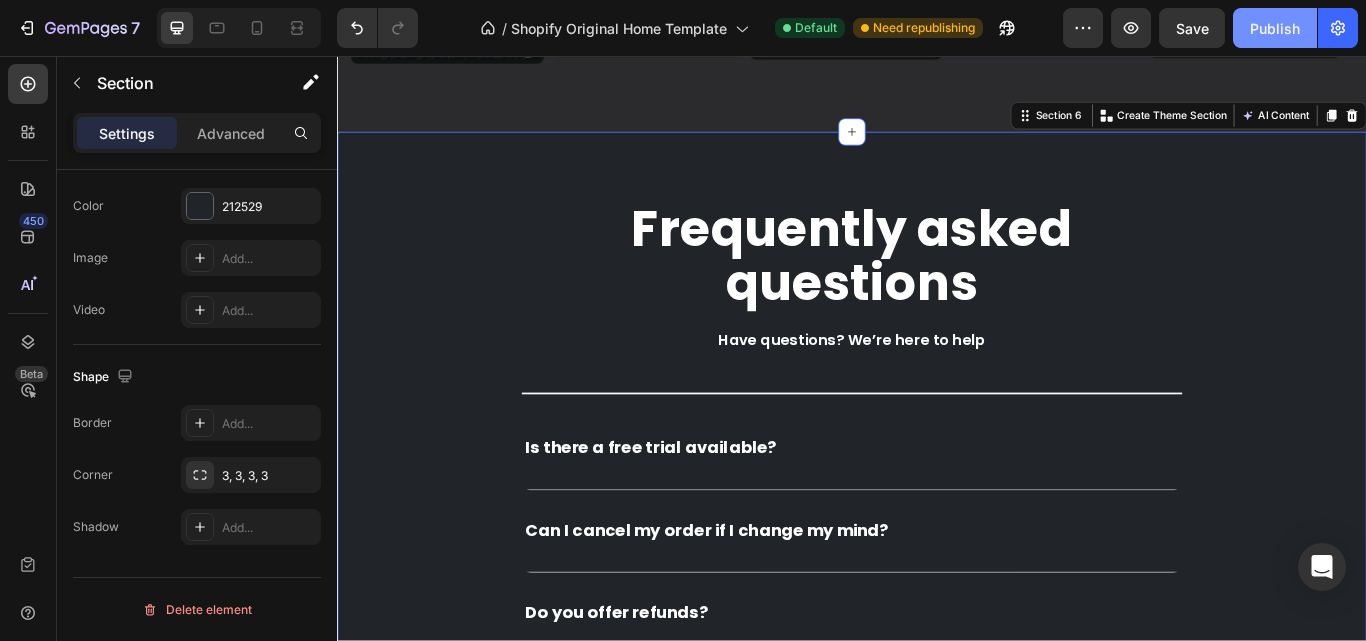 drag, startPoint x: 1246, startPoint y: 26, endPoint x: 820, endPoint y: 103, distance: 432.90298 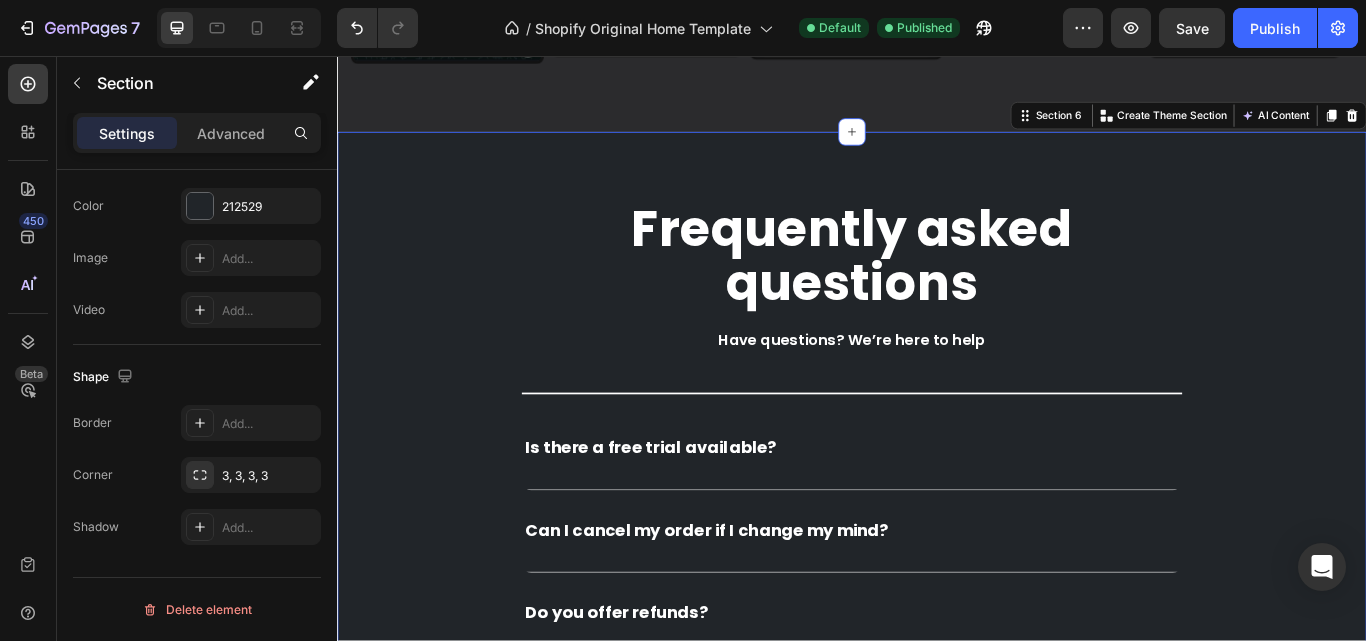 click on "Frequently asked questions Heading Have questions? We’re here to help Text block                Title Line  Is there a free trial available? Can I cancel my order if I change my mind? Do you offer refunds? How does the YouTube monetization service work? Is the growth organic and safe? How long does it take to monetize my channel? How does the organic traffic and views software work? How do I receive my purchased pre-monetized channel? Accordion Row" at bounding box center (937, 729) 